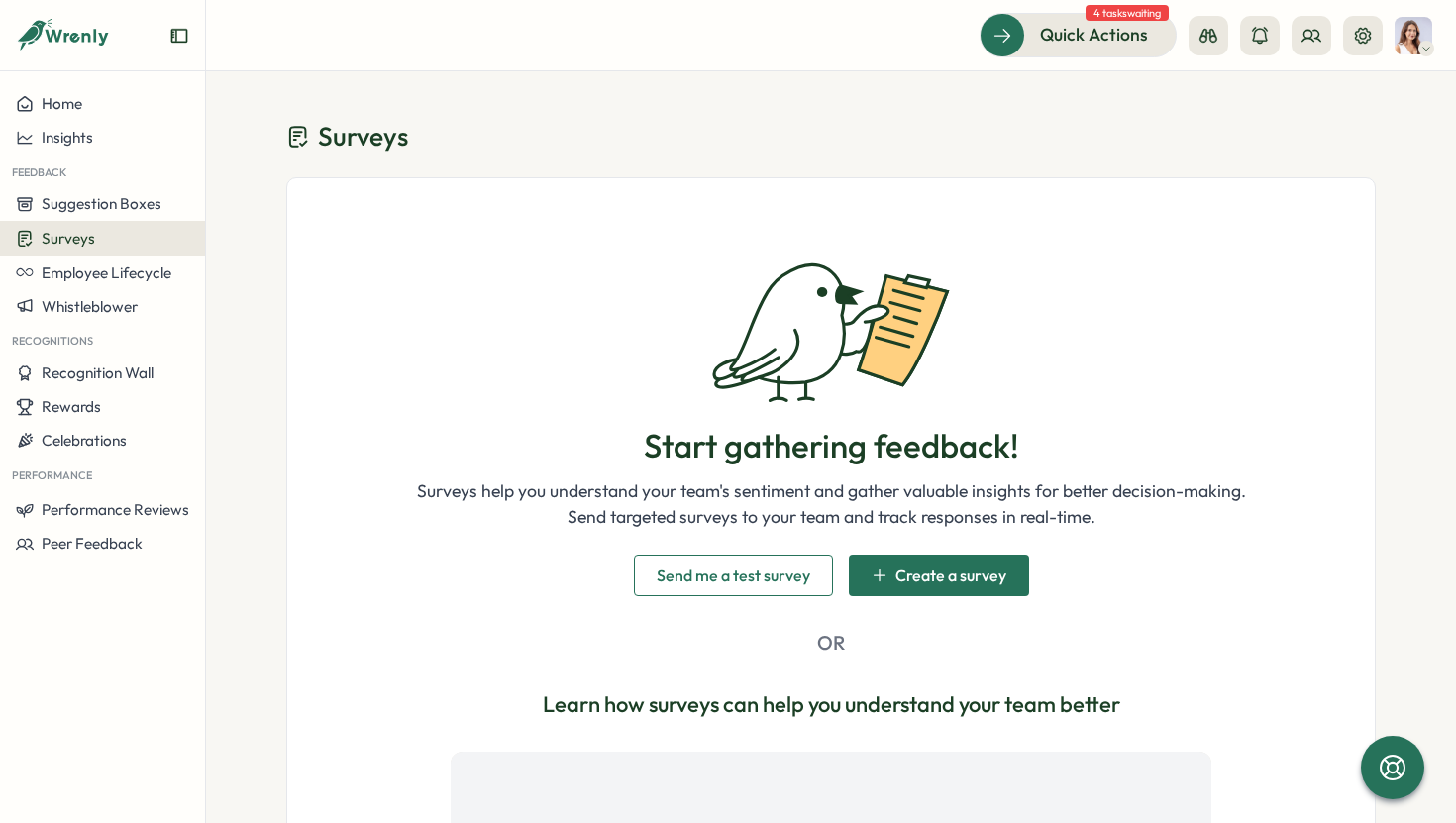 scroll, scrollTop: 0, scrollLeft: 0, axis: both 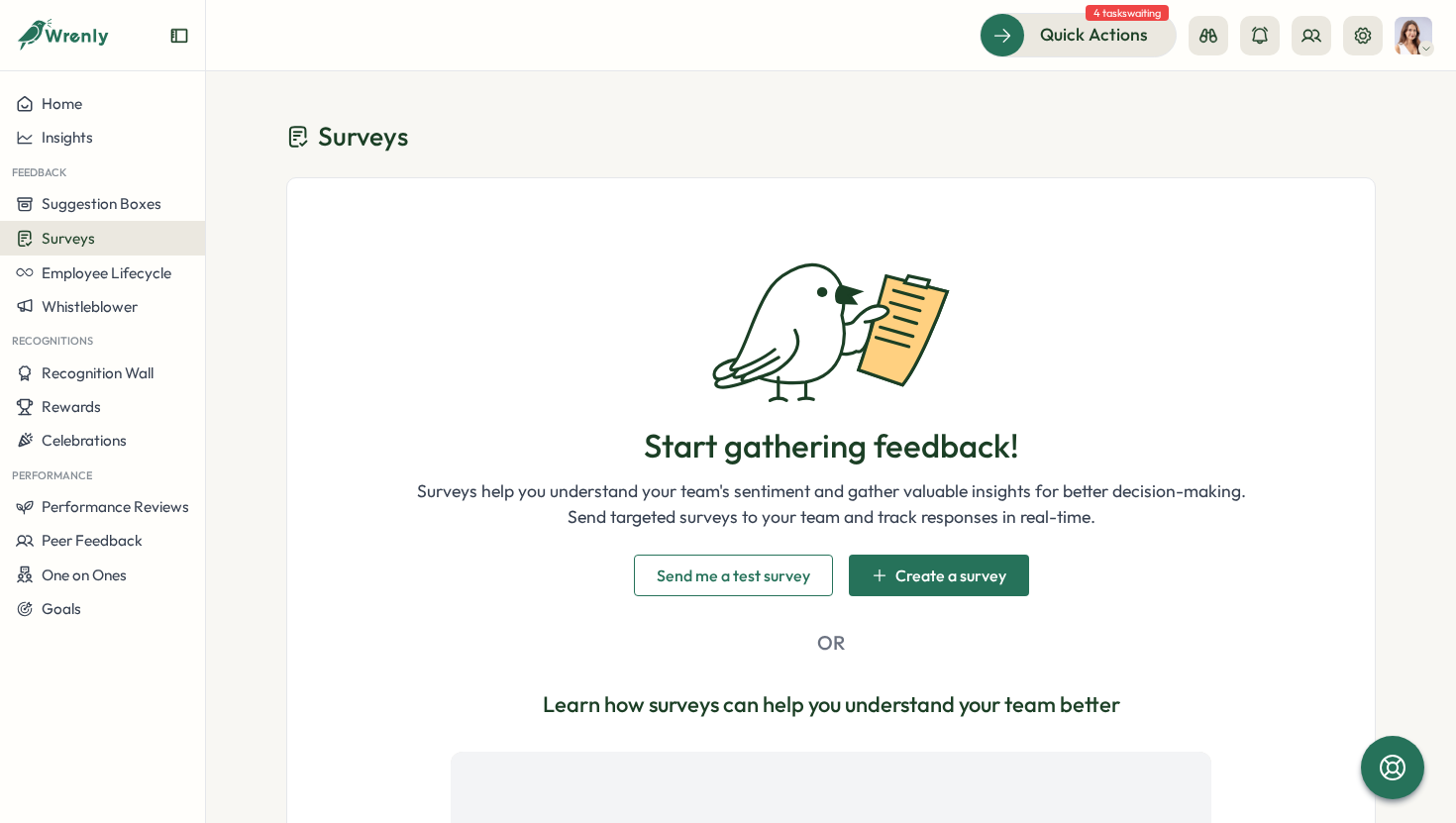 click on "Create a survey" at bounding box center [951, 575] 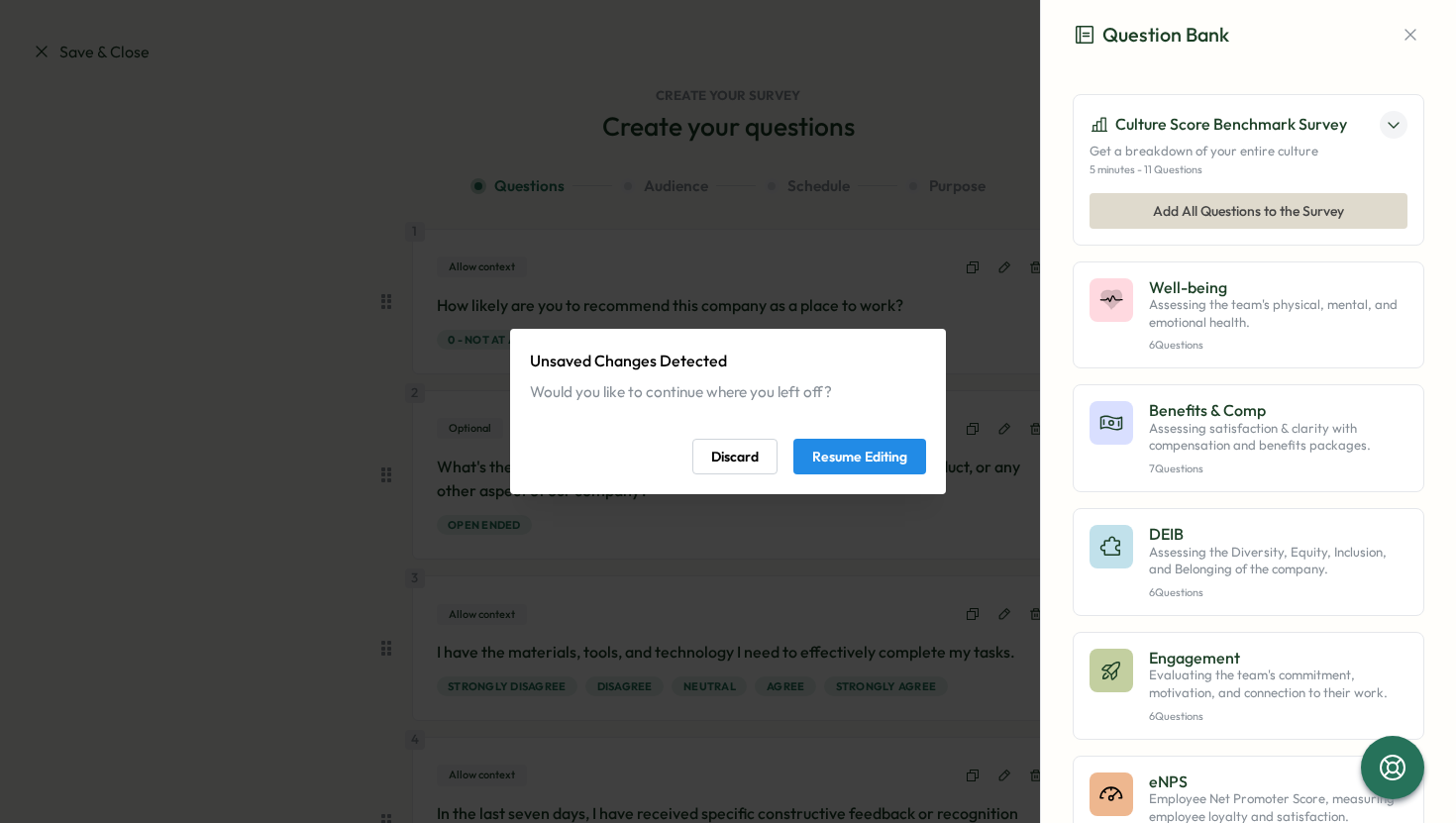 click on "Discard" at bounding box center [735, 457] 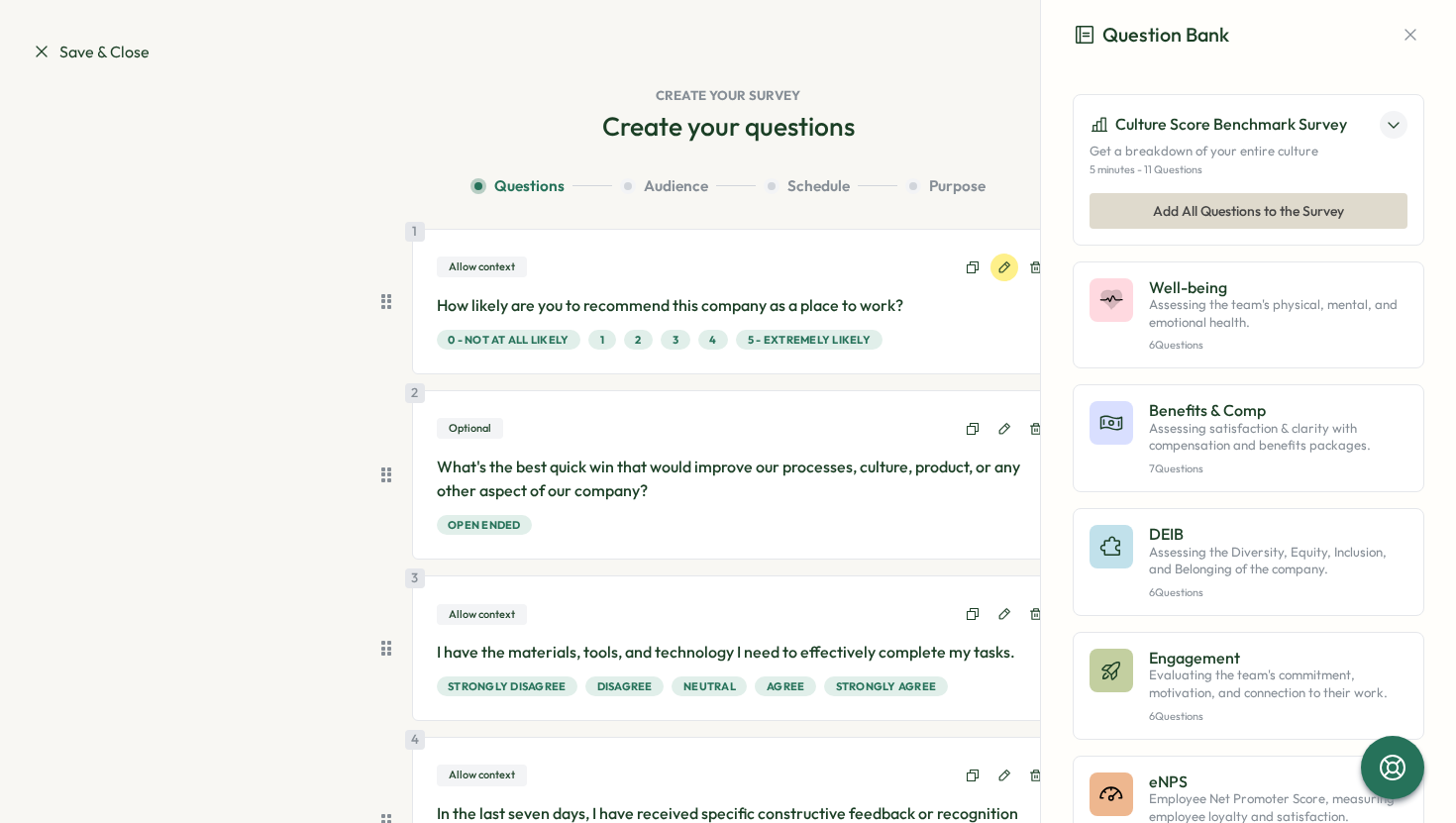 click 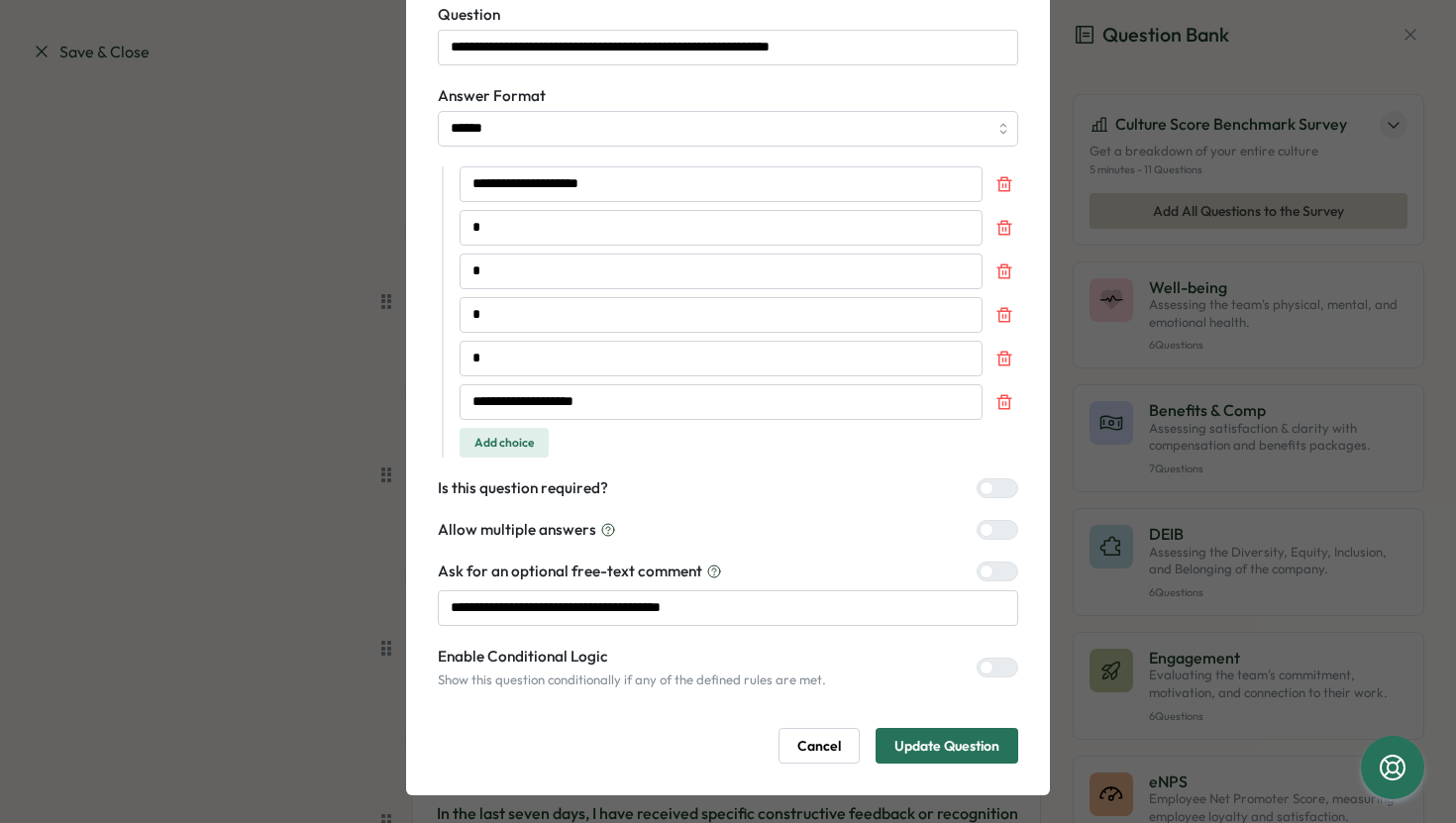 scroll, scrollTop: 134, scrollLeft: 0, axis: vertical 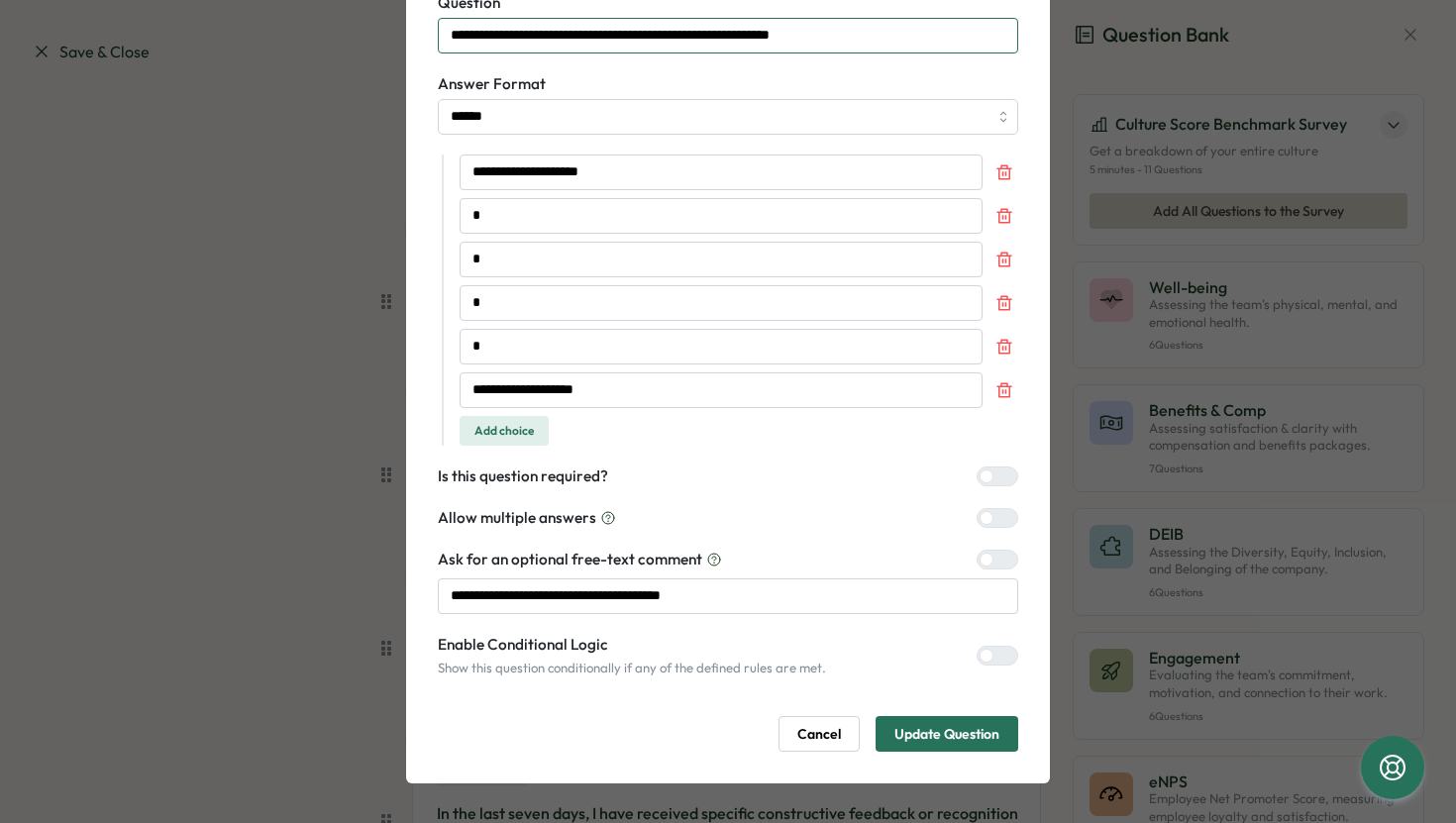 click on "**********" at bounding box center (728, 36) 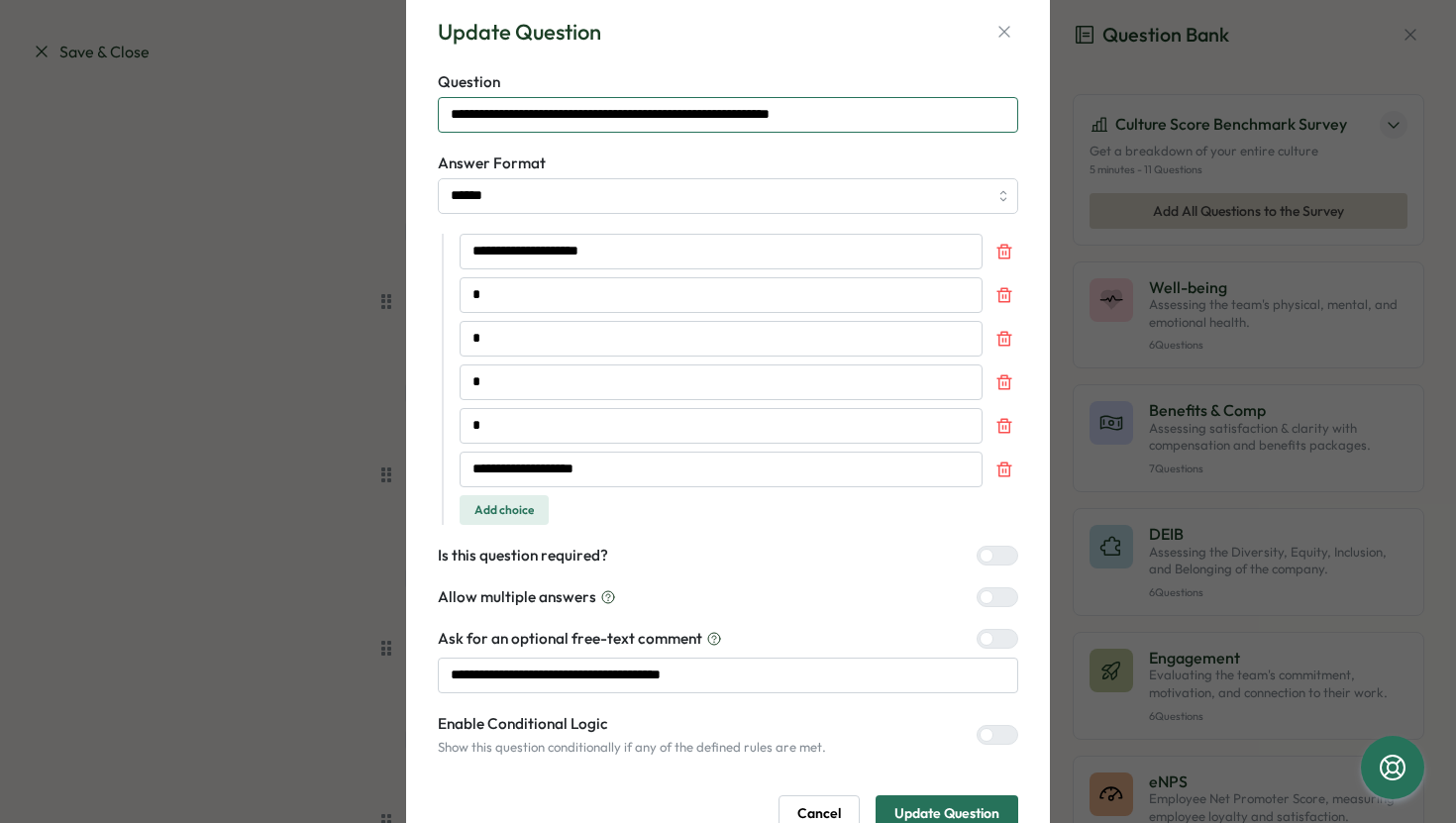 scroll, scrollTop: 29, scrollLeft: 0, axis: vertical 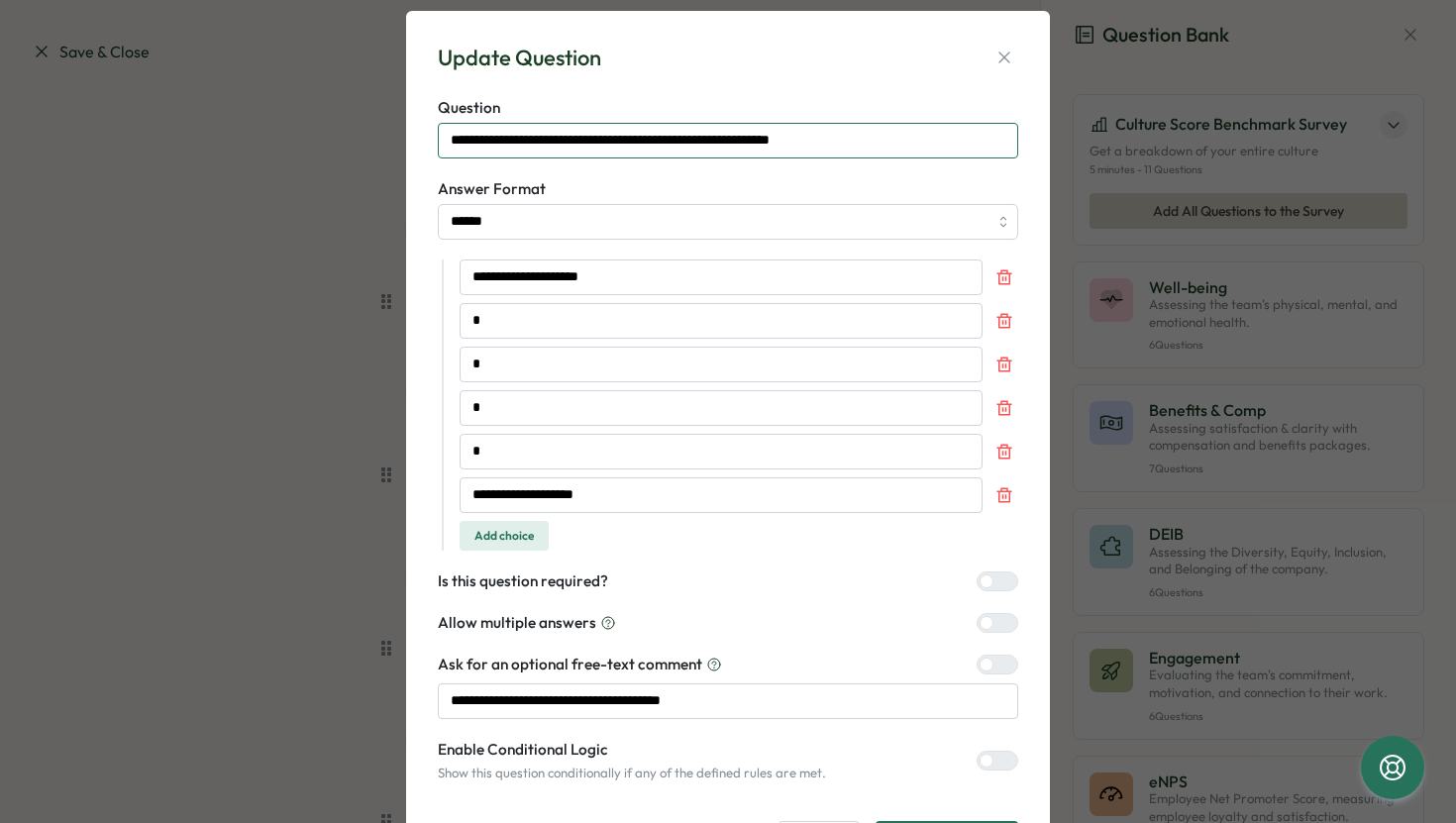 drag, startPoint x: 877, startPoint y: 41, endPoint x: 424, endPoint y: 63, distance: 453.5339 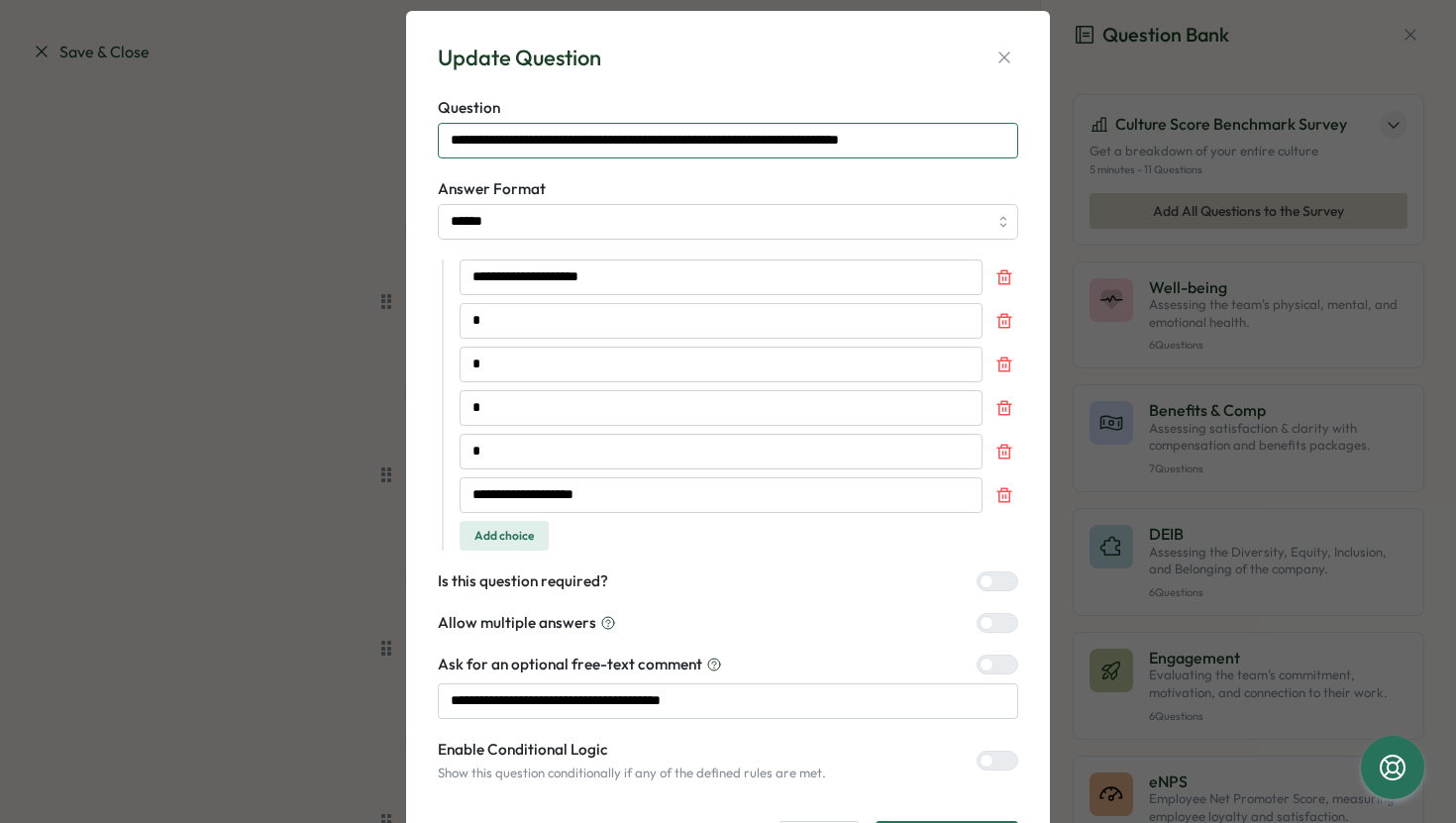 type on "**********" 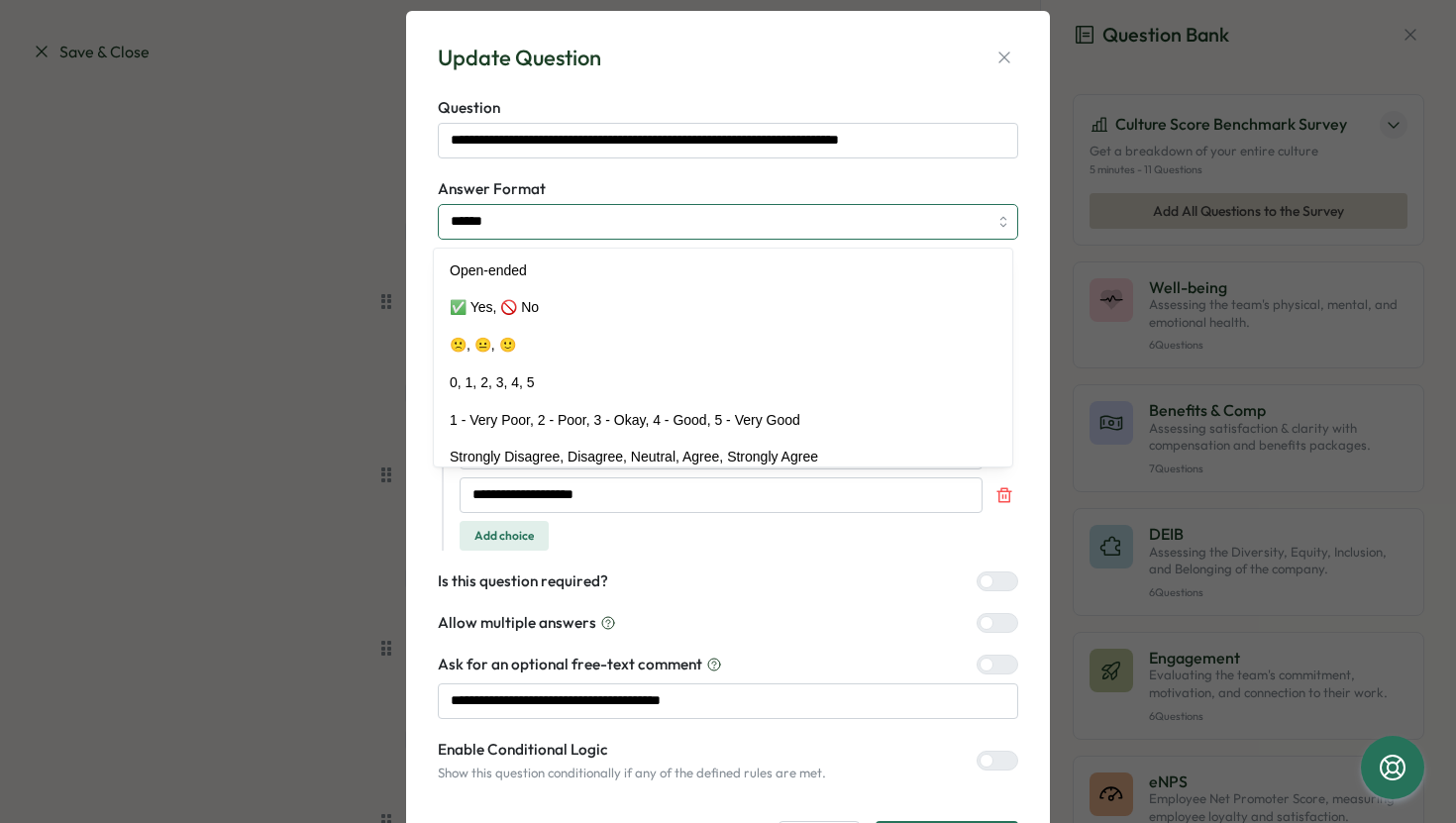 click on "******" at bounding box center (728, 222) 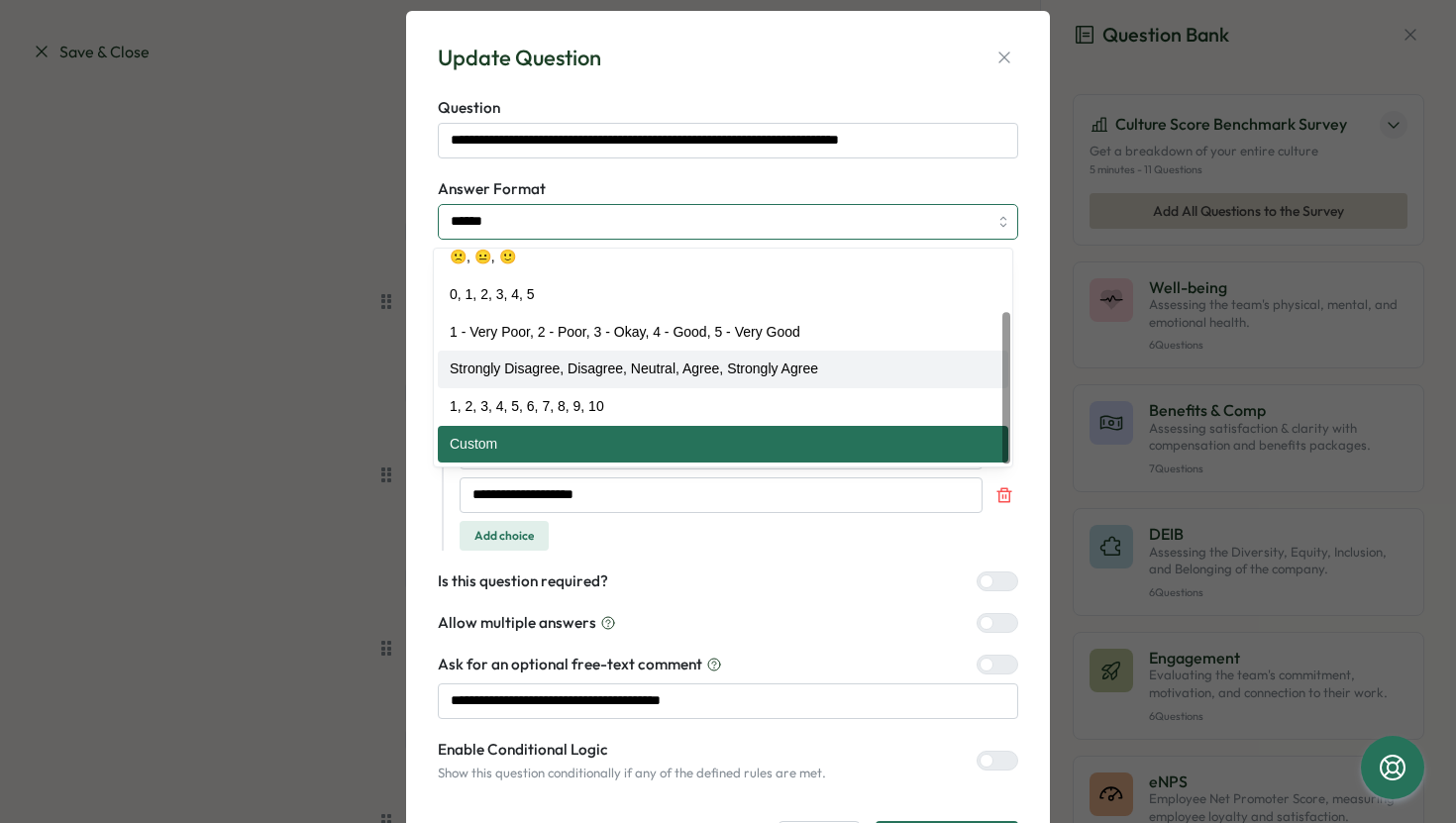 type on "**********" 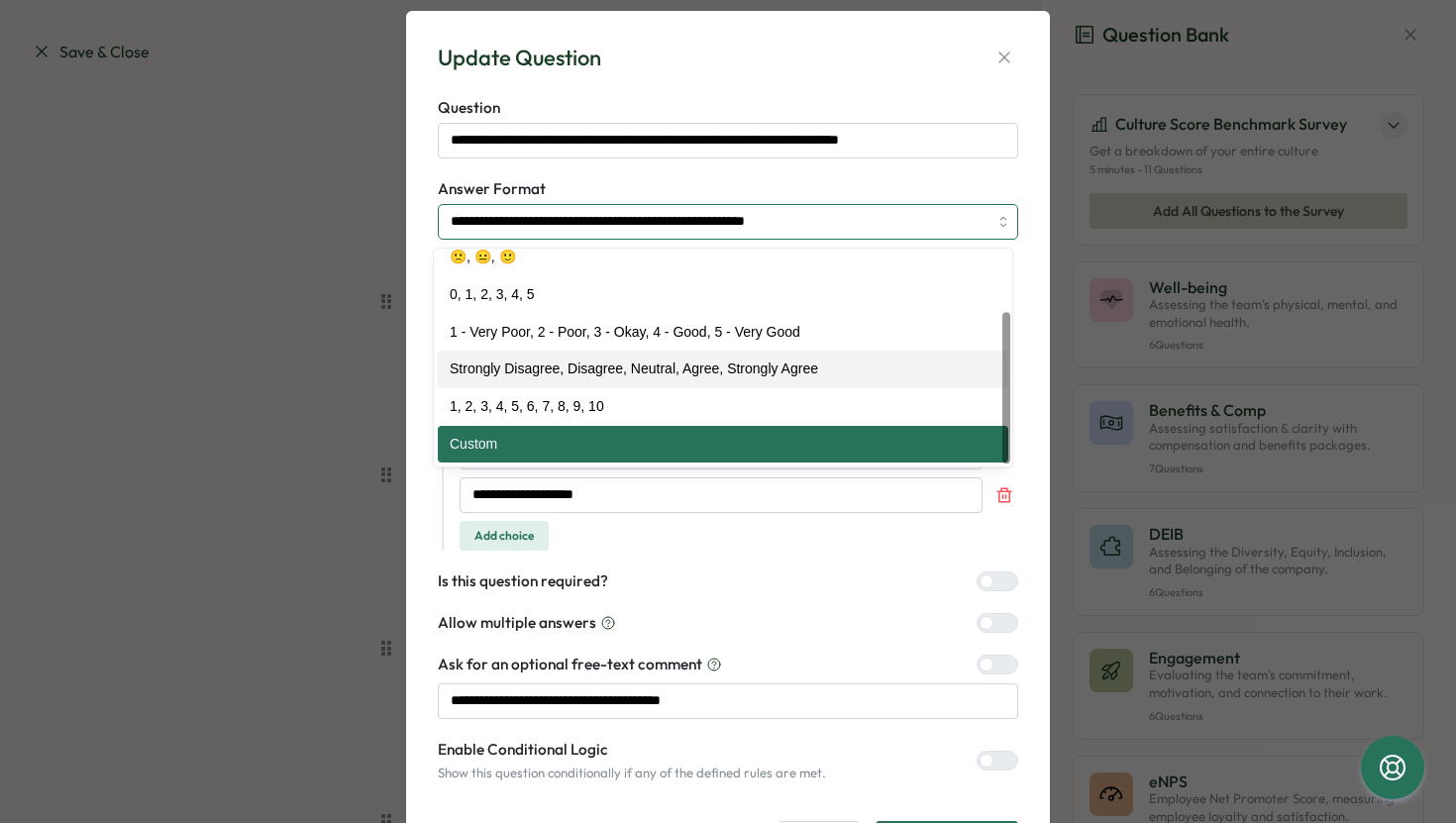 scroll, scrollTop: 0, scrollLeft: 0, axis: both 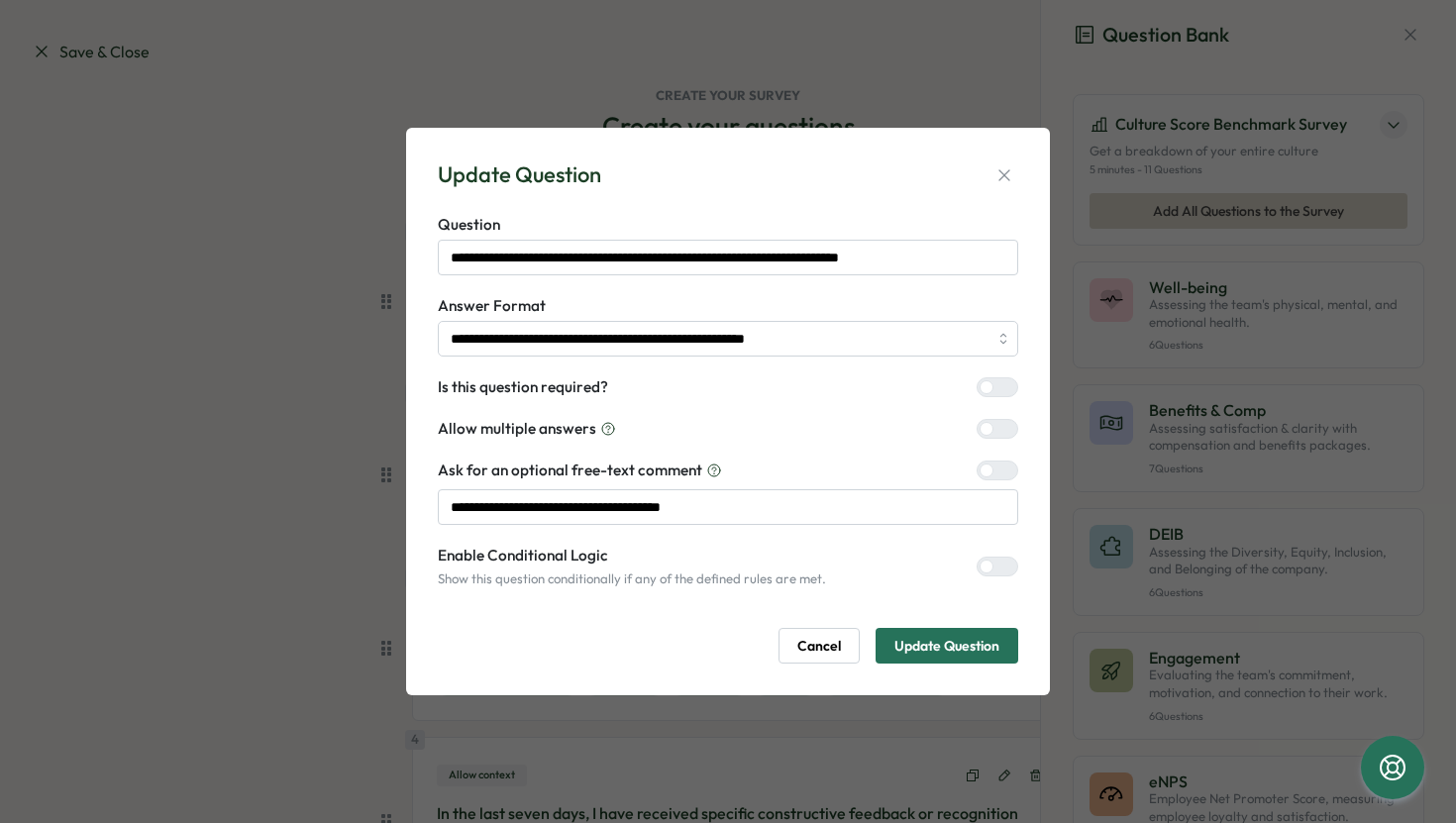 click on "Update Question" at bounding box center [947, 646] 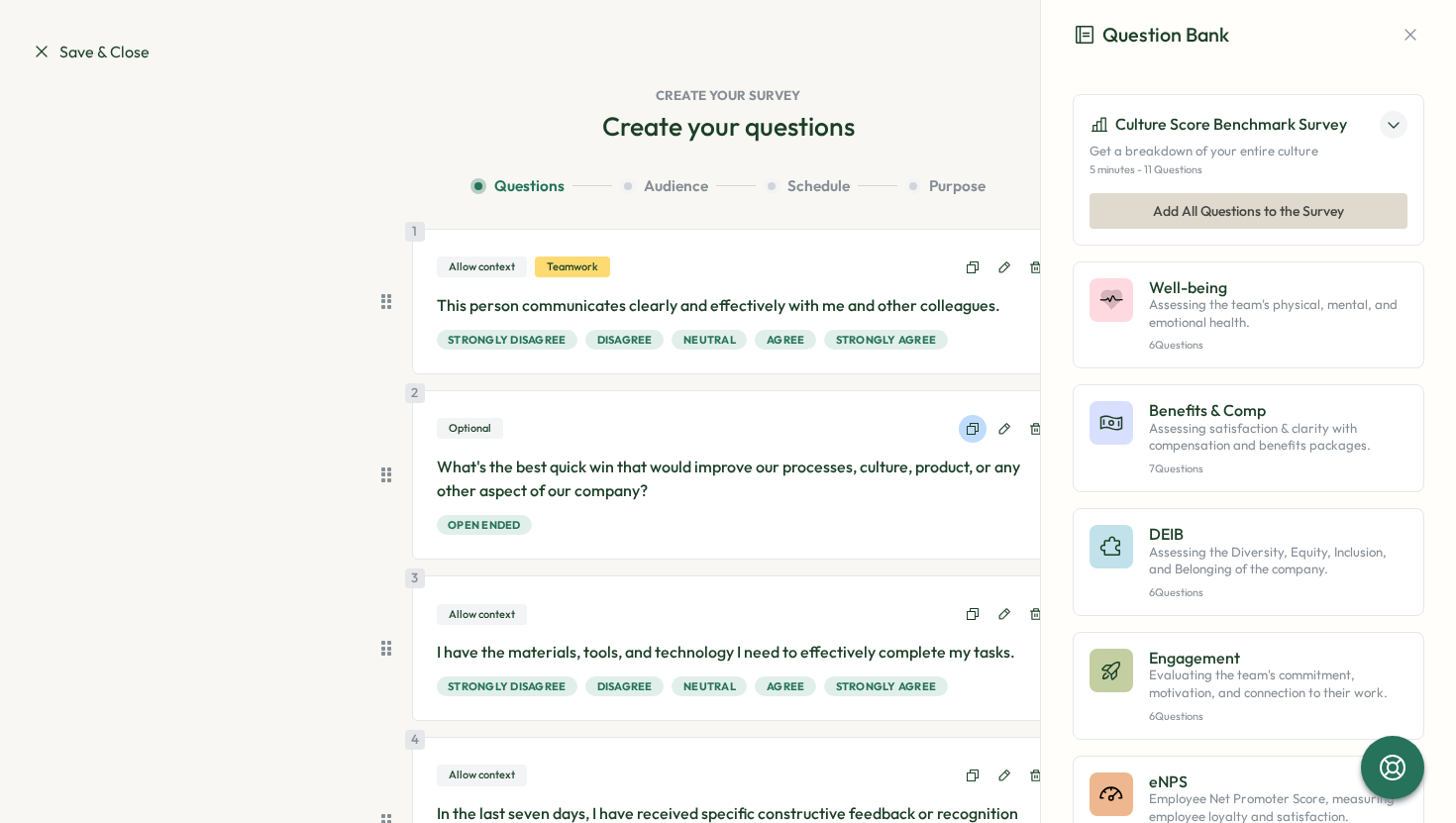 click 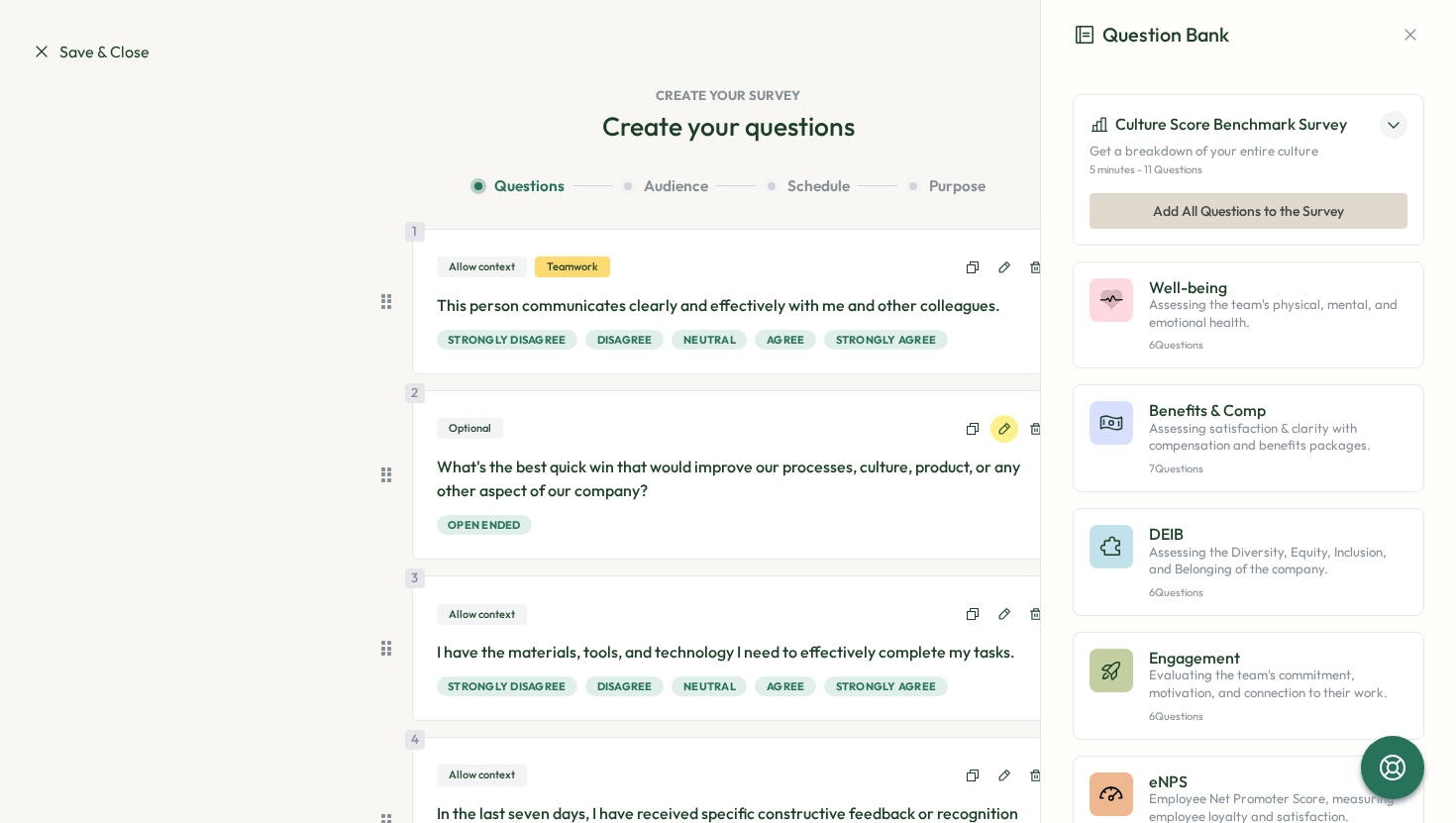 click 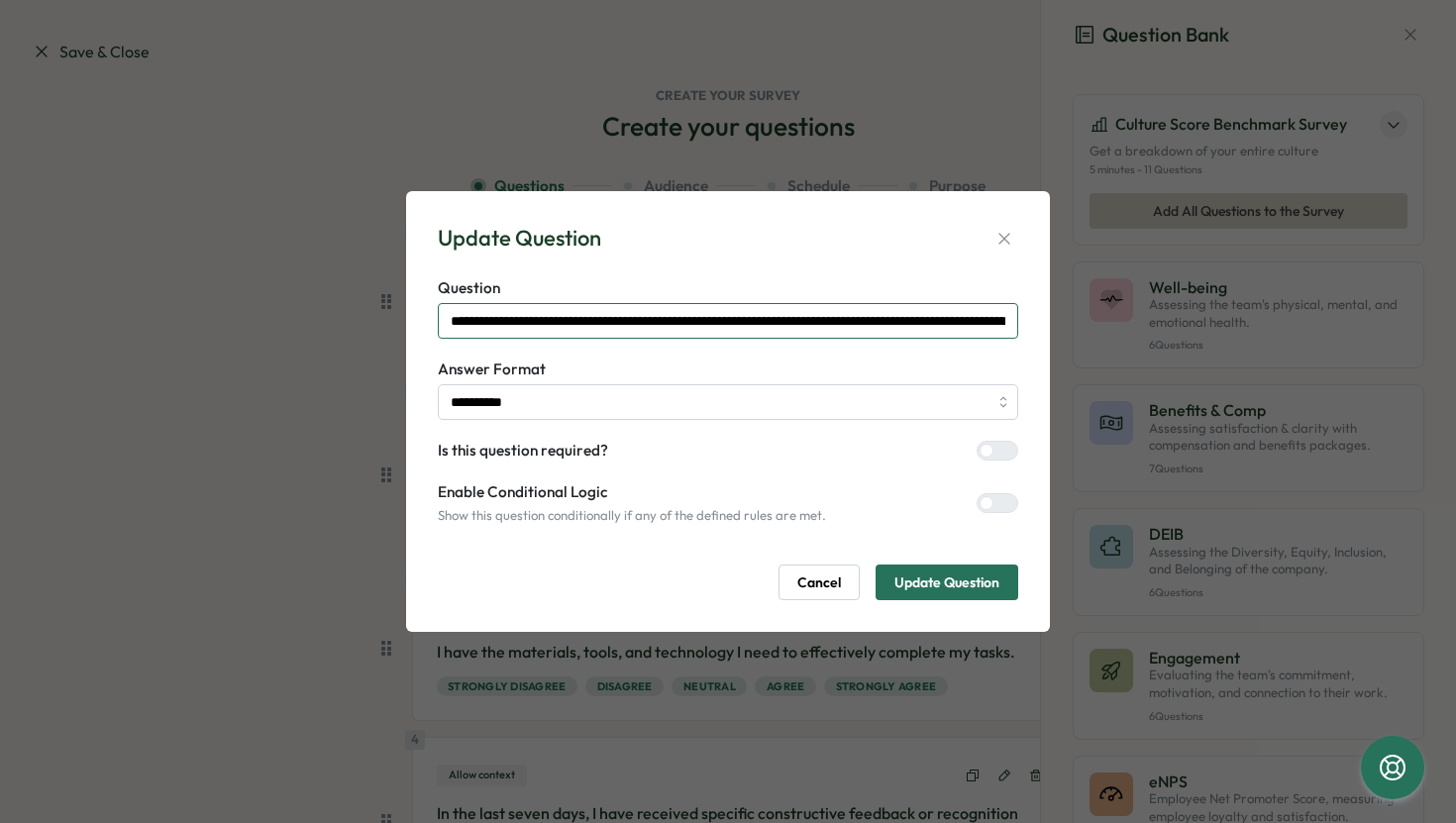 click on "**********" at bounding box center [728, 321] 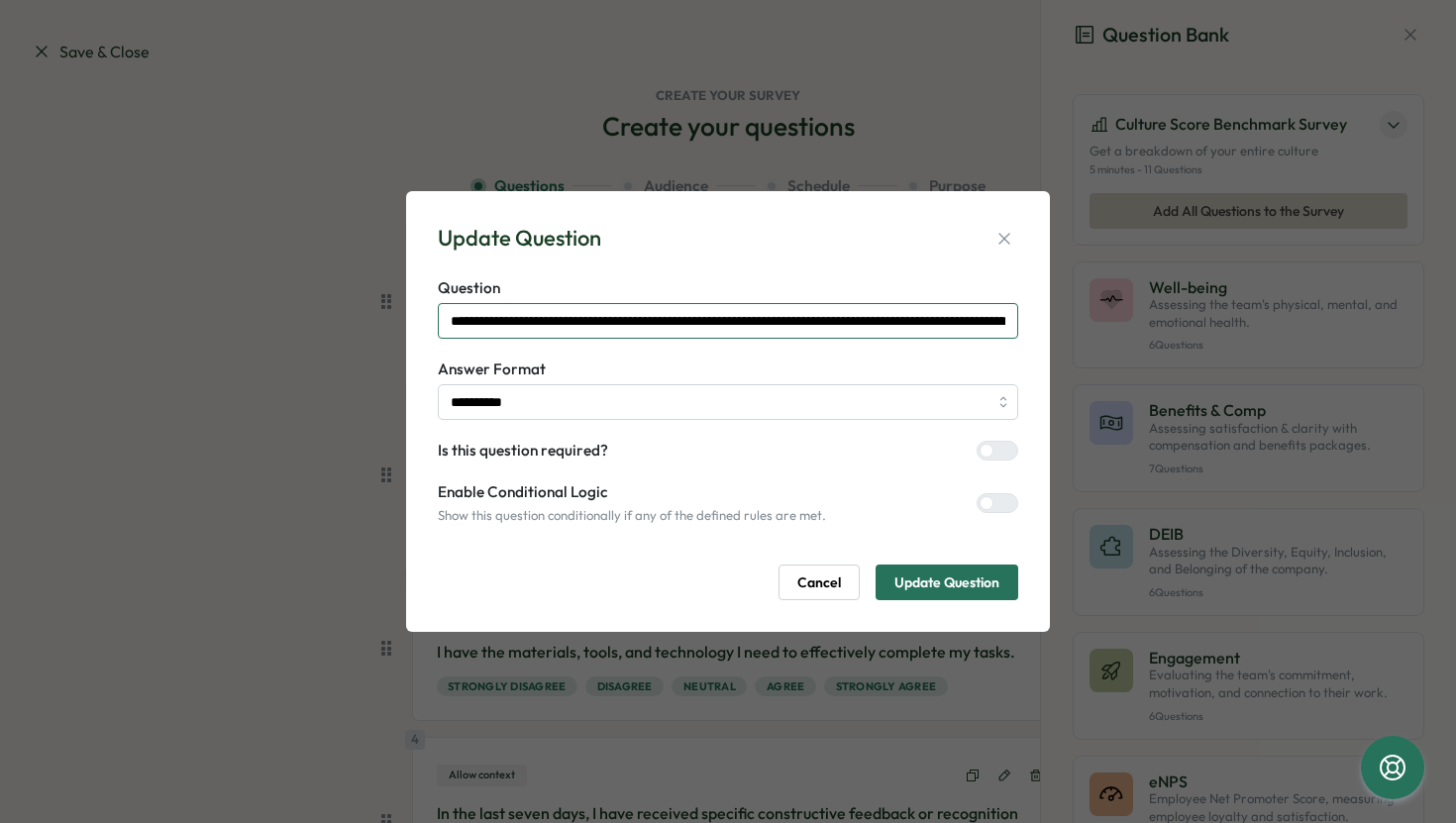 scroll, scrollTop: 0, scrollLeft: 182, axis: horizontal 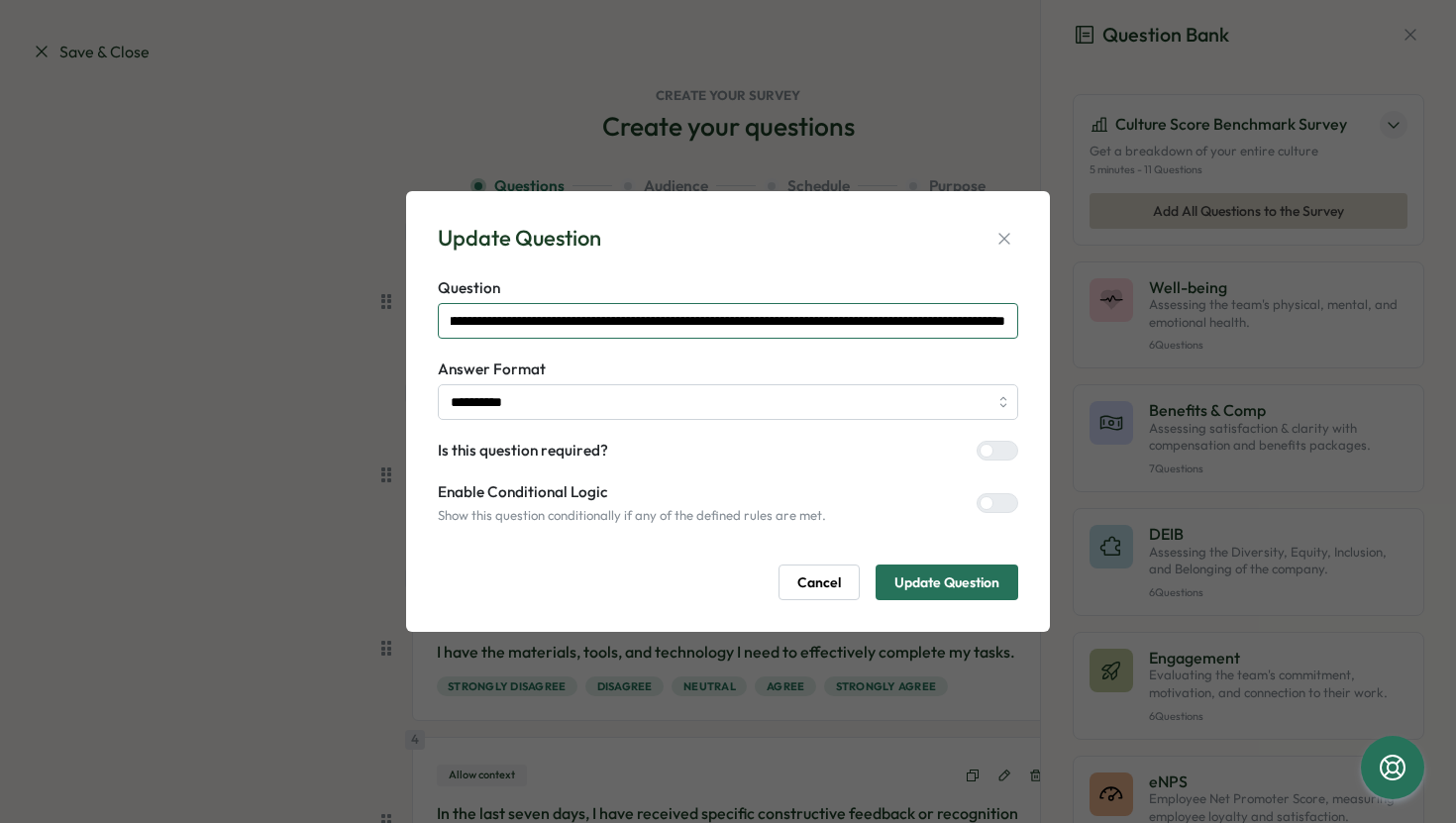 drag, startPoint x: 446, startPoint y: 316, endPoint x: 1122, endPoint y: 366, distance: 677.8466 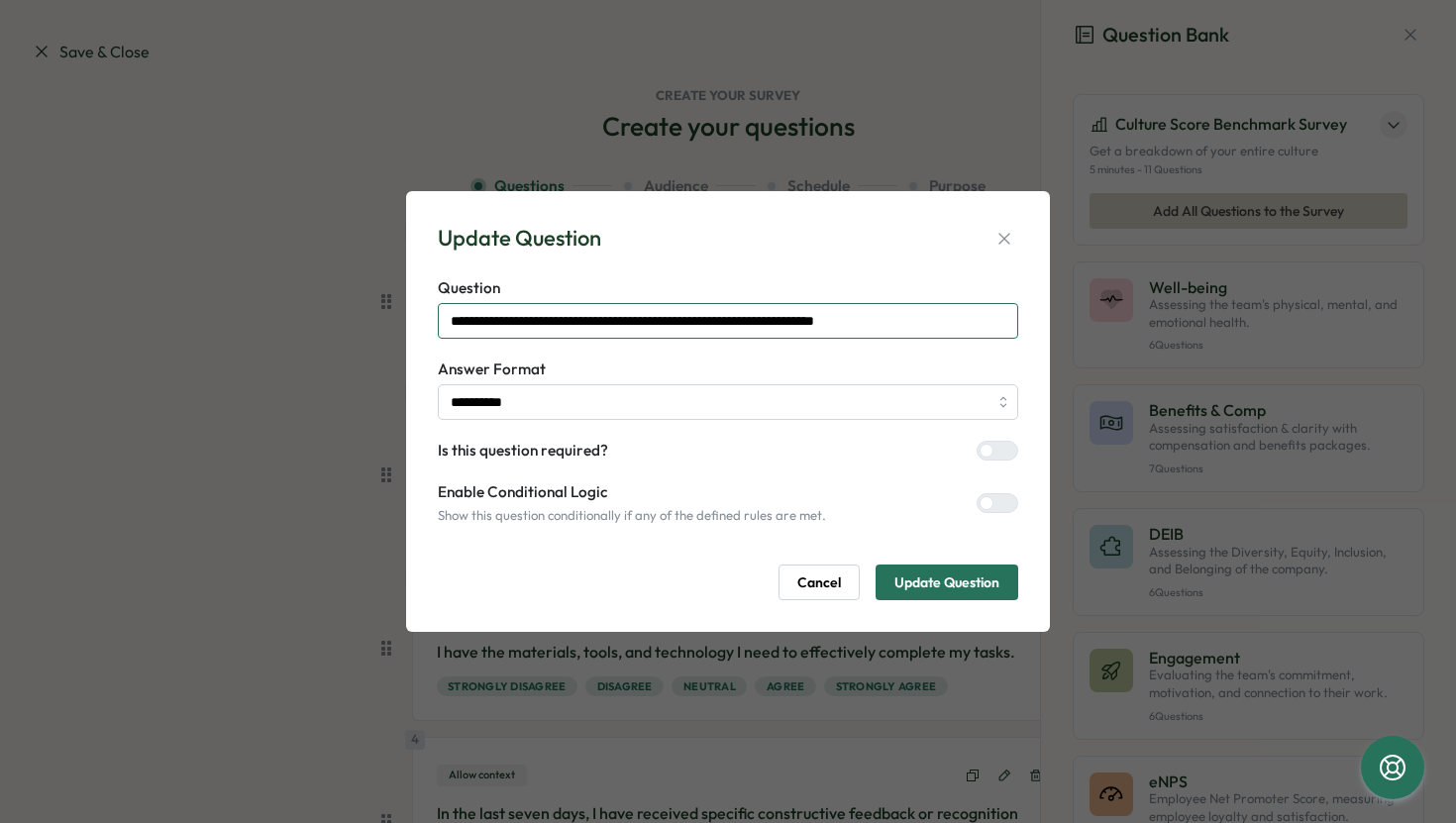 scroll, scrollTop: 0, scrollLeft: 0, axis: both 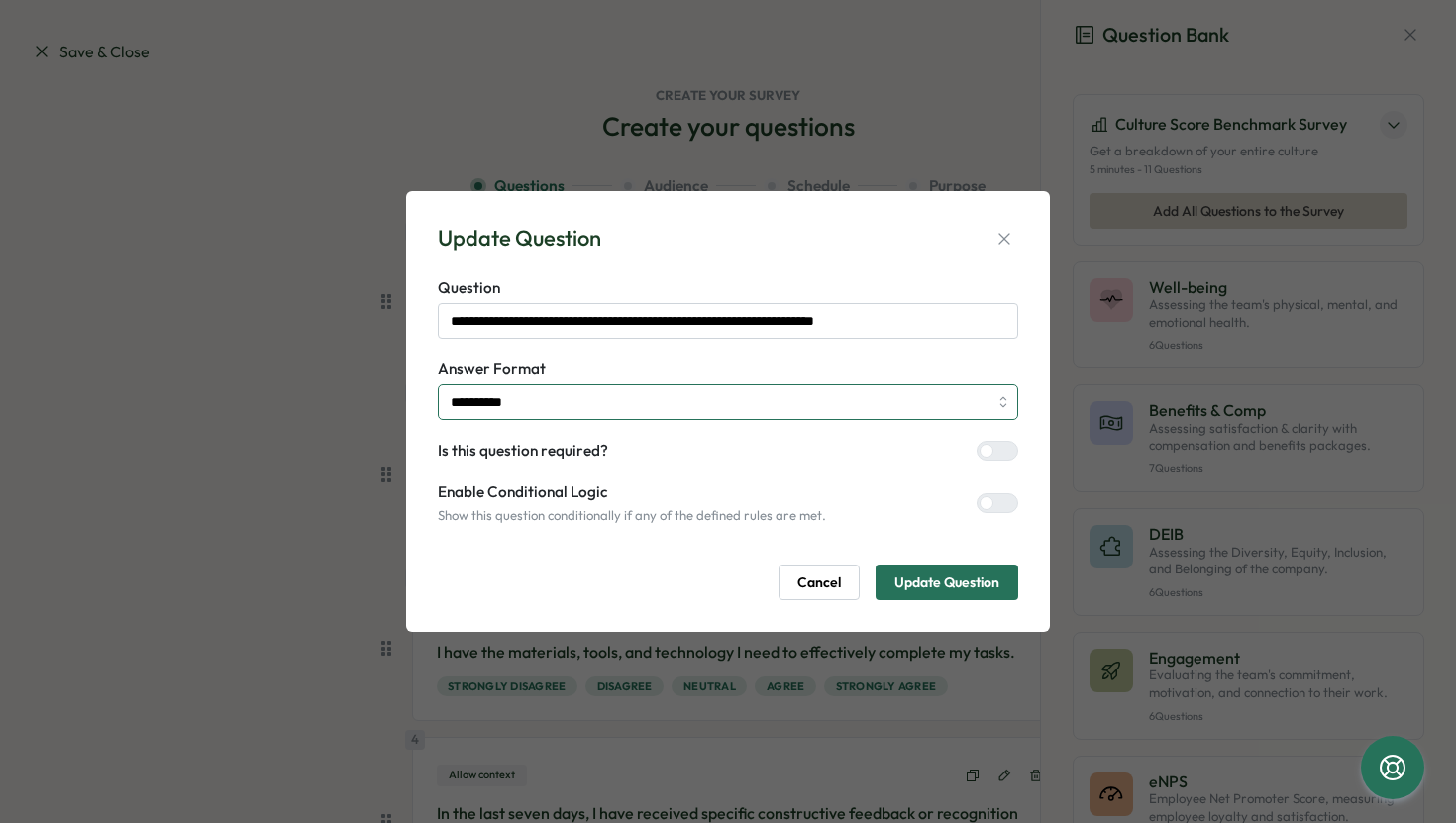 click on "**********" at bounding box center (728, 402) 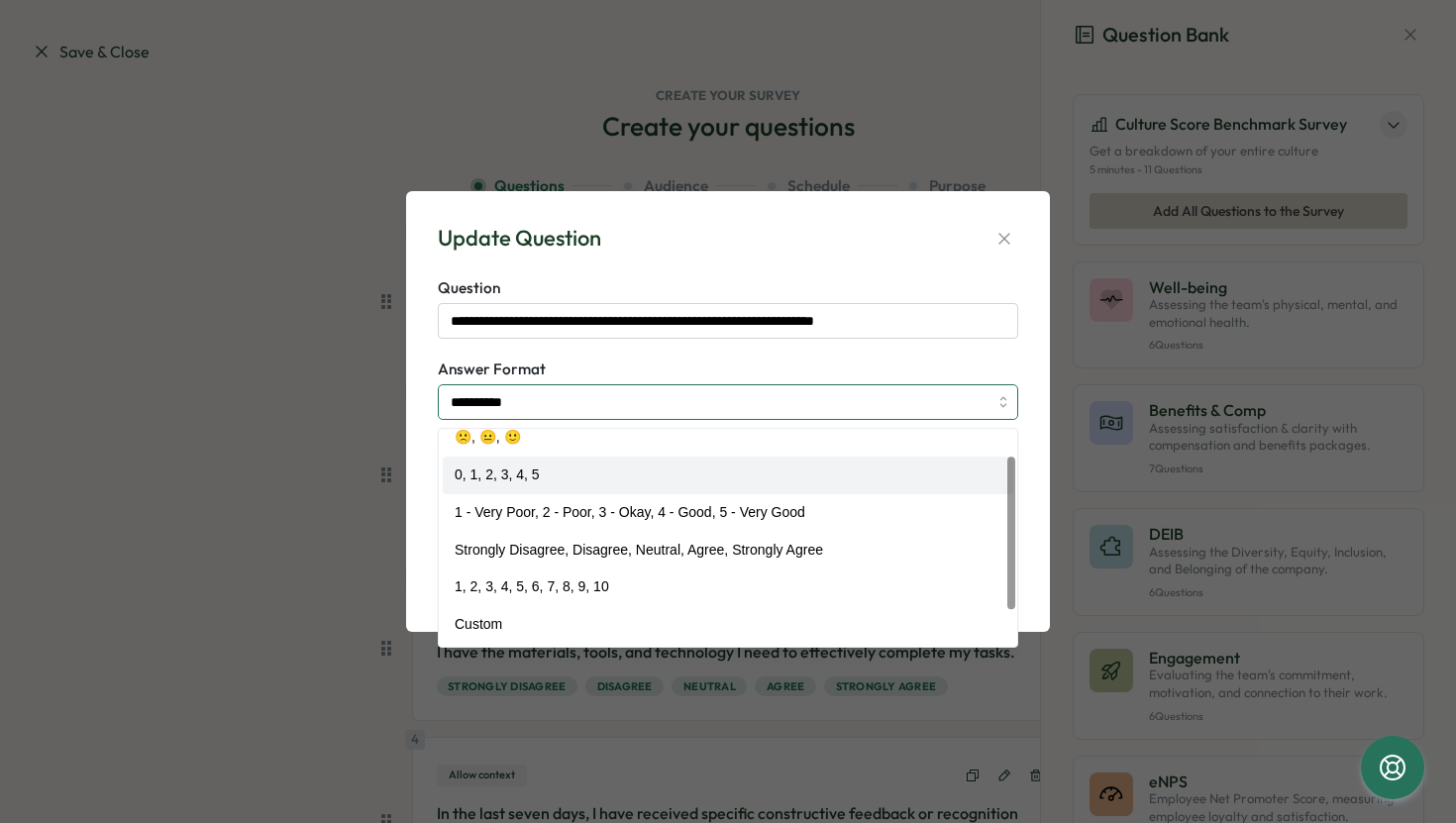 scroll, scrollTop: 0, scrollLeft: 0, axis: both 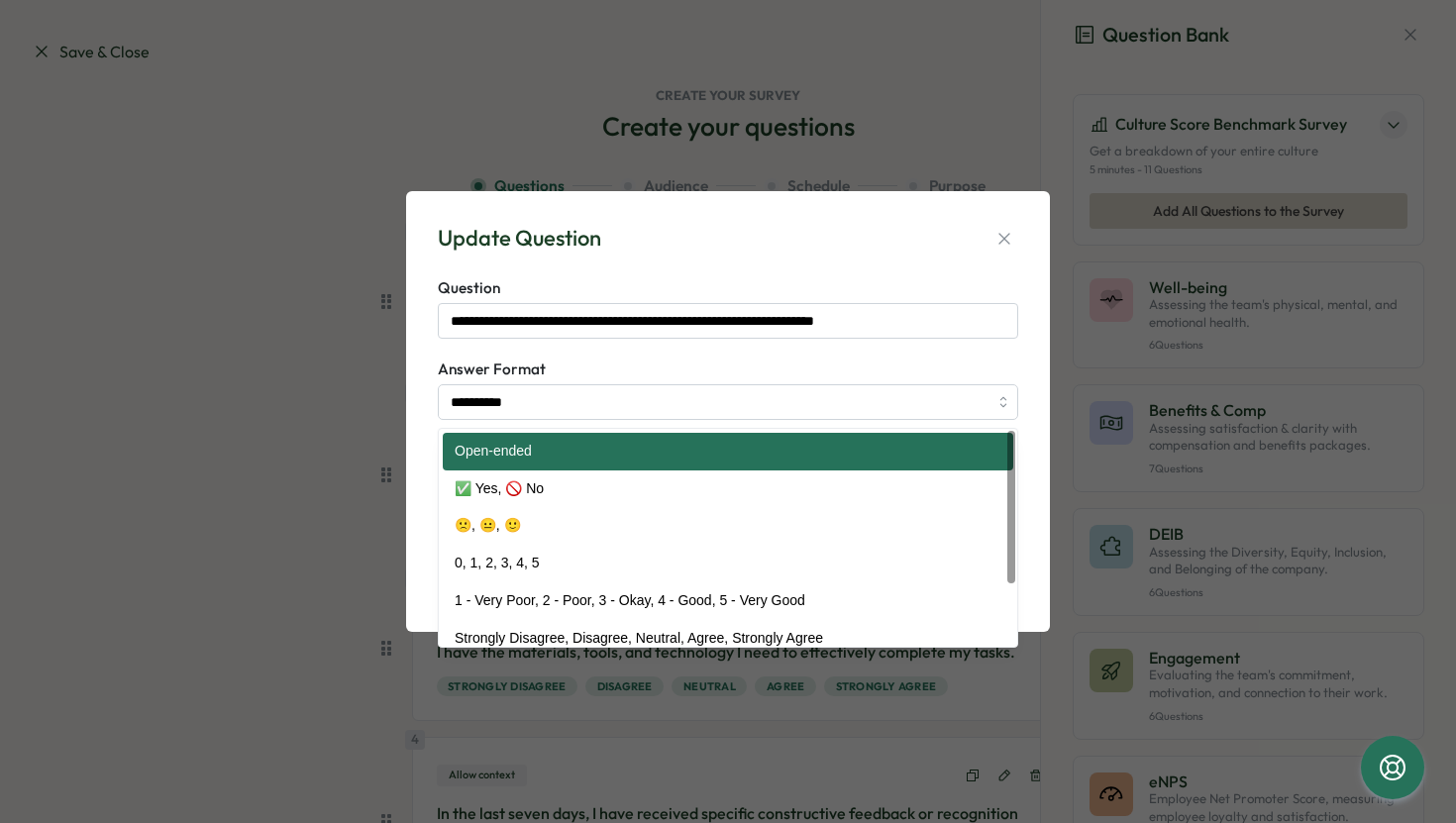 click on "Answer Format" at bounding box center [728, 369] 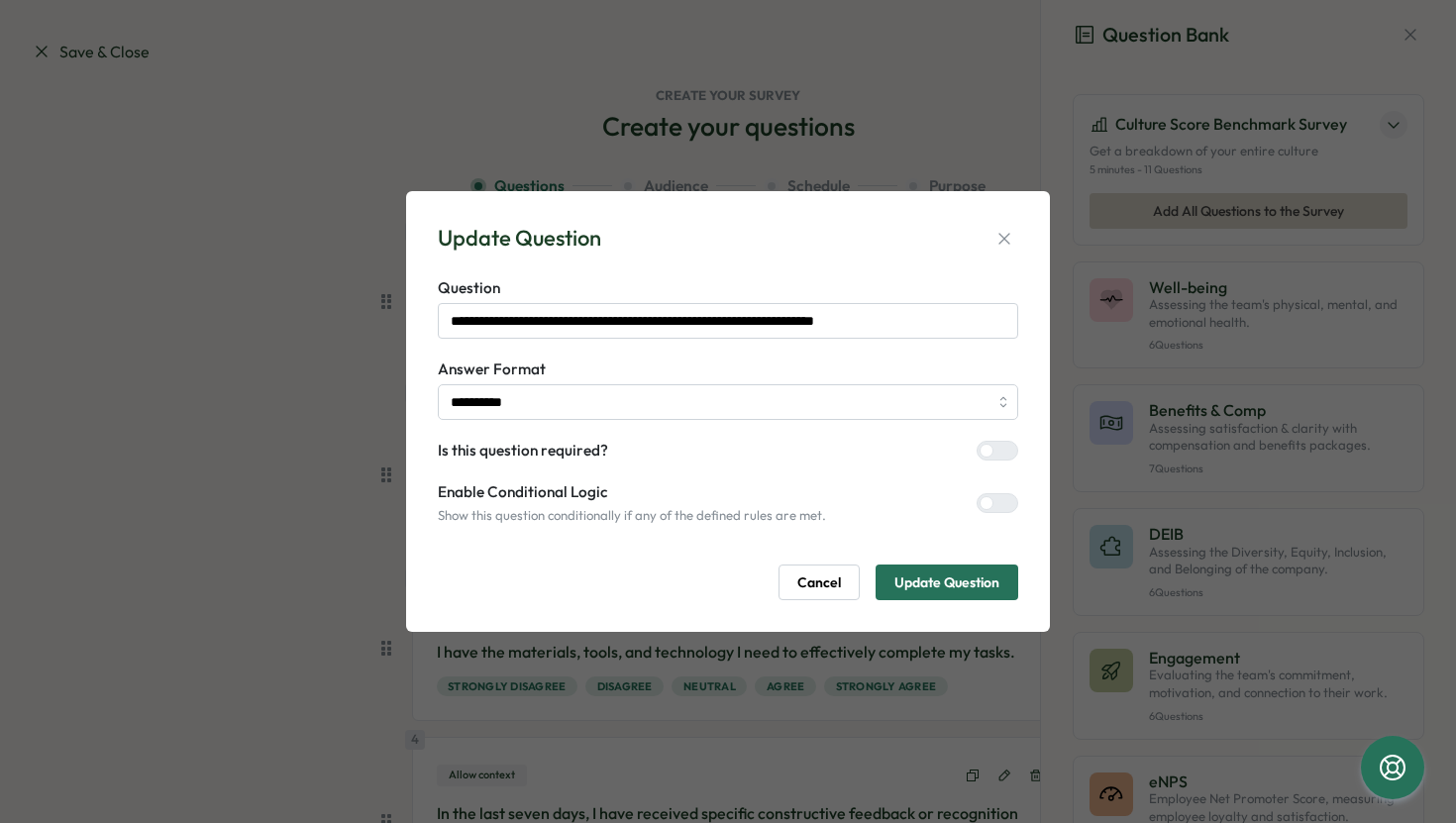 click on "Update Question" at bounding box center (947, 582) 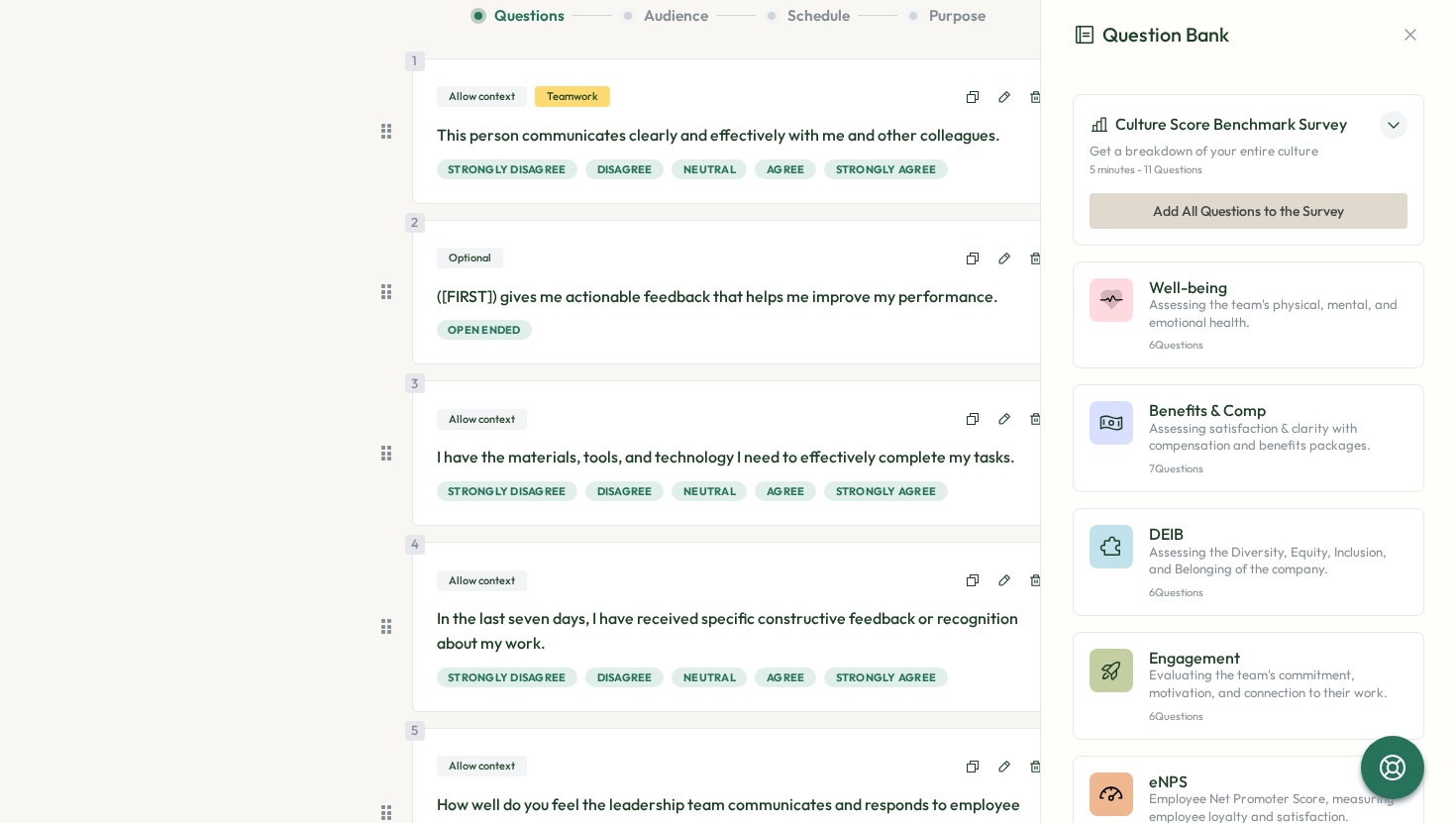 scroll, scrollTop: 174, scrollLeft: 0, axis: vertical 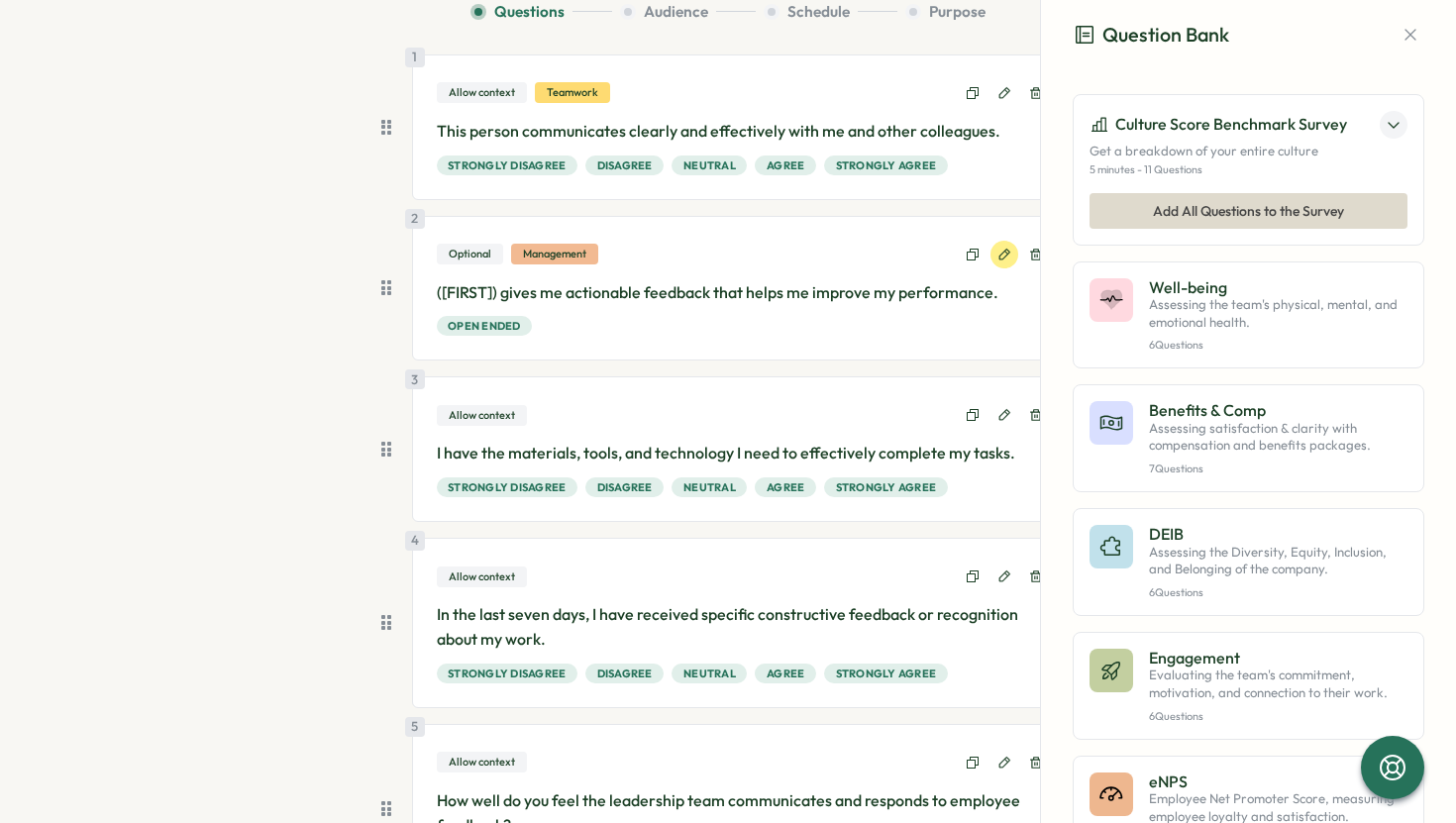 click 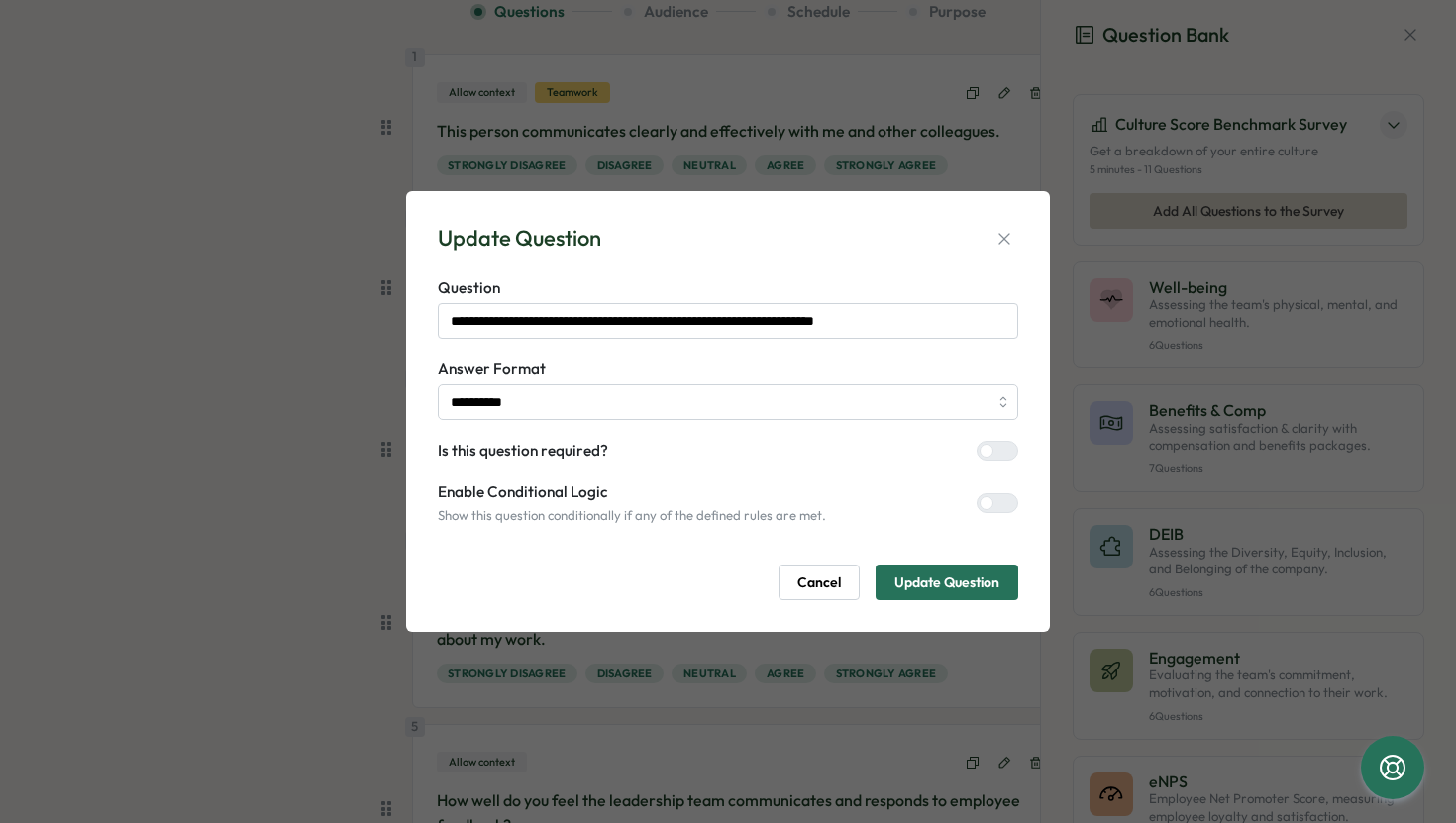 click at bounding box center (997, 451) 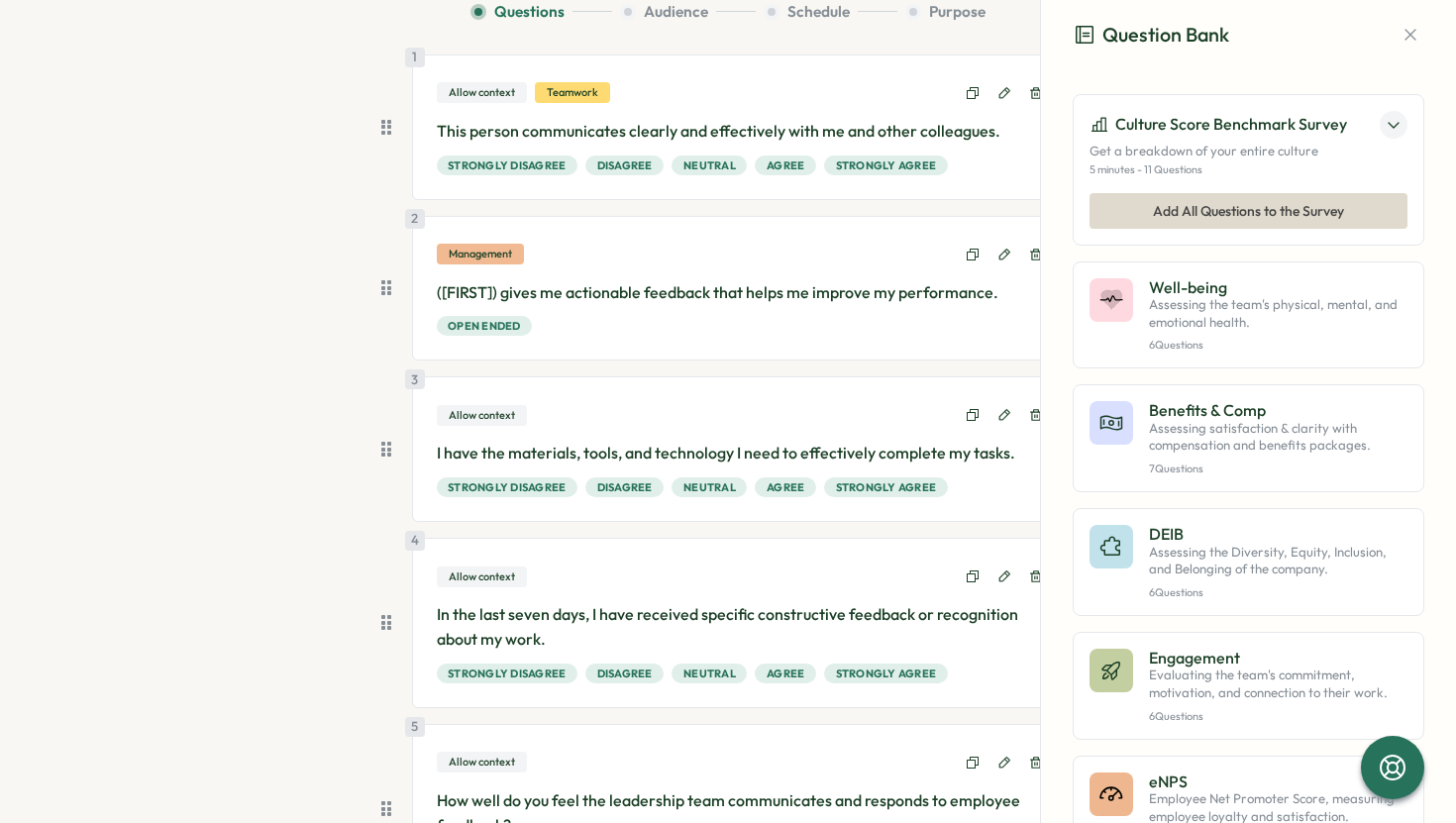 click on "3 Allow context I have the materials, tools, and technology I need to effectively complete my tasks. Strongly Disagree Disagree Neutral Agree Strongly Agree" at bounding box center (744, 449) 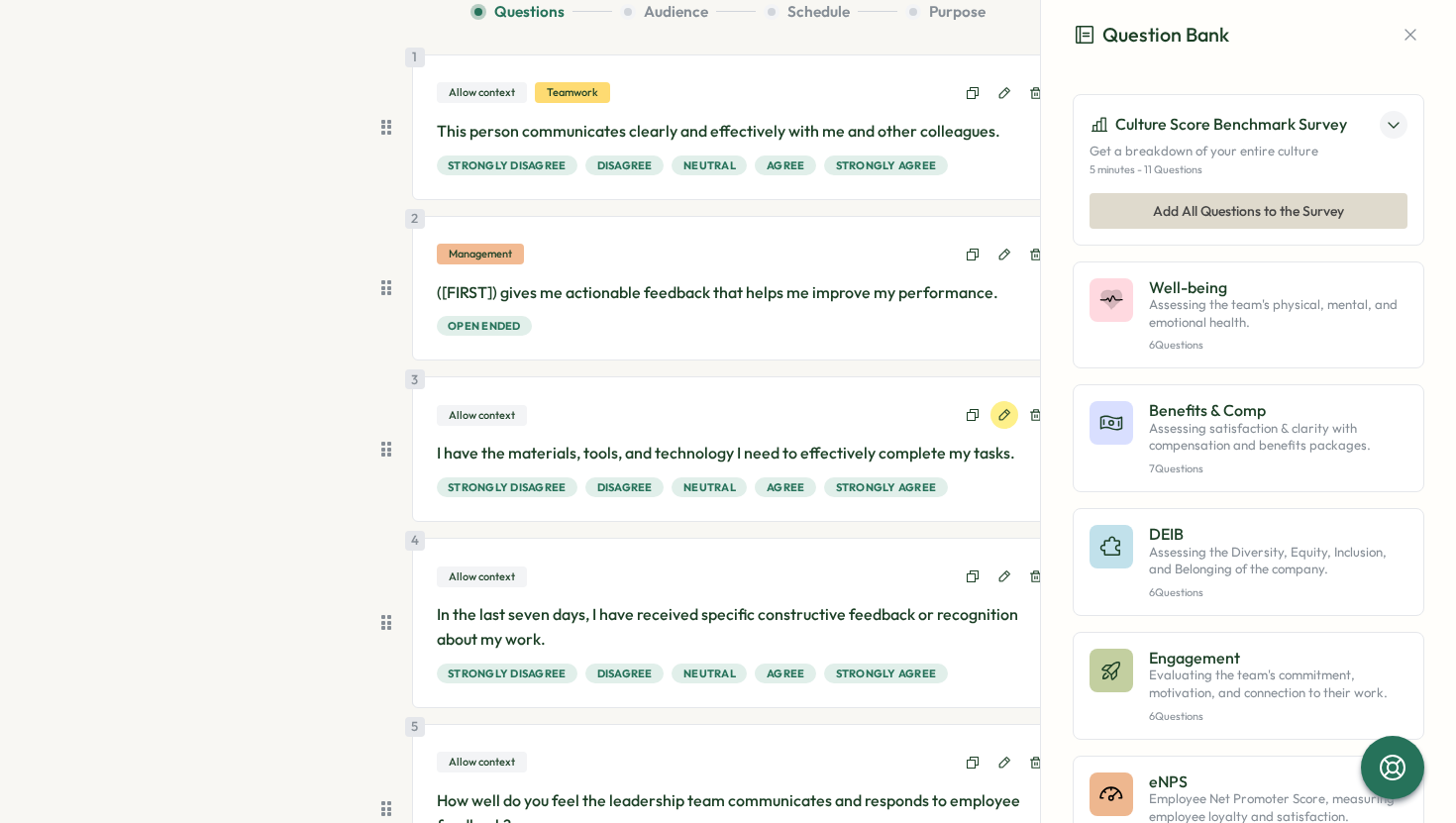 click 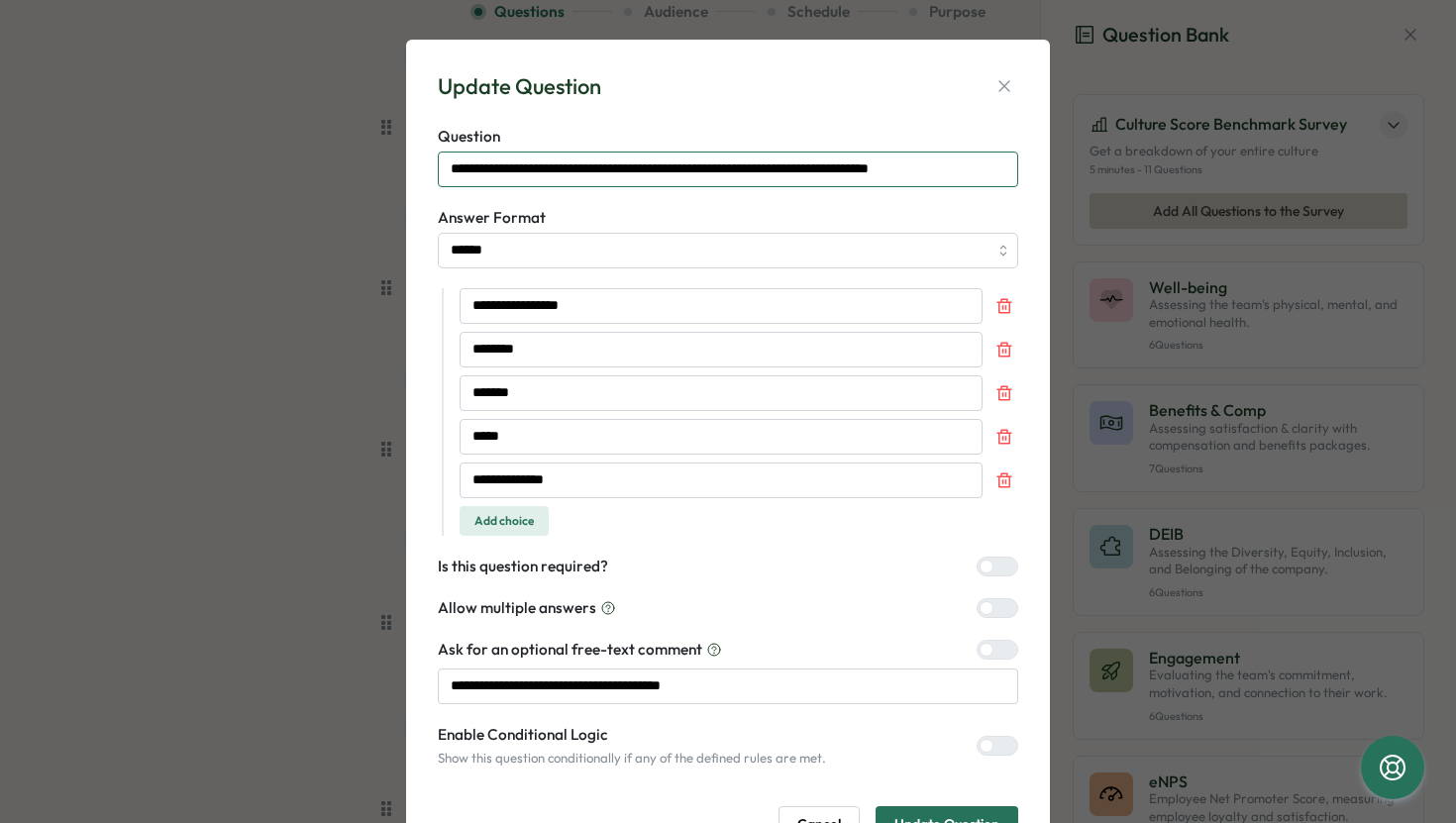 click on "**********" at bounding box center (728, 169) 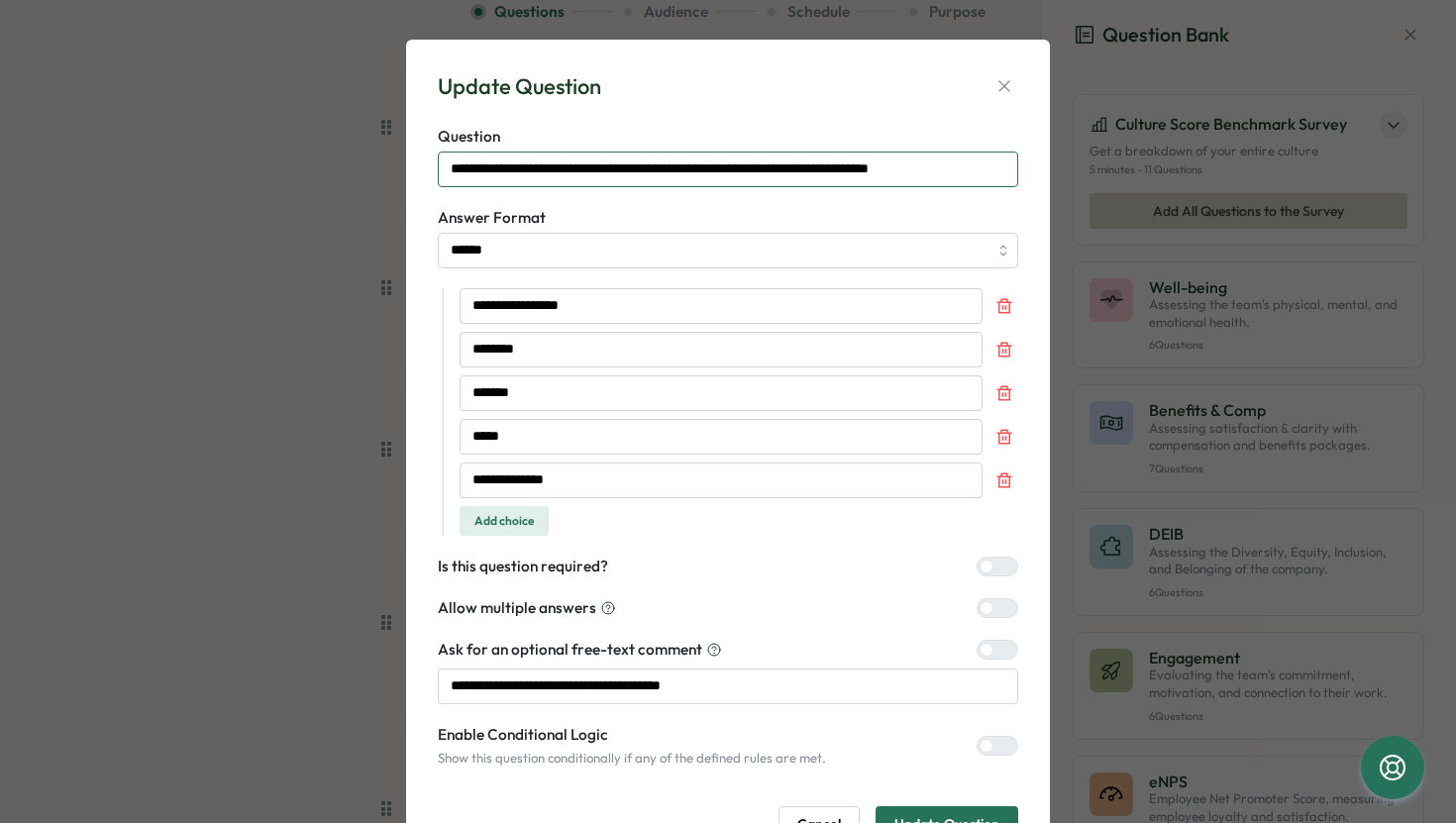 drag, startPoint x: 977, startPoint y: 177, endPoint x: 418, endPoint y: 168, distance: 559.0724 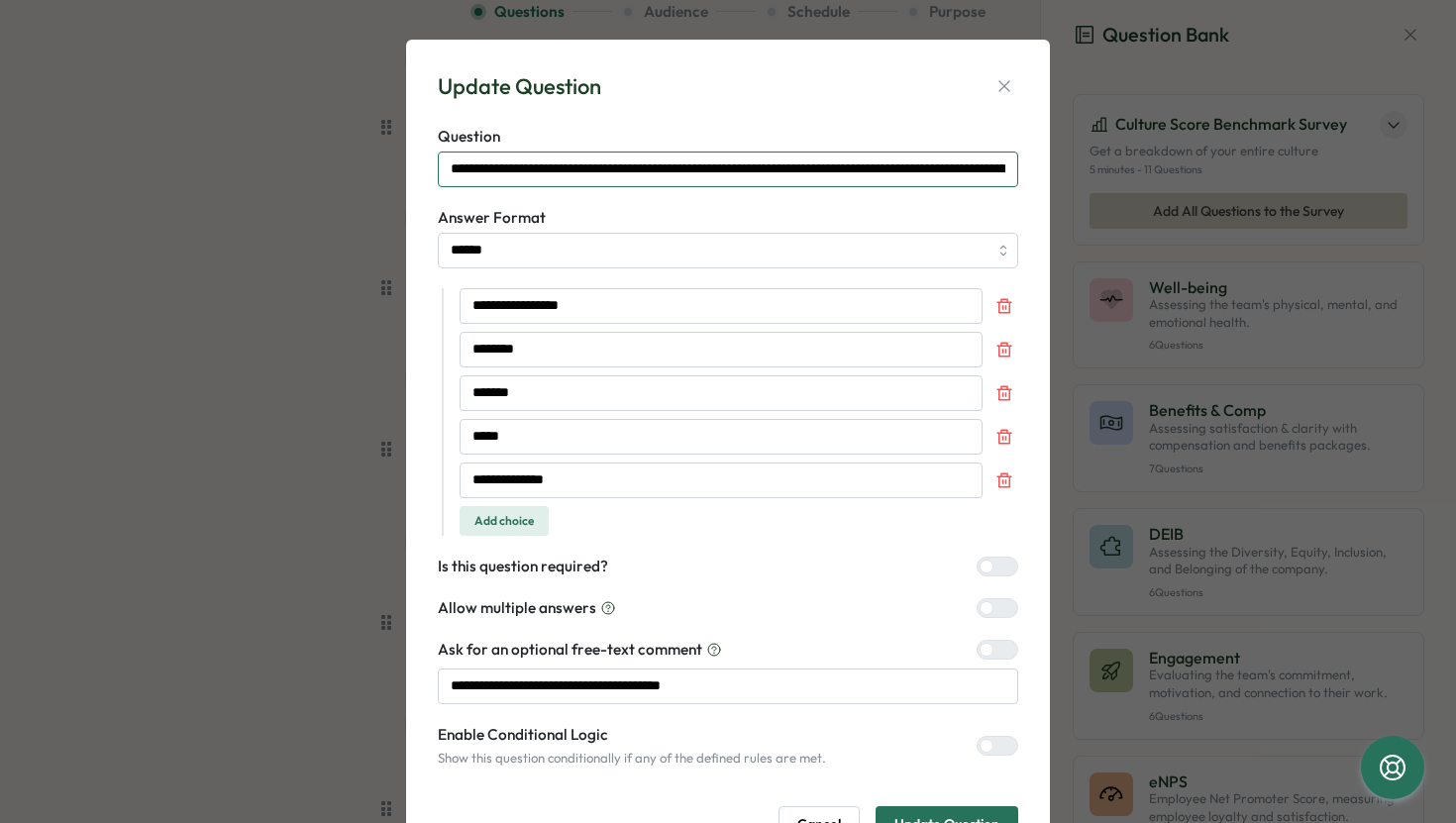 scroll, scrollTop: 0, scrollLeft: 207, axis: horizontal 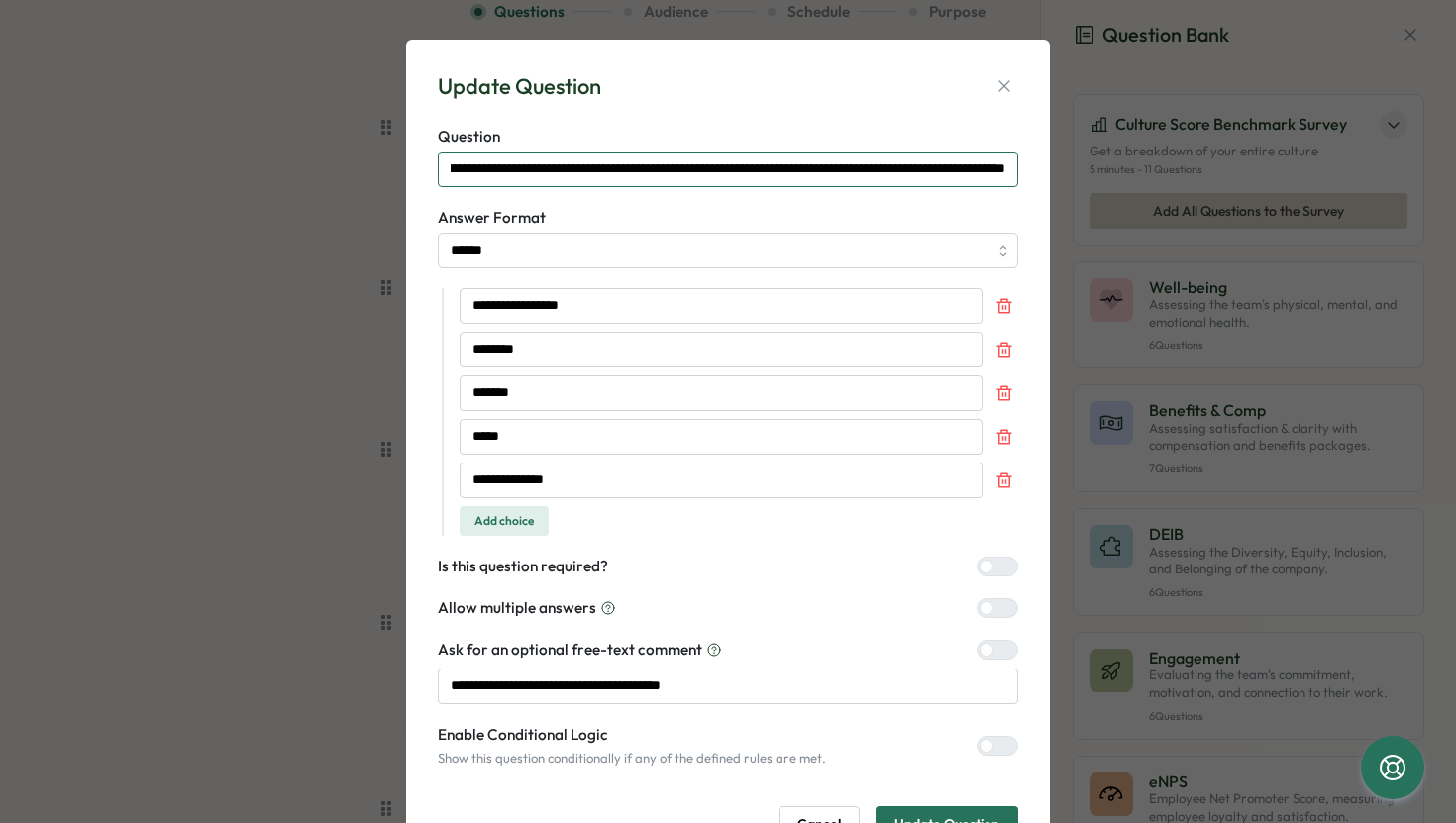 type on "**********" 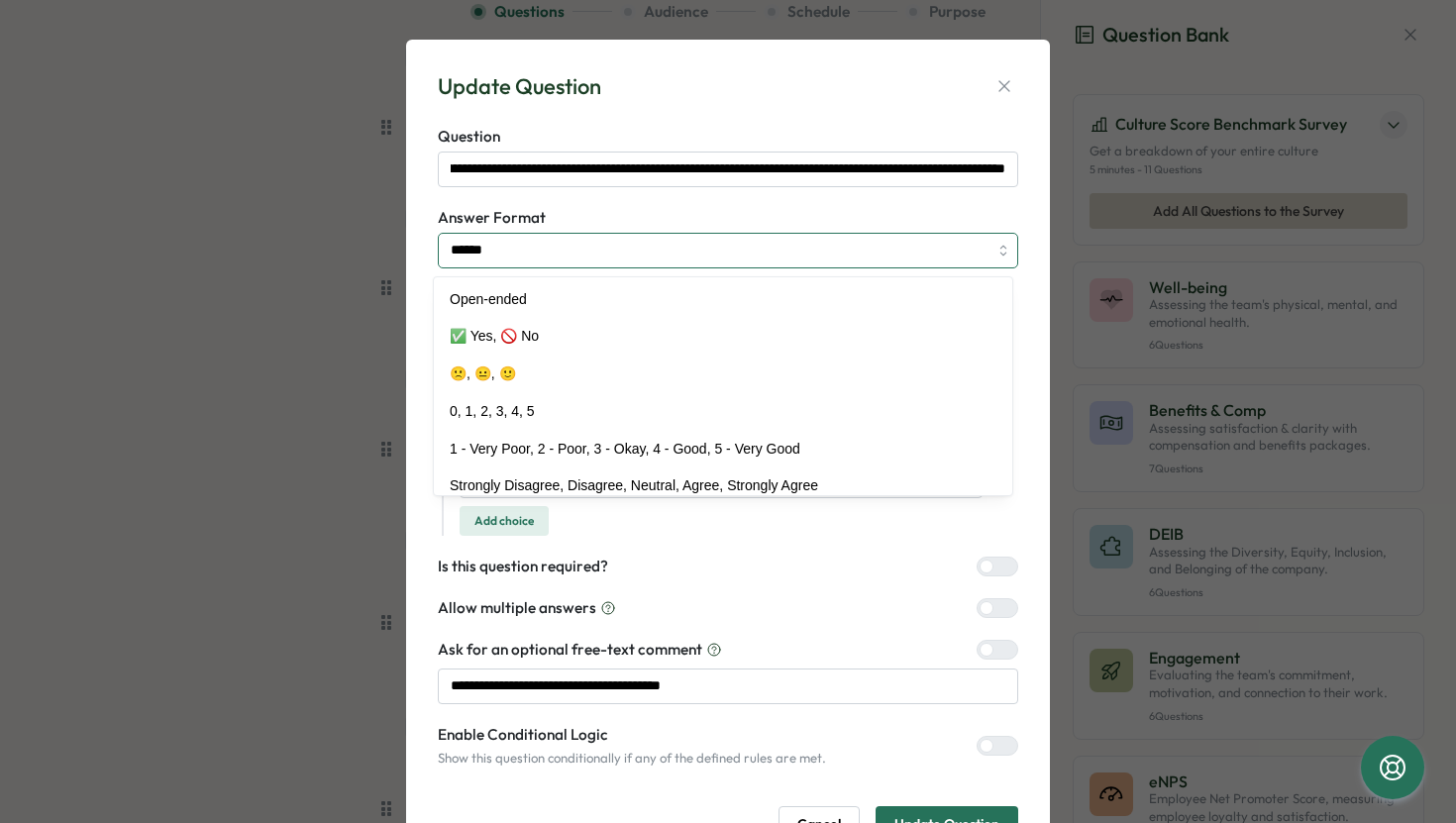 scroll, scrollTop: 0, scrollLeft: 0, axis: both 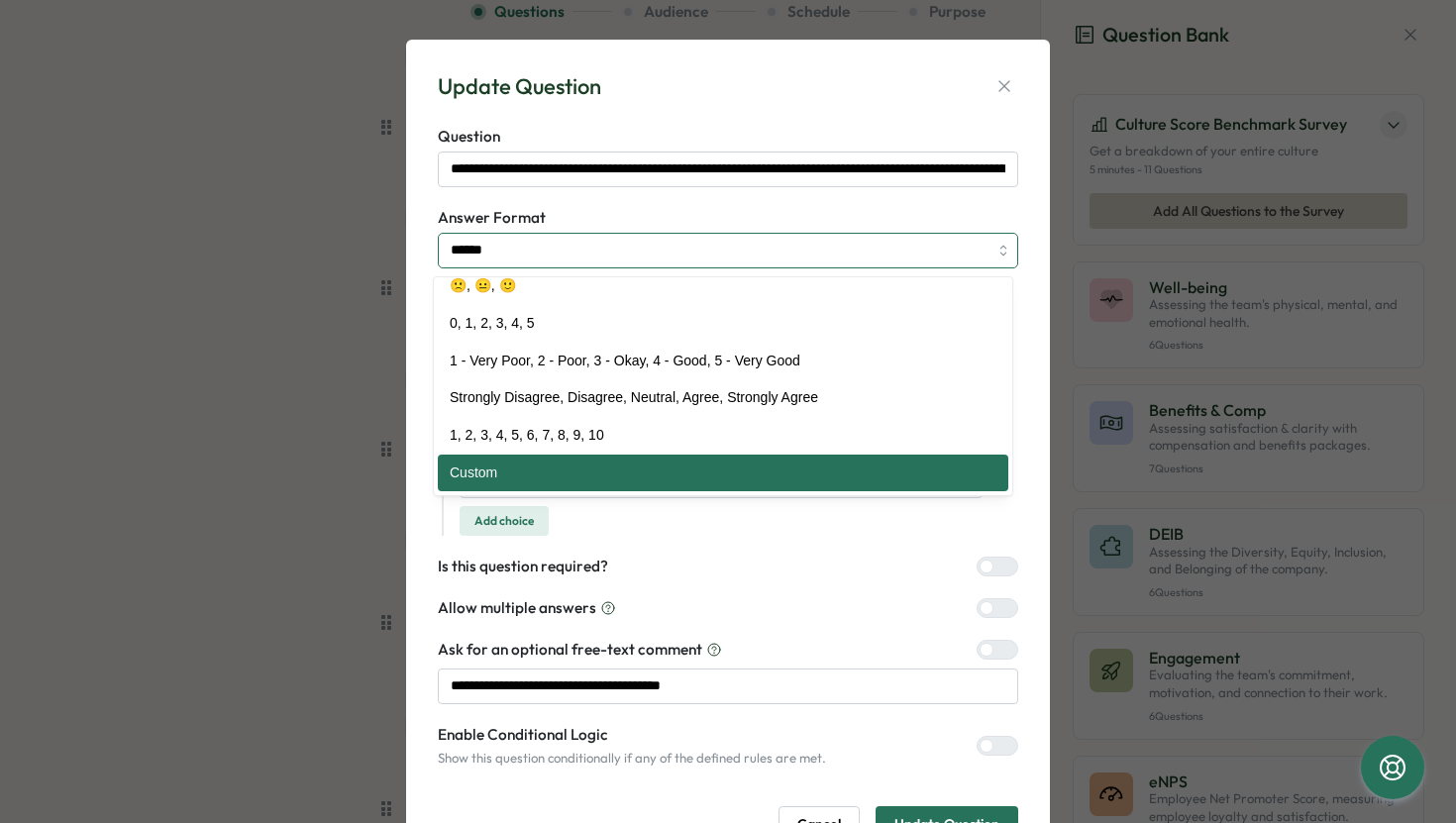 click on "******" at bounding box center [728, 251] 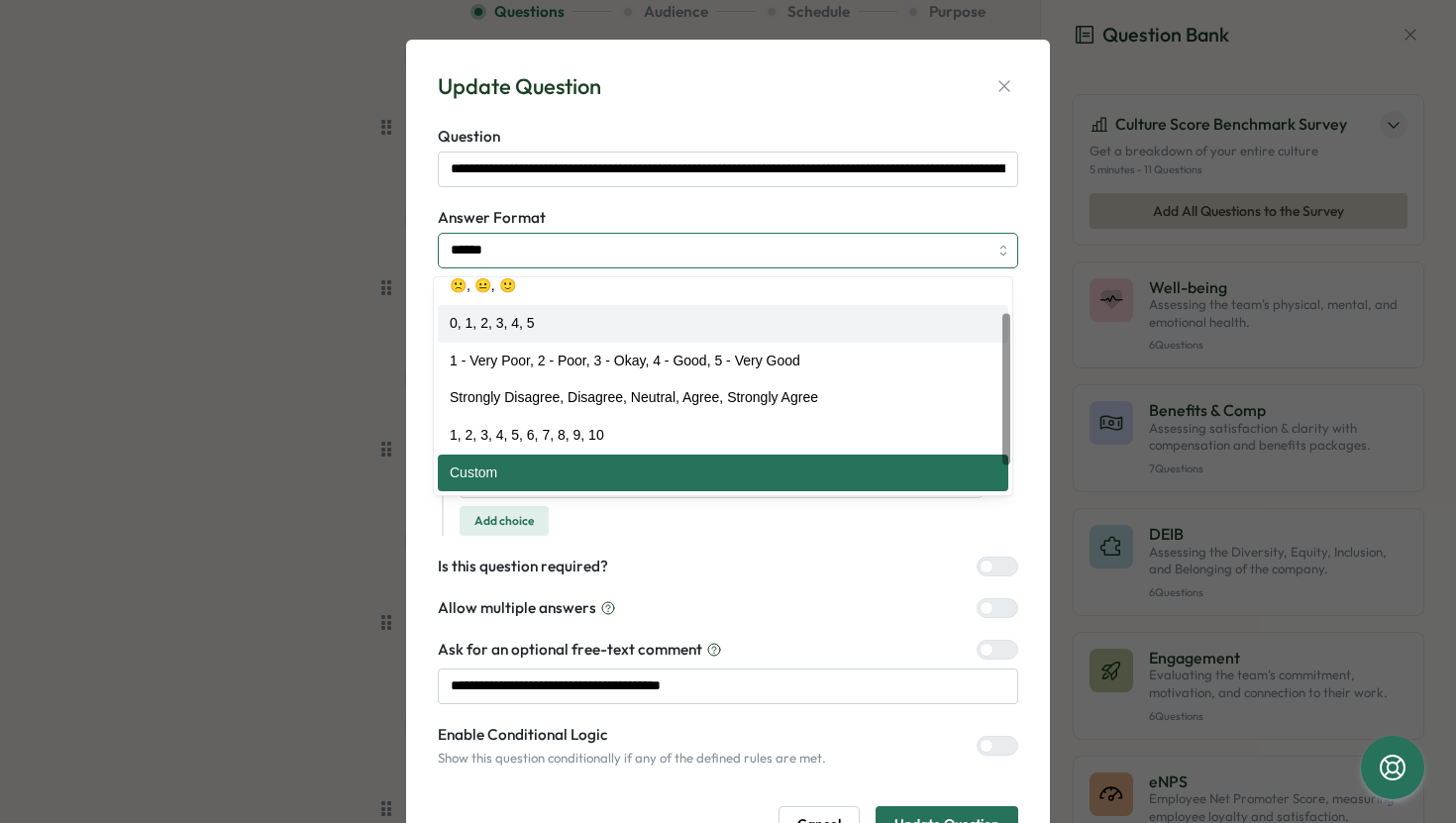 scroll, scrollTop: 0, scrollLeft: 0, axis: both 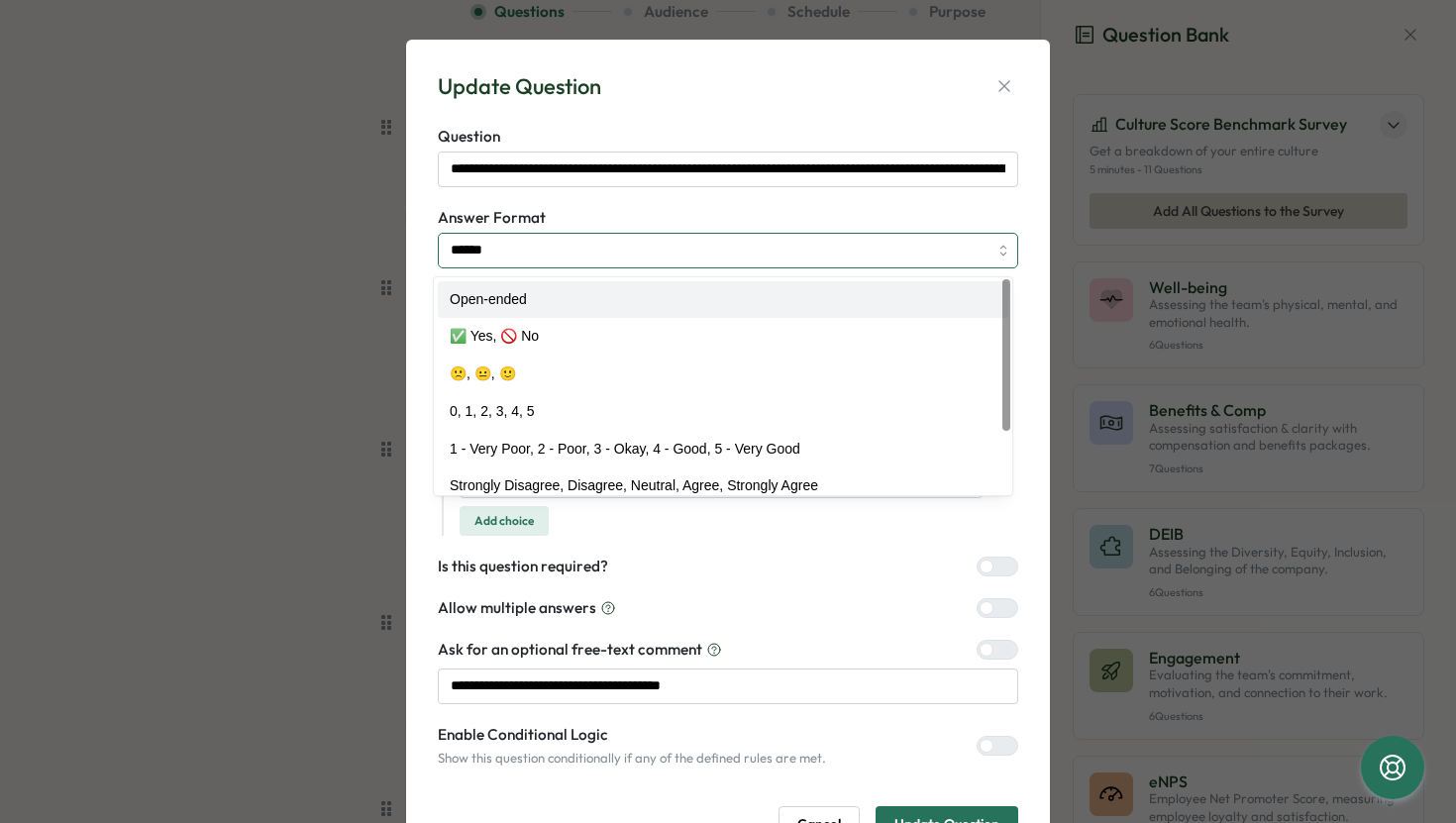 type on "**********" 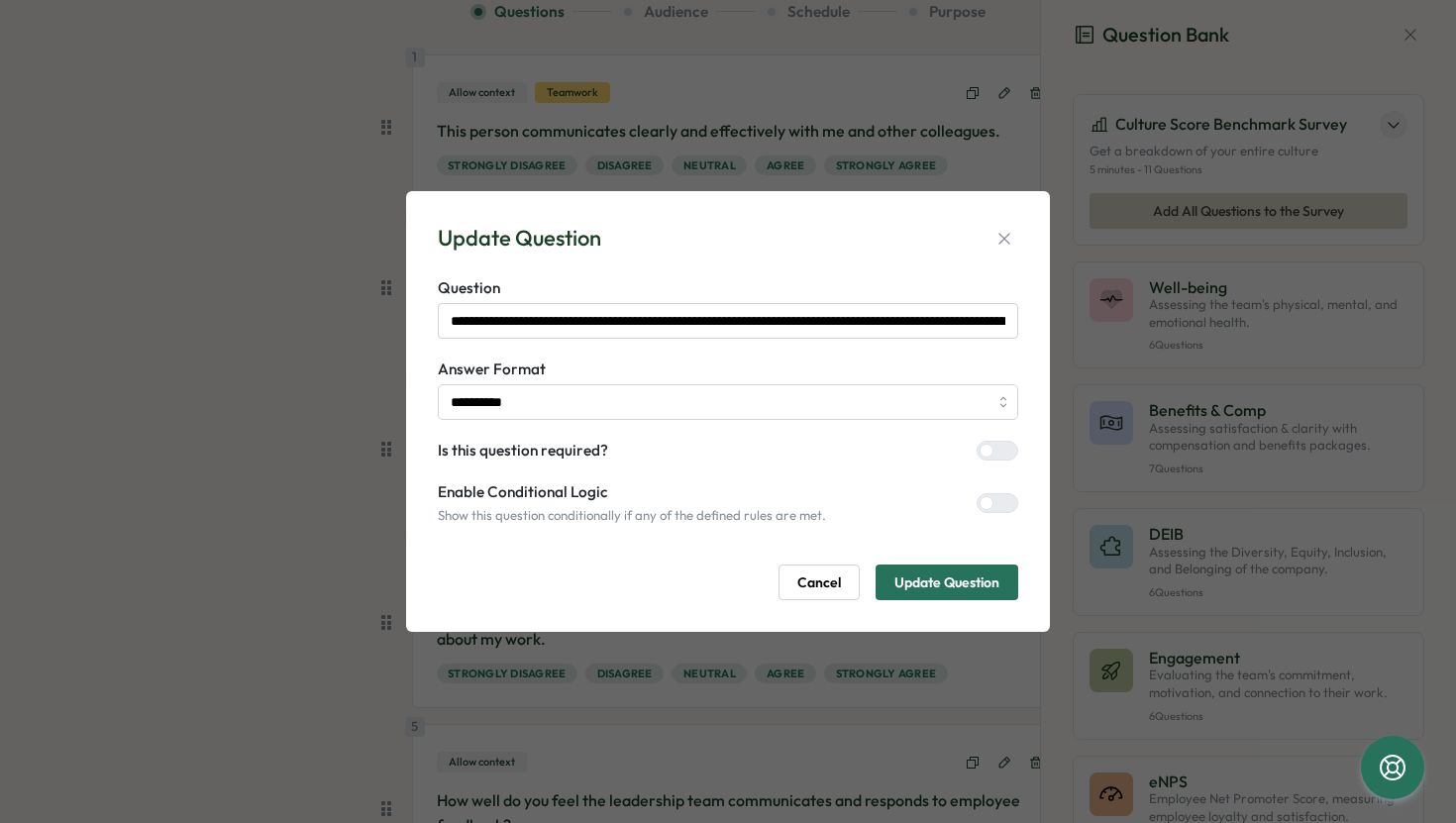 click on "Update Question" at bounding box center [947, 582] 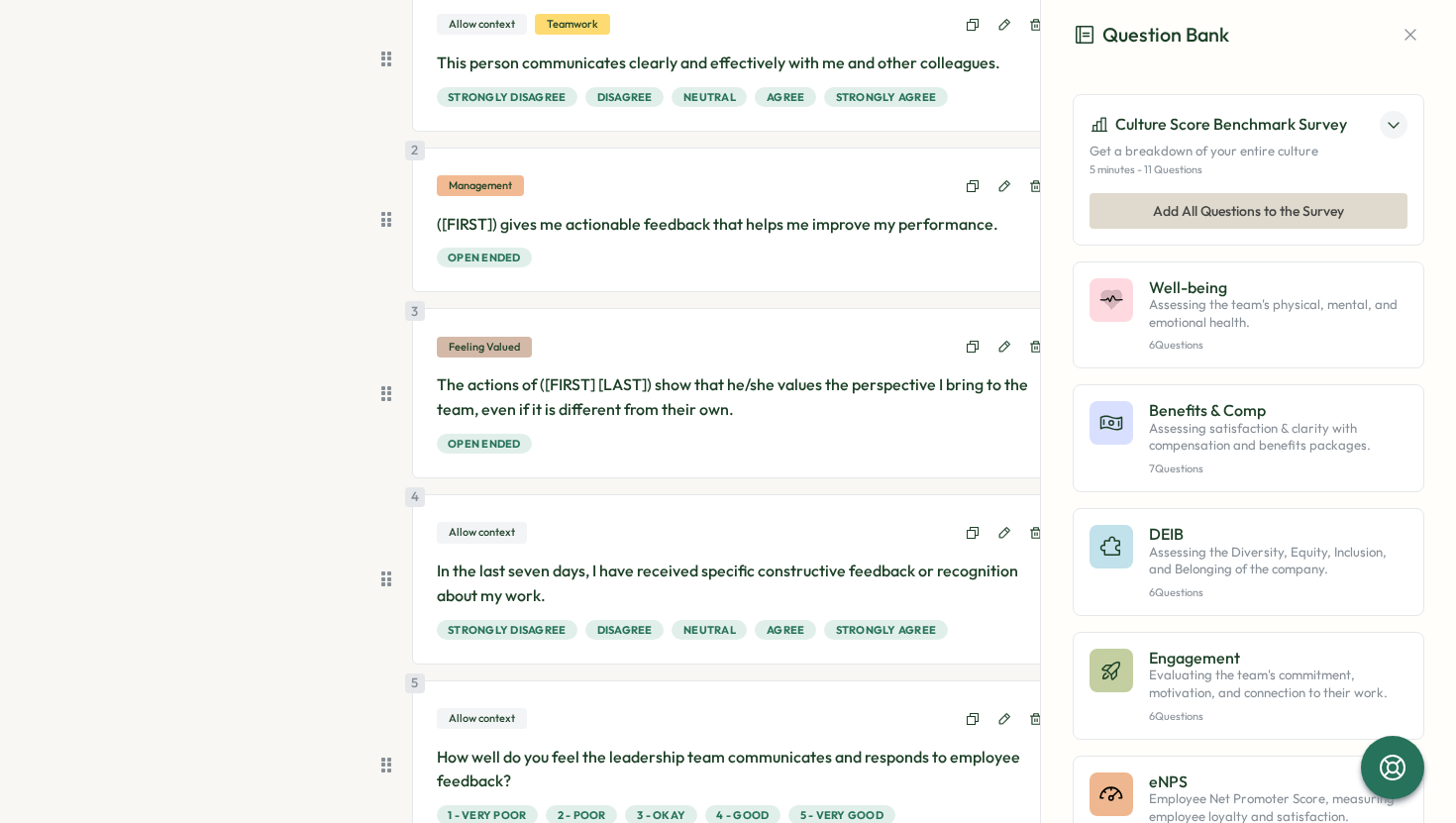 scroll, scrollTop: 264, scrollLeft: 0, axis: vertical 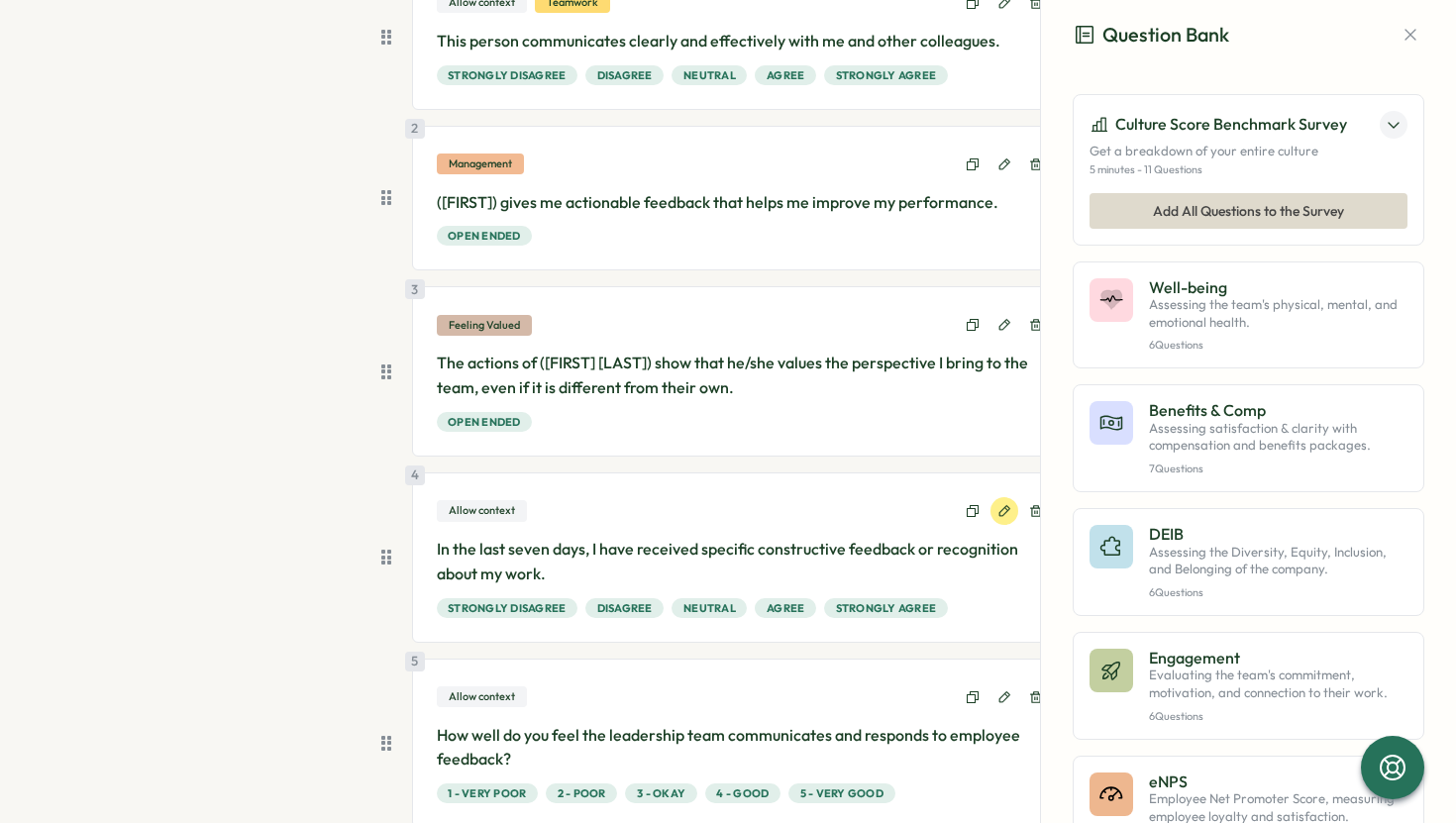 click 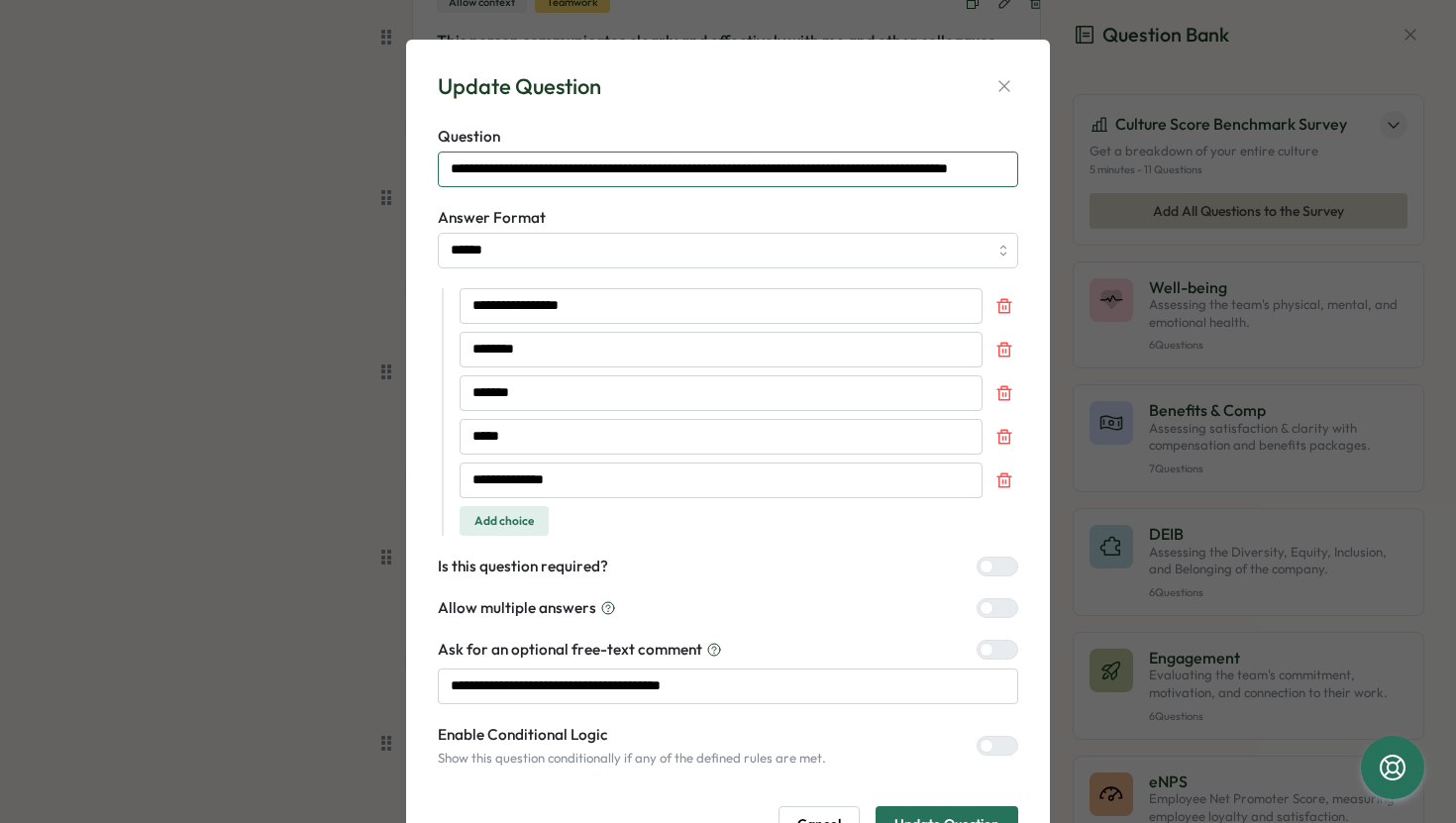 click on "**********" at bounding box center (728, 169) 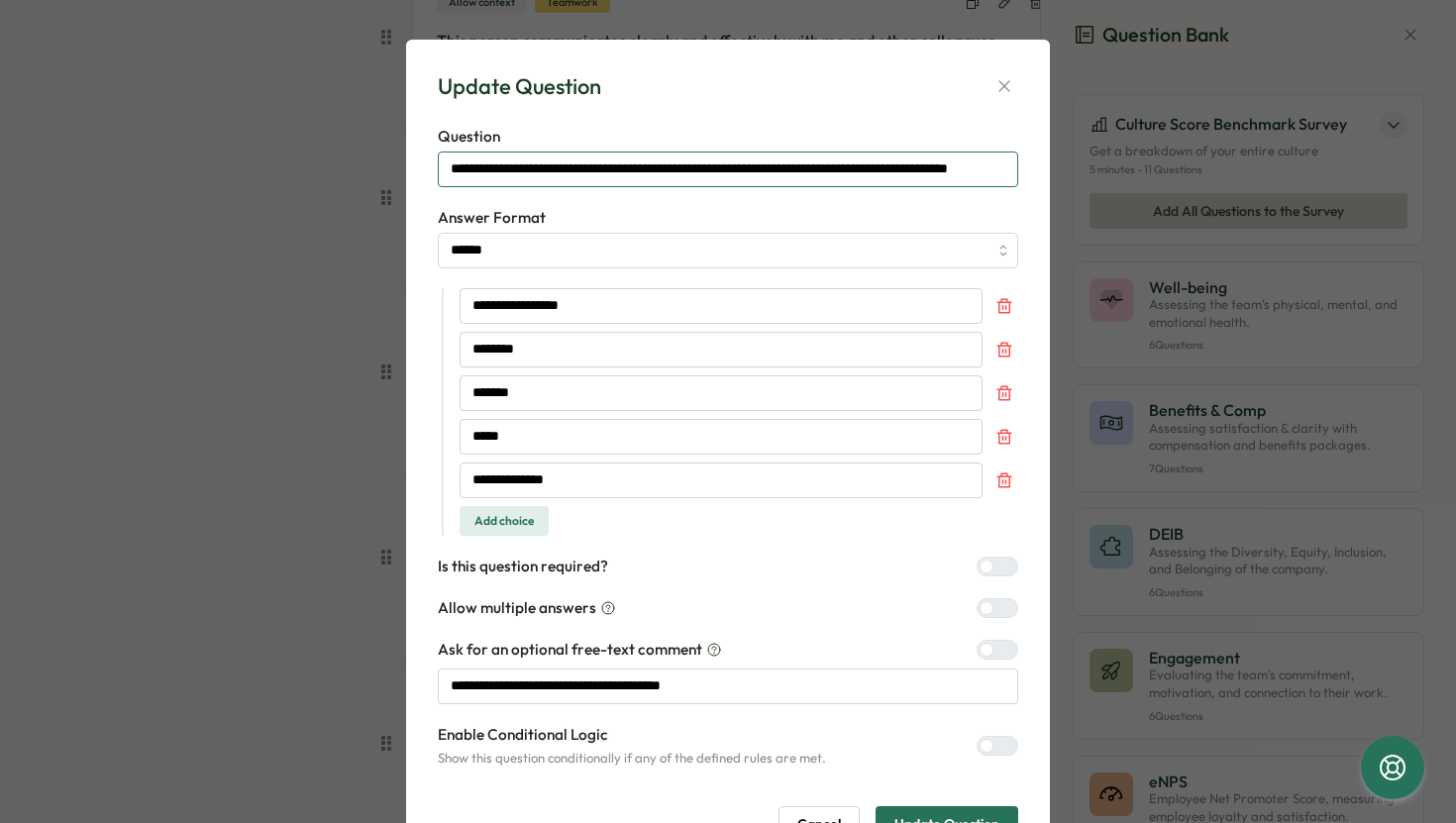 scroll, scrollTop: 0, scrollLeft: 0, axis: both 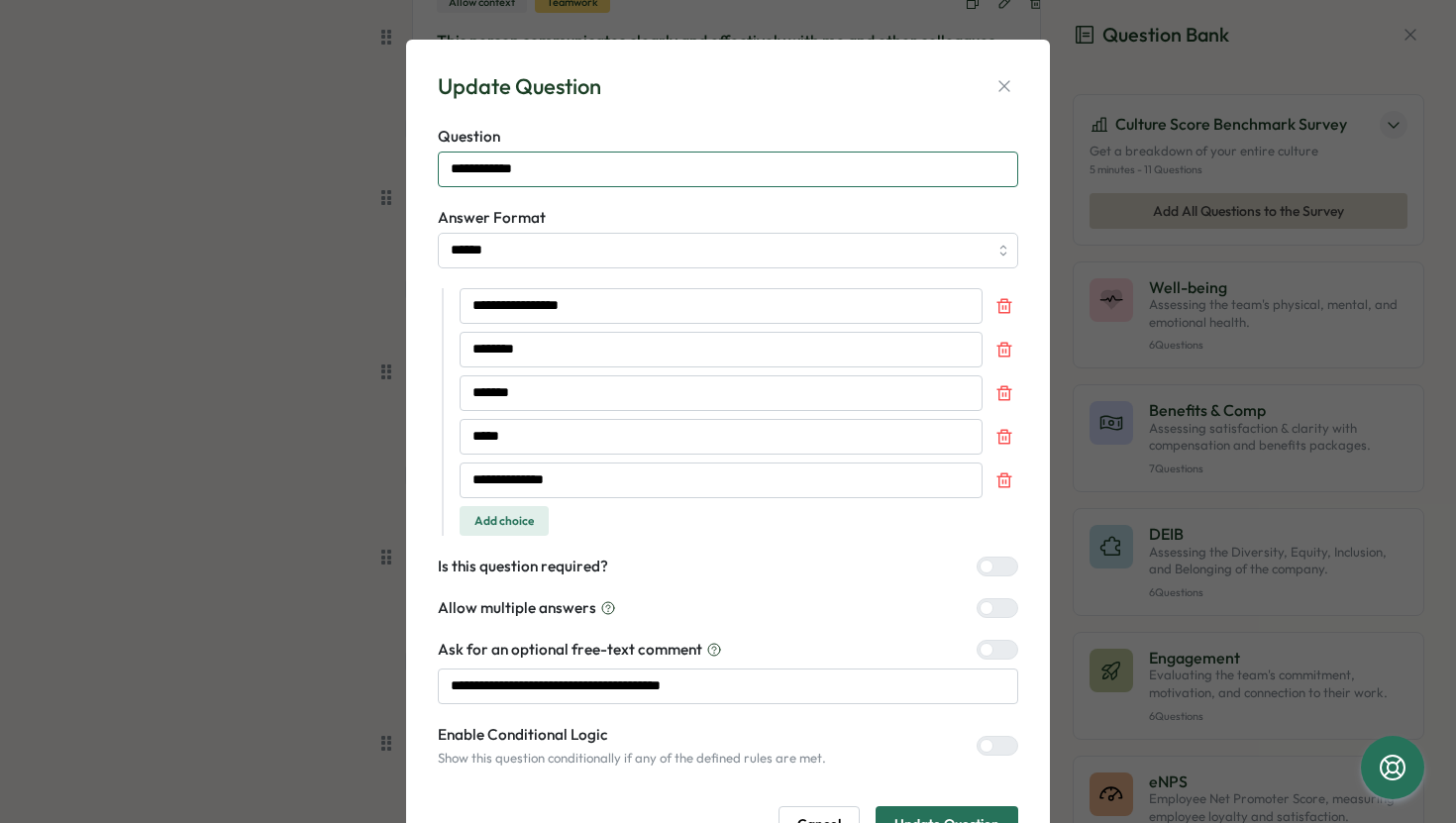 drag, startPoint x: 540, startPoint y: 172, endPoint x: 346, endPoint y: 154, distance: 194.8333 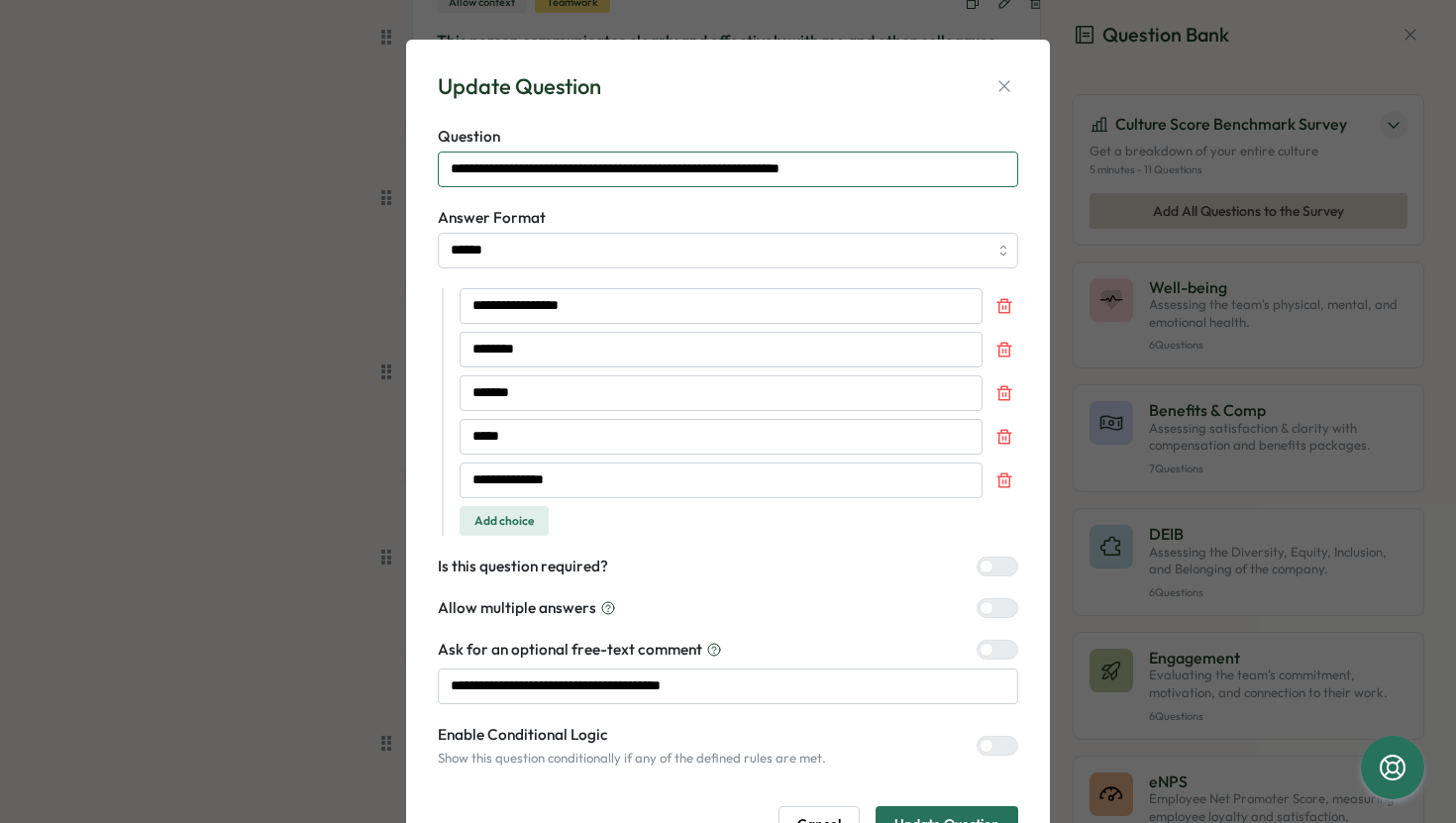 click on "**********" at bounding box center [728, 169] 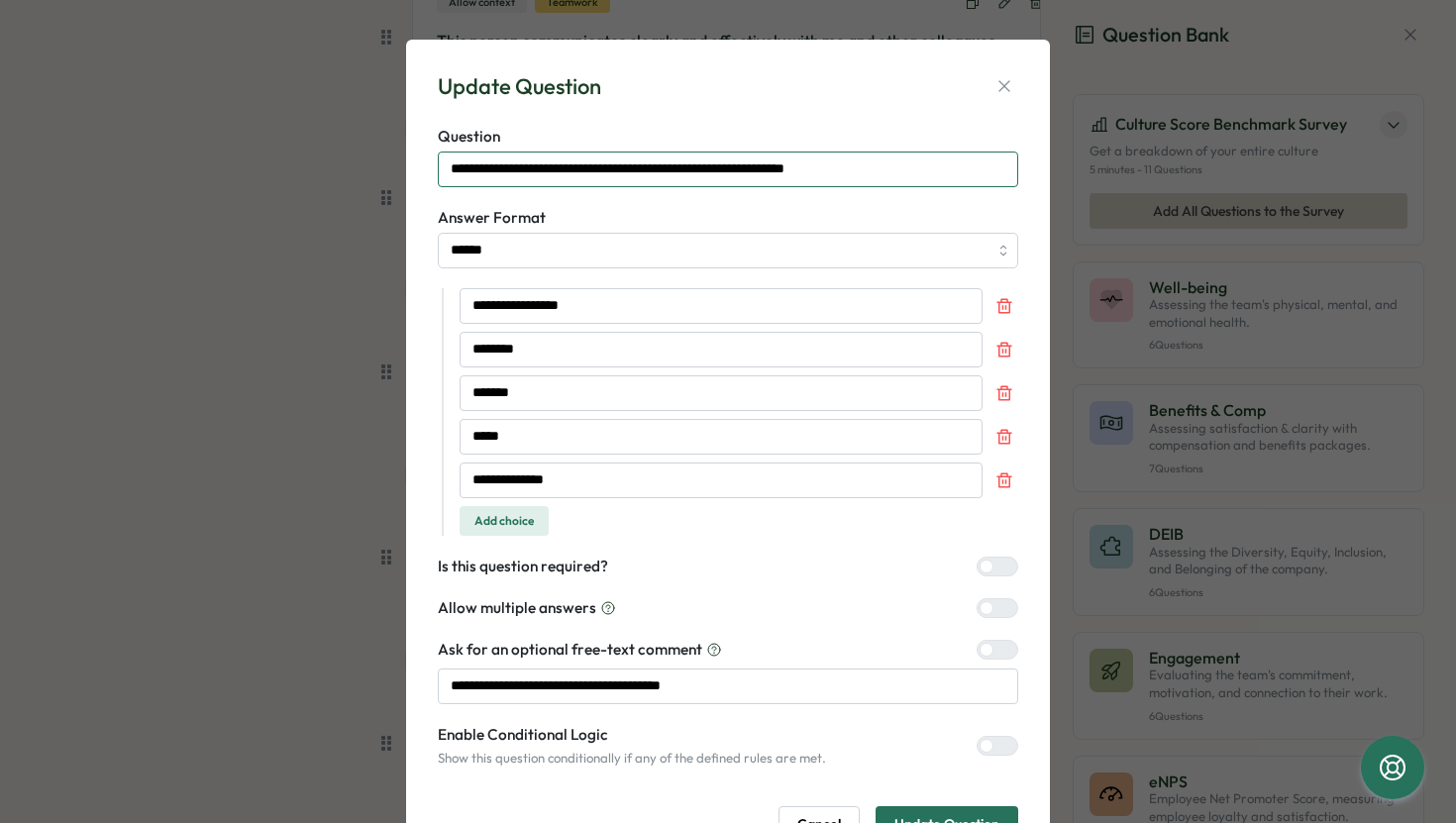 click on "**********" at bounding box center [728, 169] 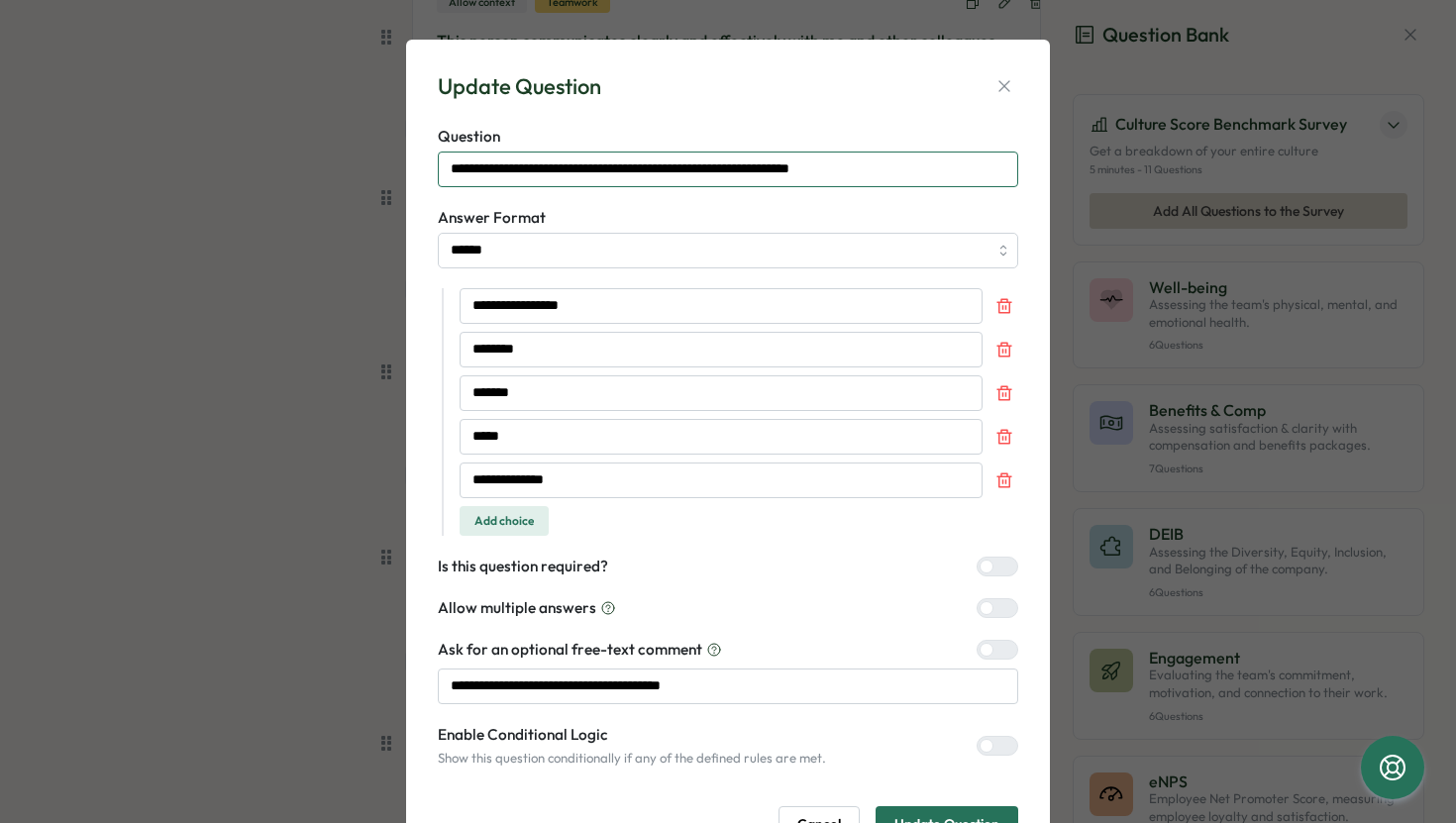 scroll, scrollTop: 18, scrollLeft: 0, axis: vertical 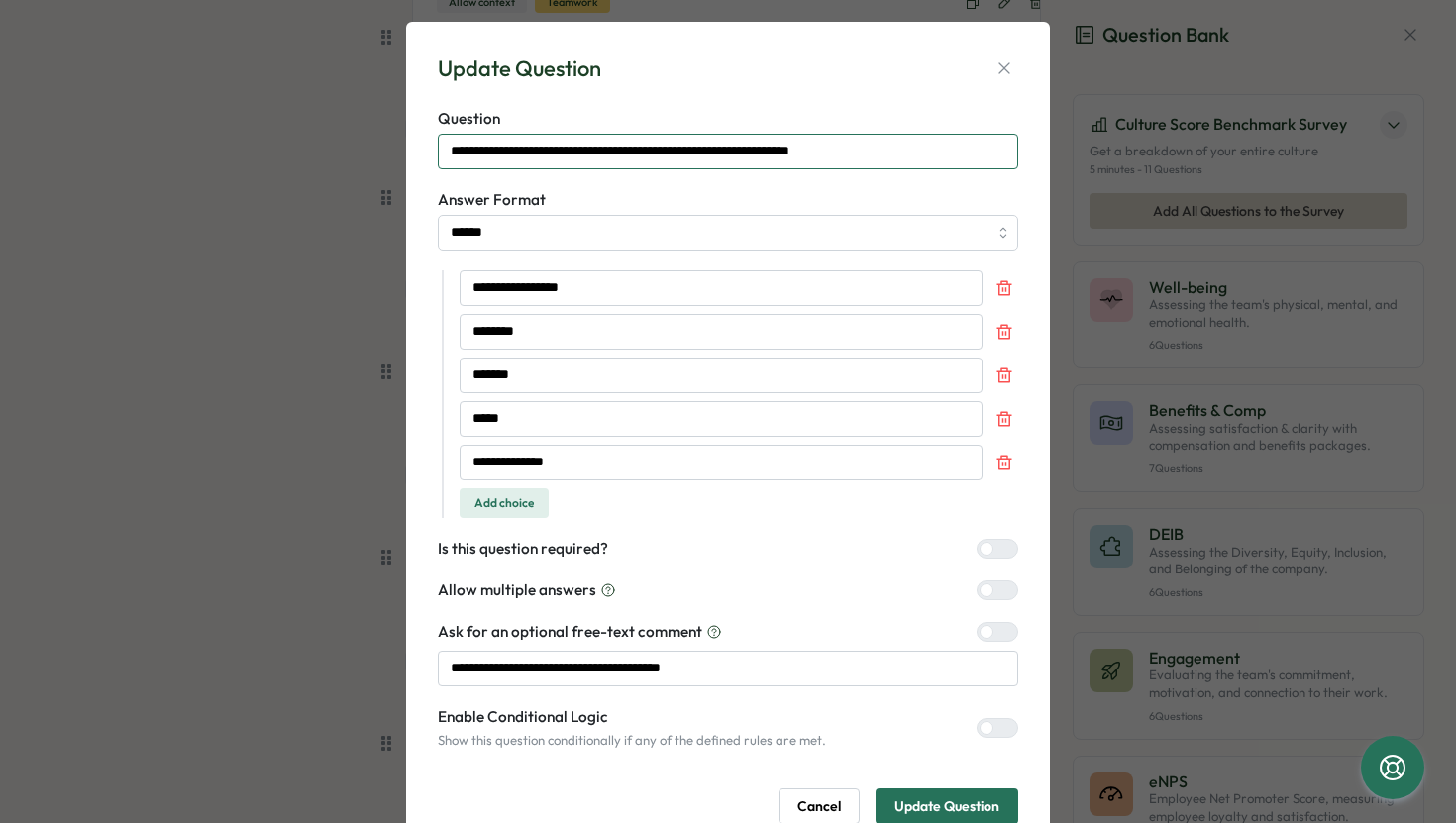 type on "**********" 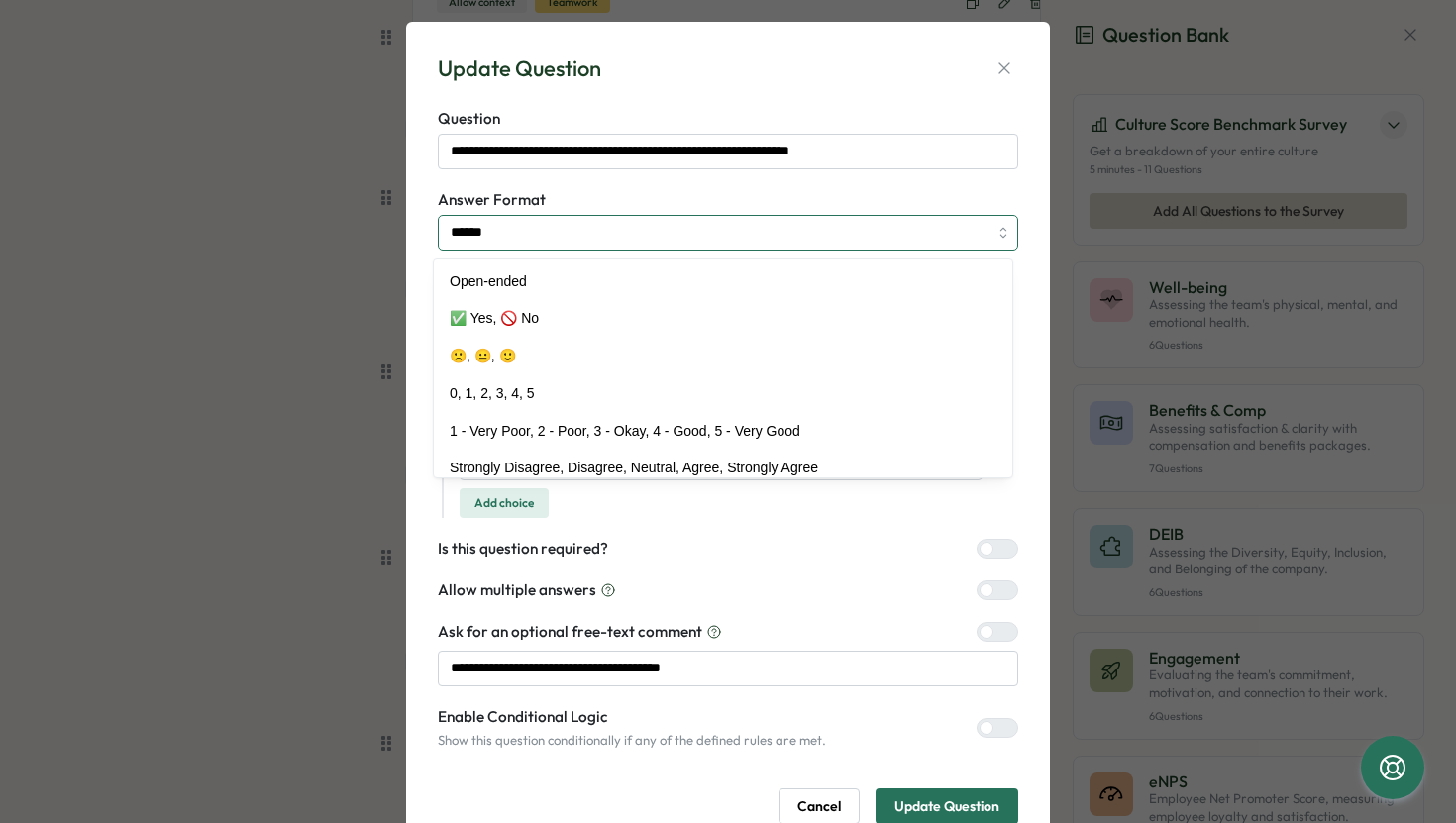 click on "******" at bounding box center [728, 233] 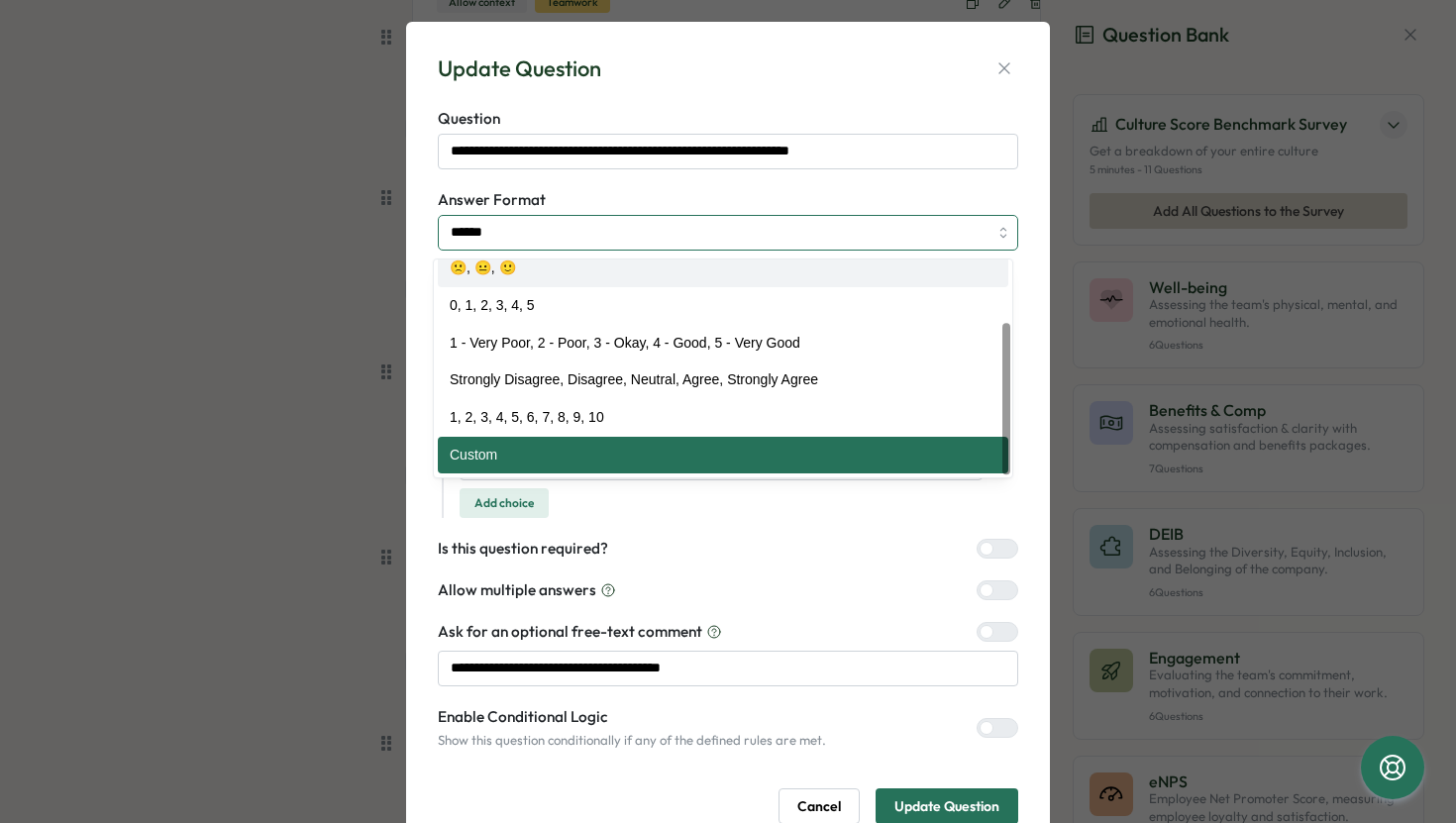 scroll, scrollTop: 0, scrollLeft: 0, axis: both 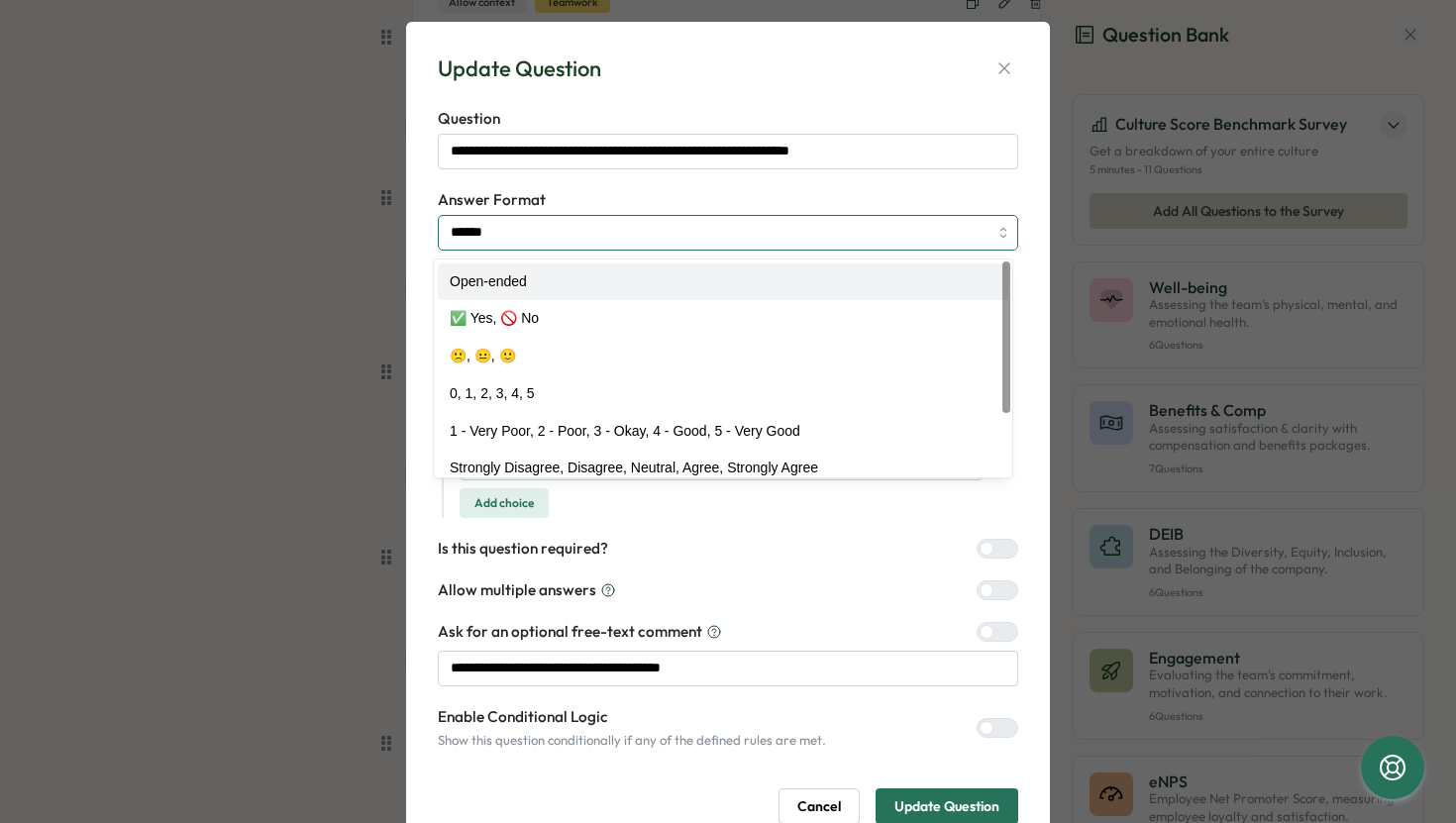 type on "**********" 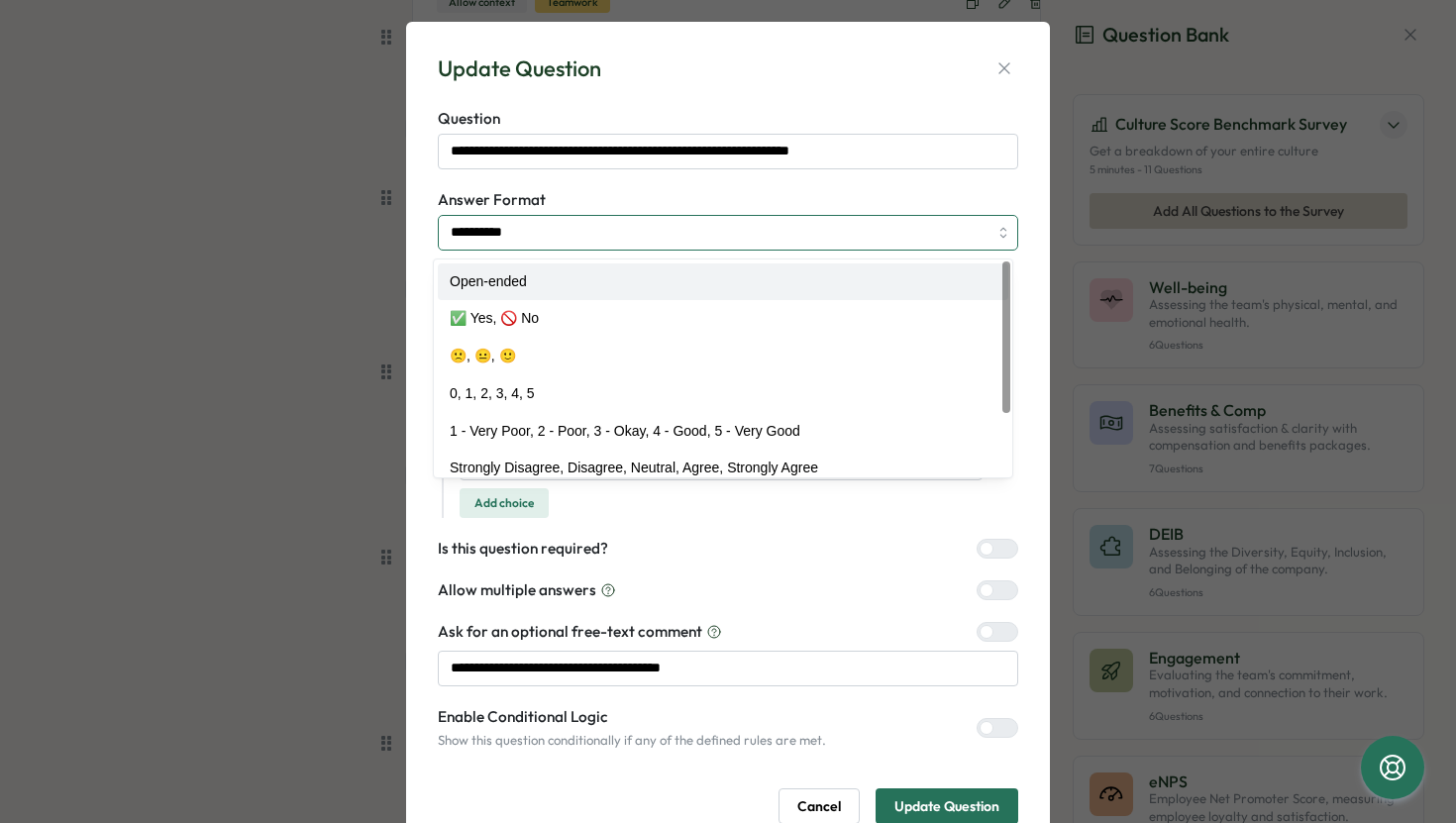 scroll, scrollTop: 0, scrollLeft: 0, axis: both 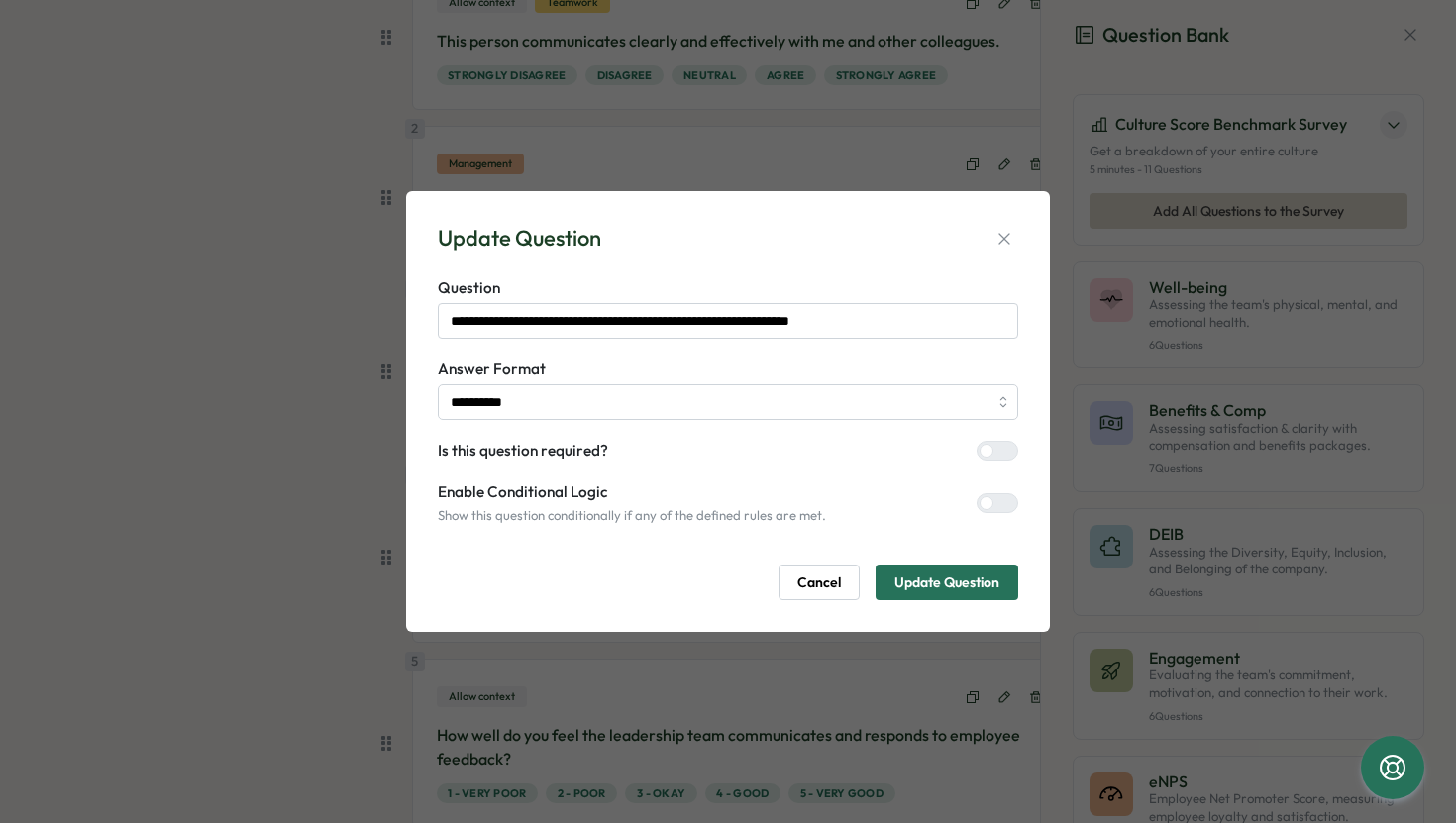 click on "Update Question" at bounding box center [947, 582] 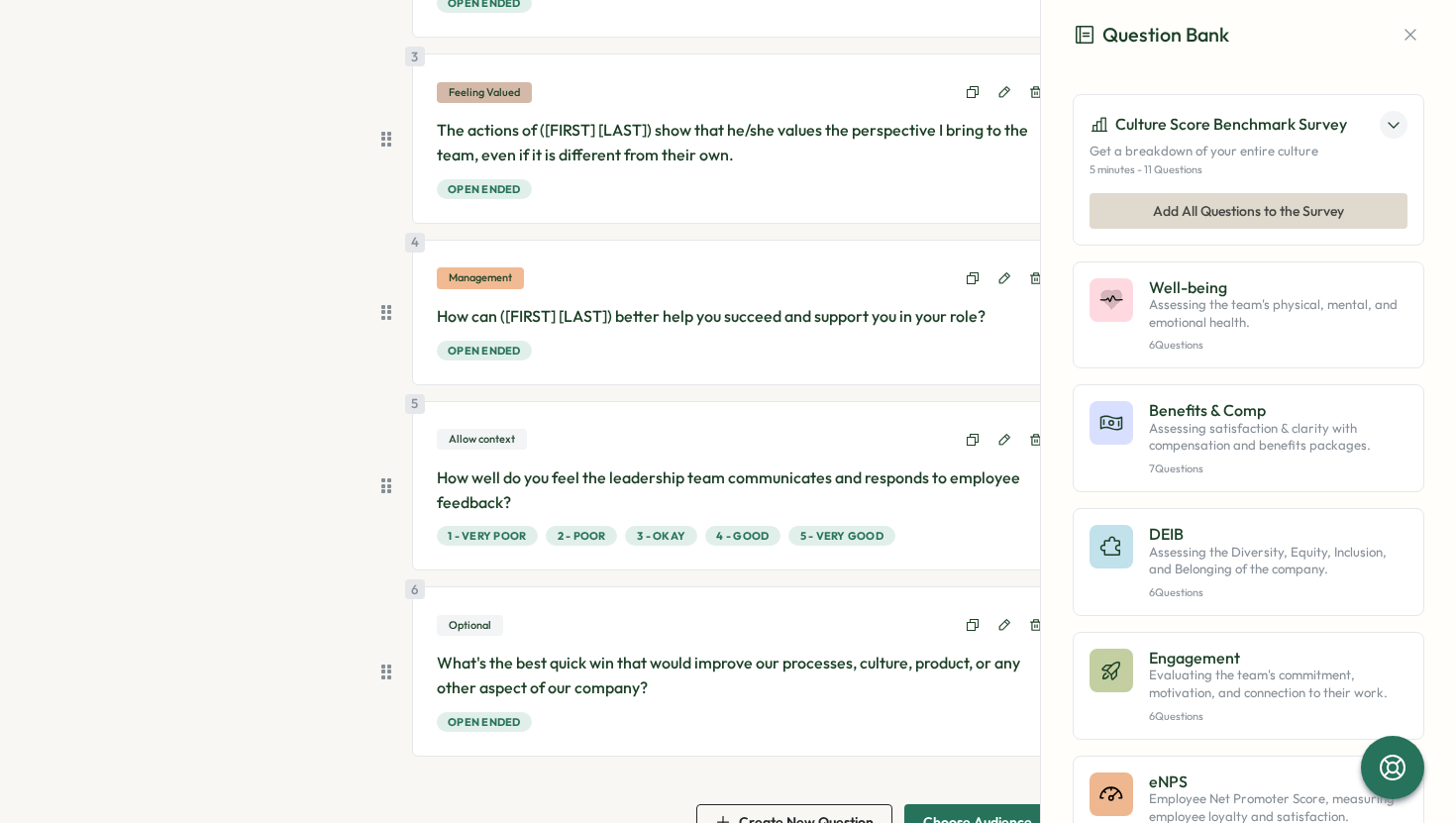 scroll, scrollTop: 546, scrollLeft: 0, axis: vertical 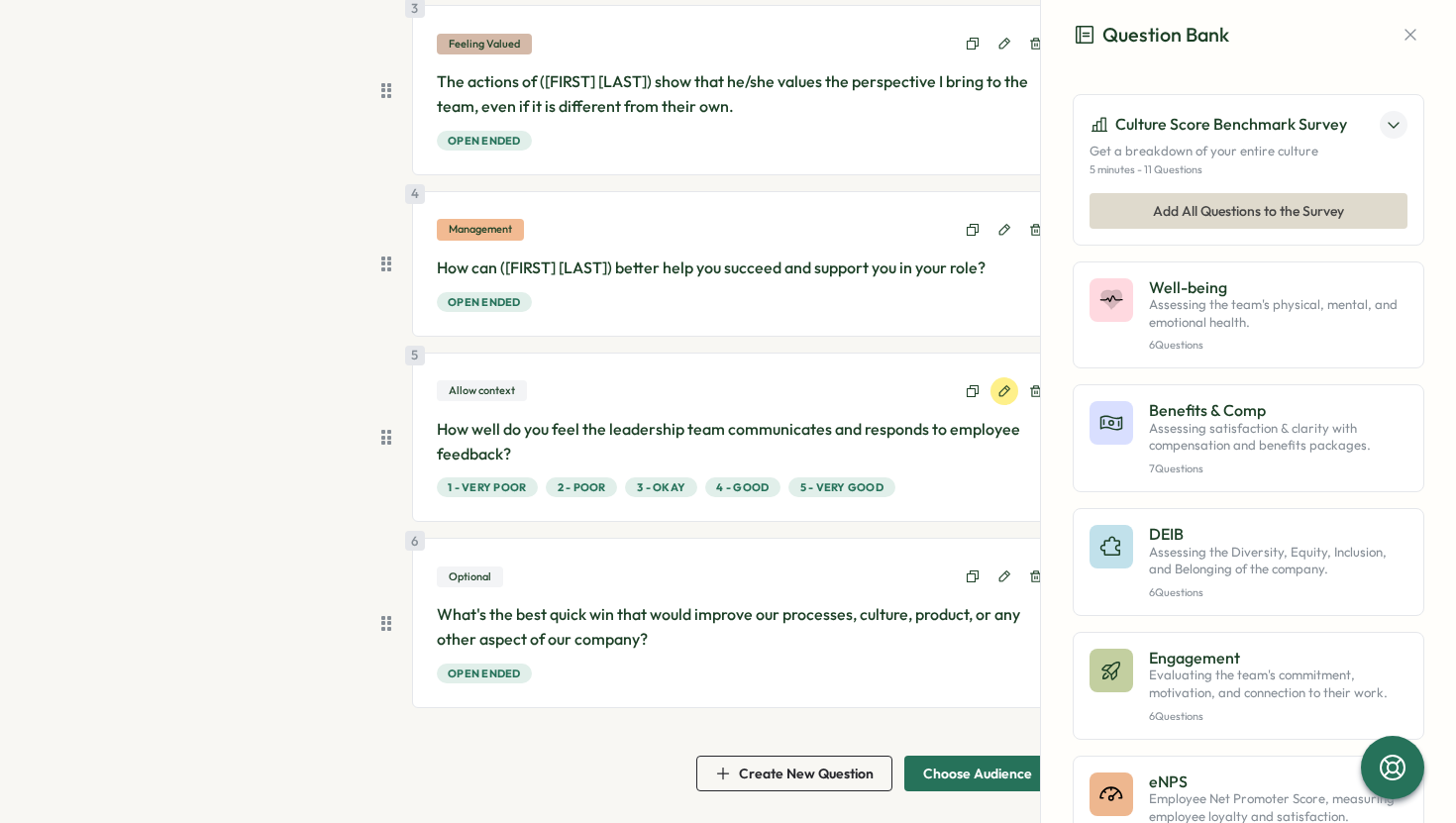 click 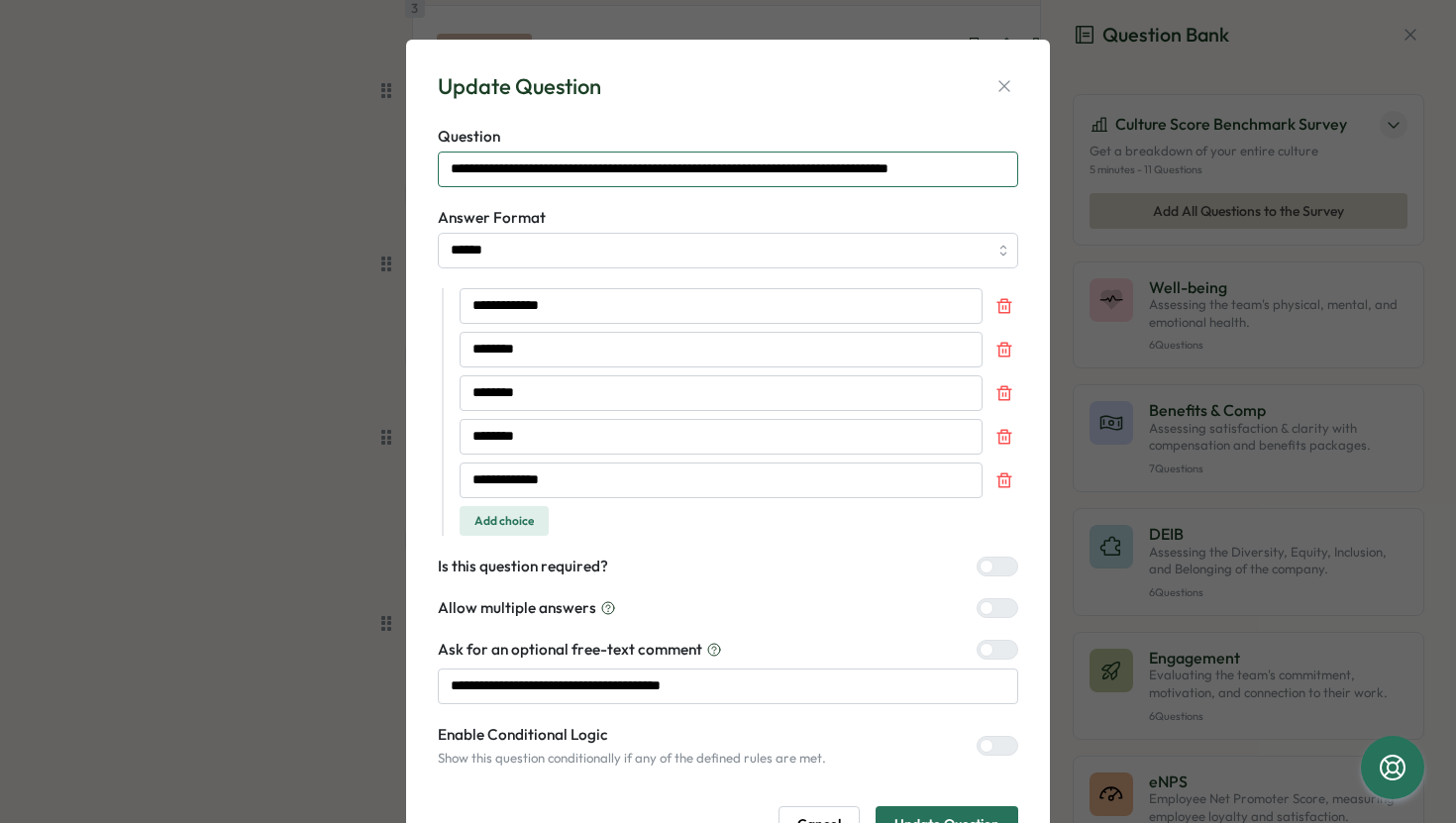 click on "**********" at bounding box center (728, 169) 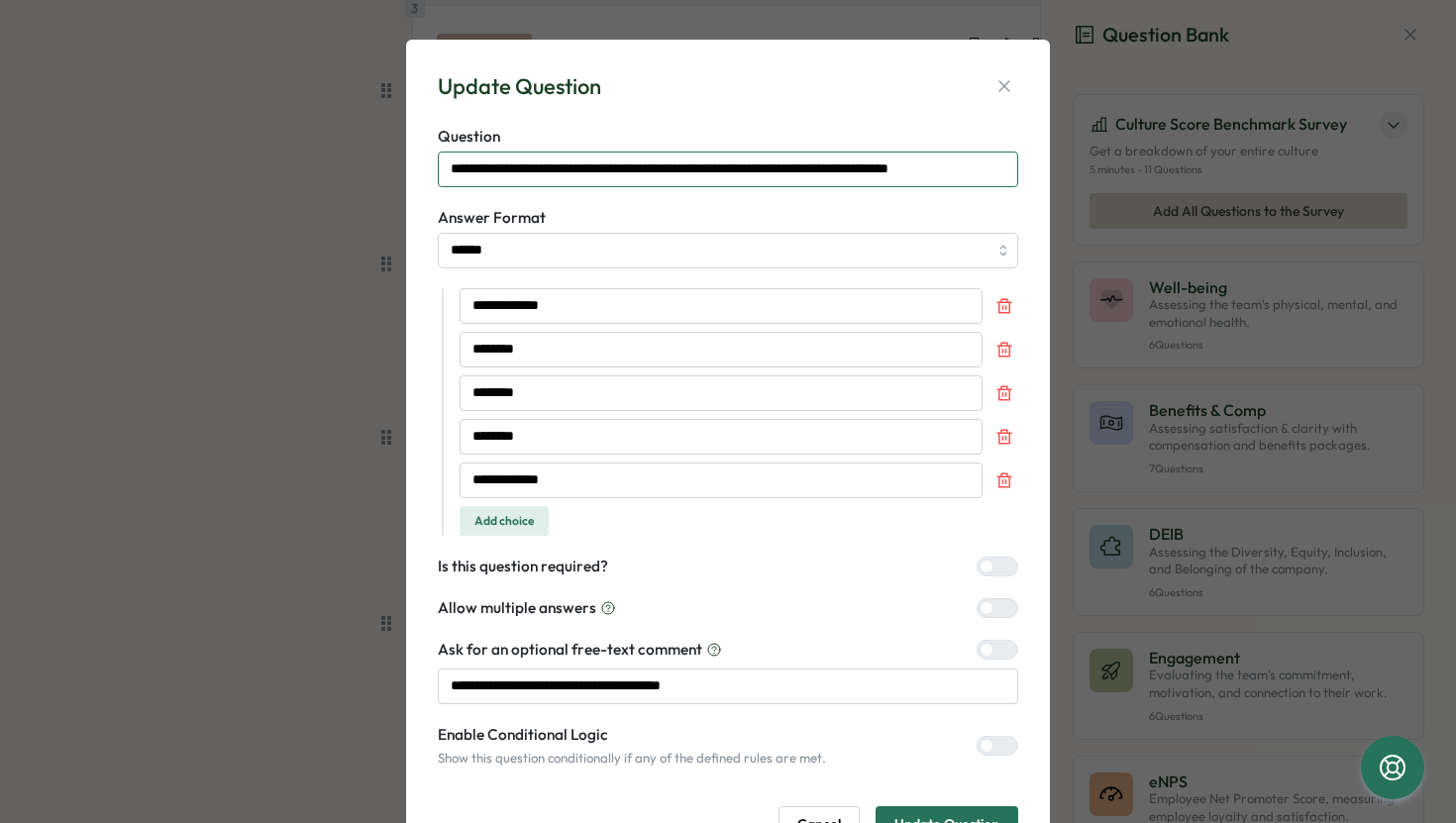 drag, startPoint x: 446, startPoint y: 164, endPoint x: 1015, endPoint y: 204, distance: 570.40424 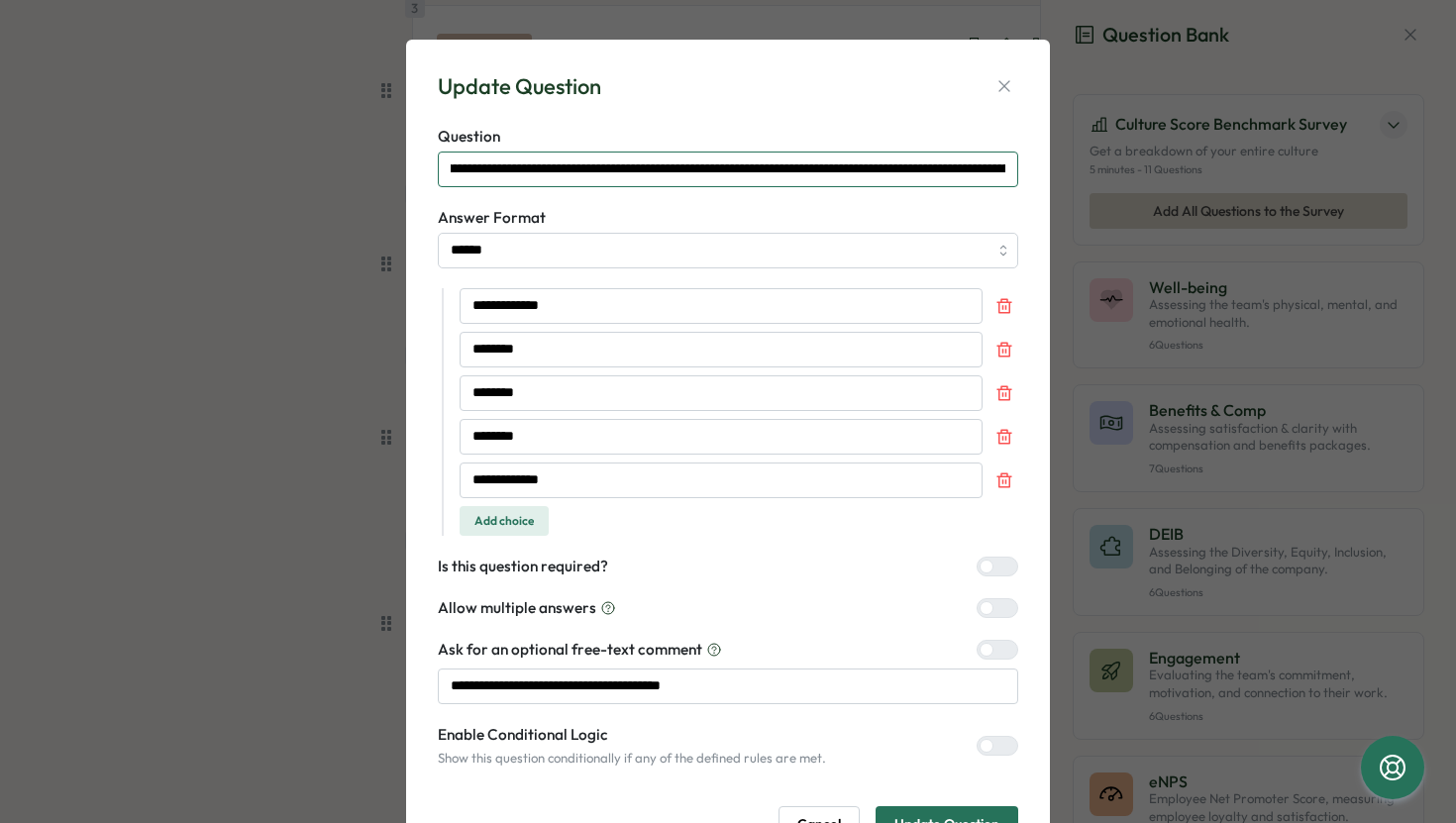 scroll, scrollTop: 0, scrollLeft: 380, axis: horizontal 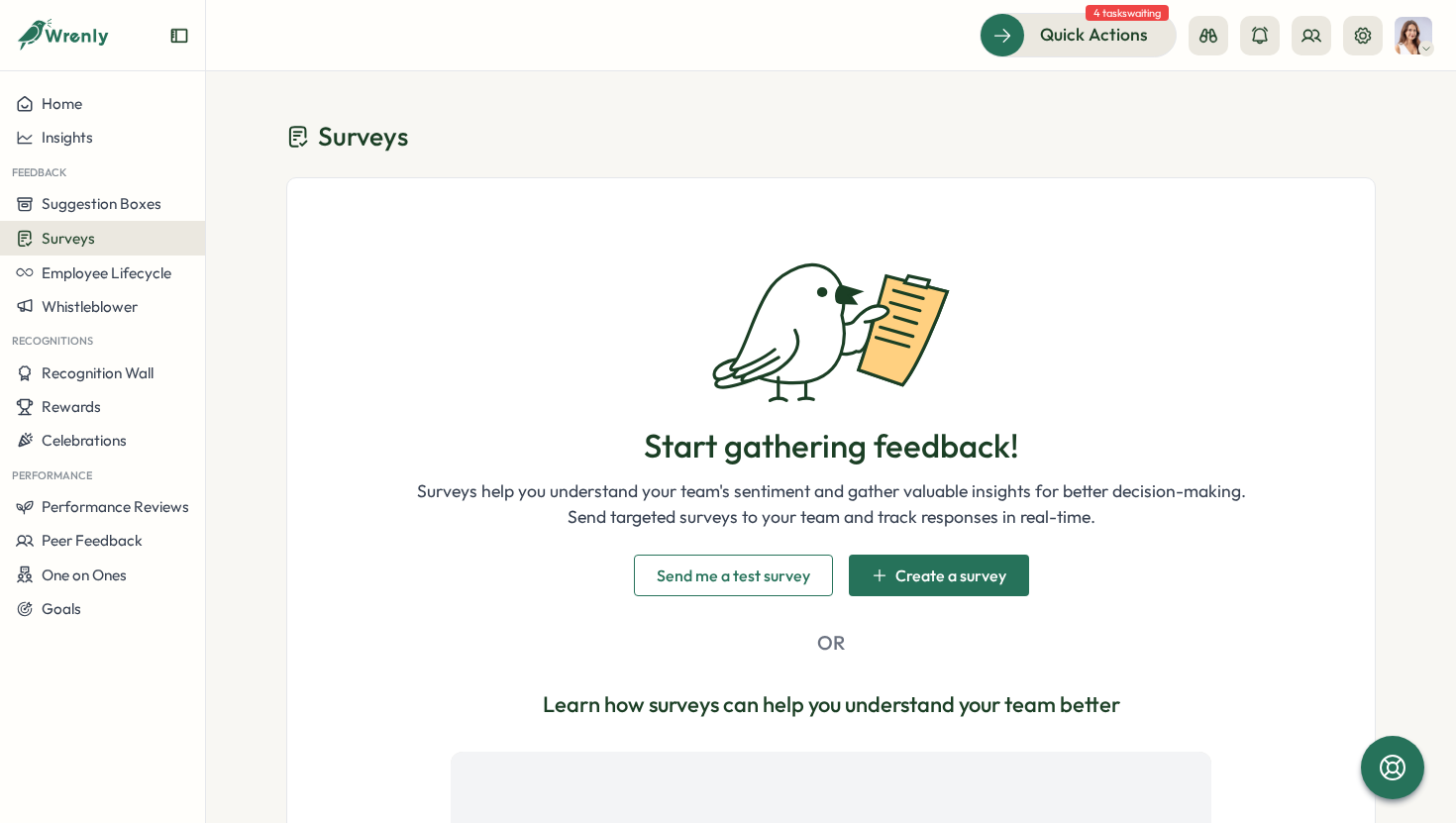 click on "Create a survey" at bounding box center (939, 575) 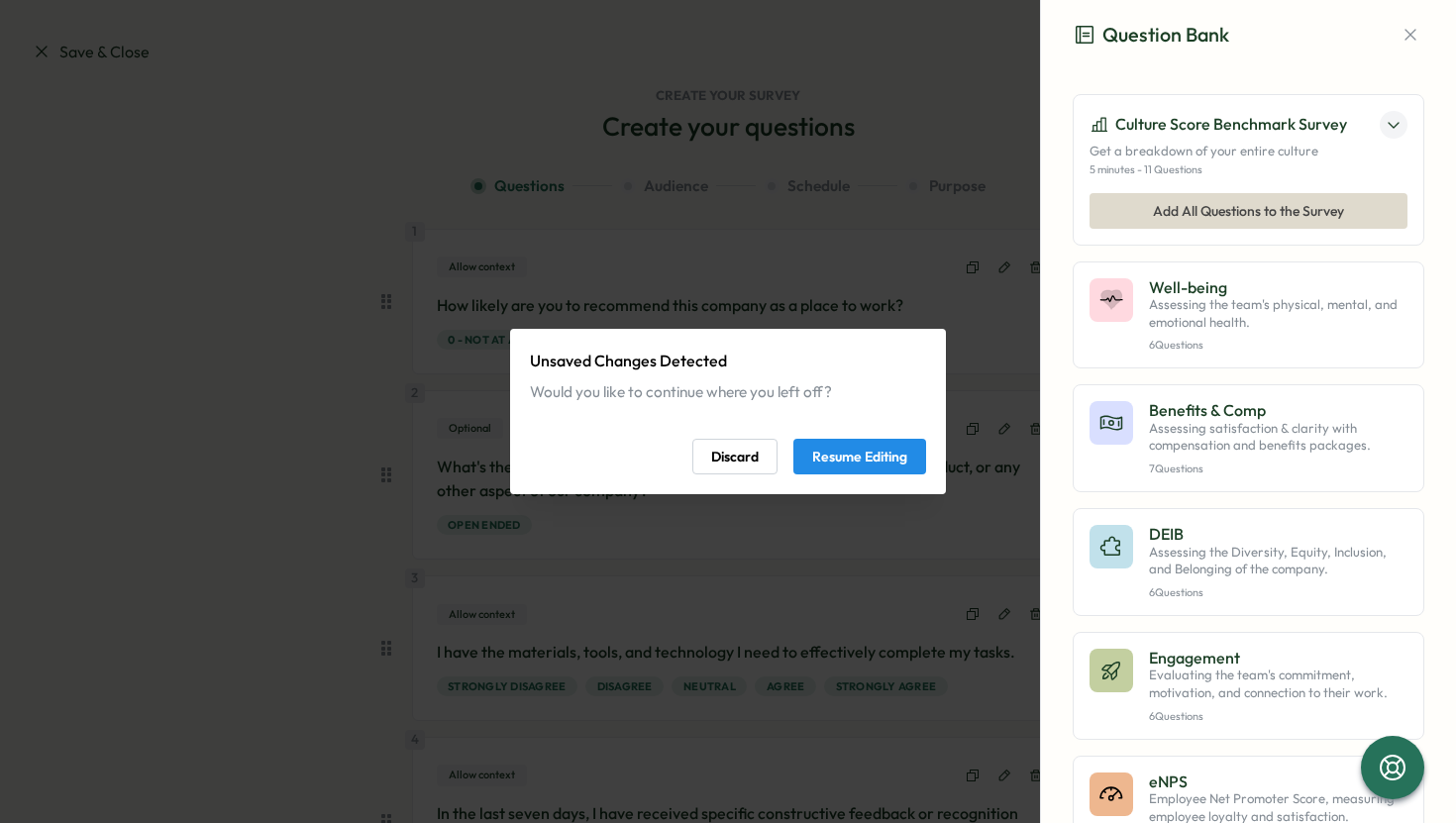 click on "Resume Editing" at bounding box center [860, 457] 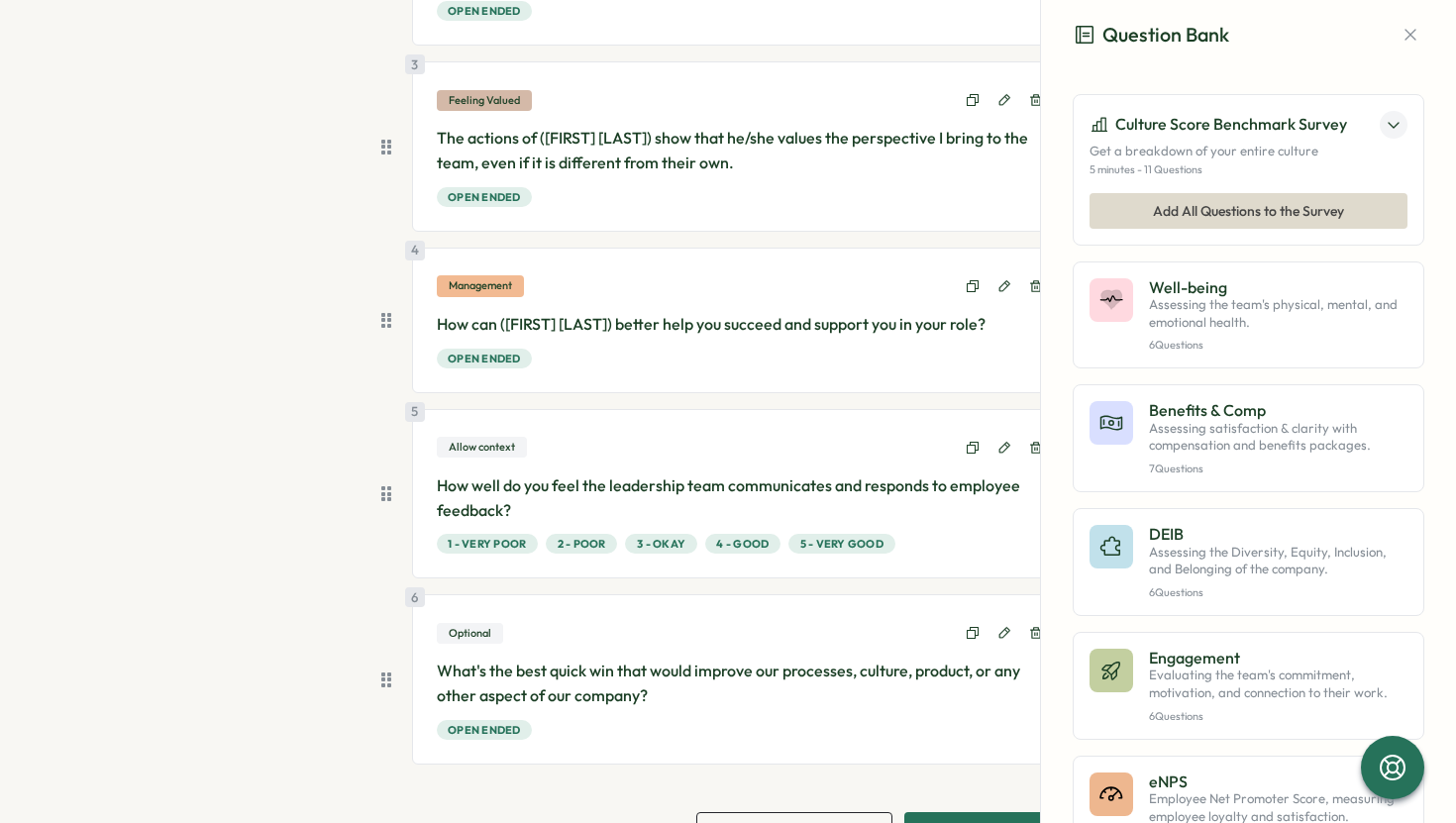 scroll, scrollTop: 513, scrollLeft: 0, axis: vertical 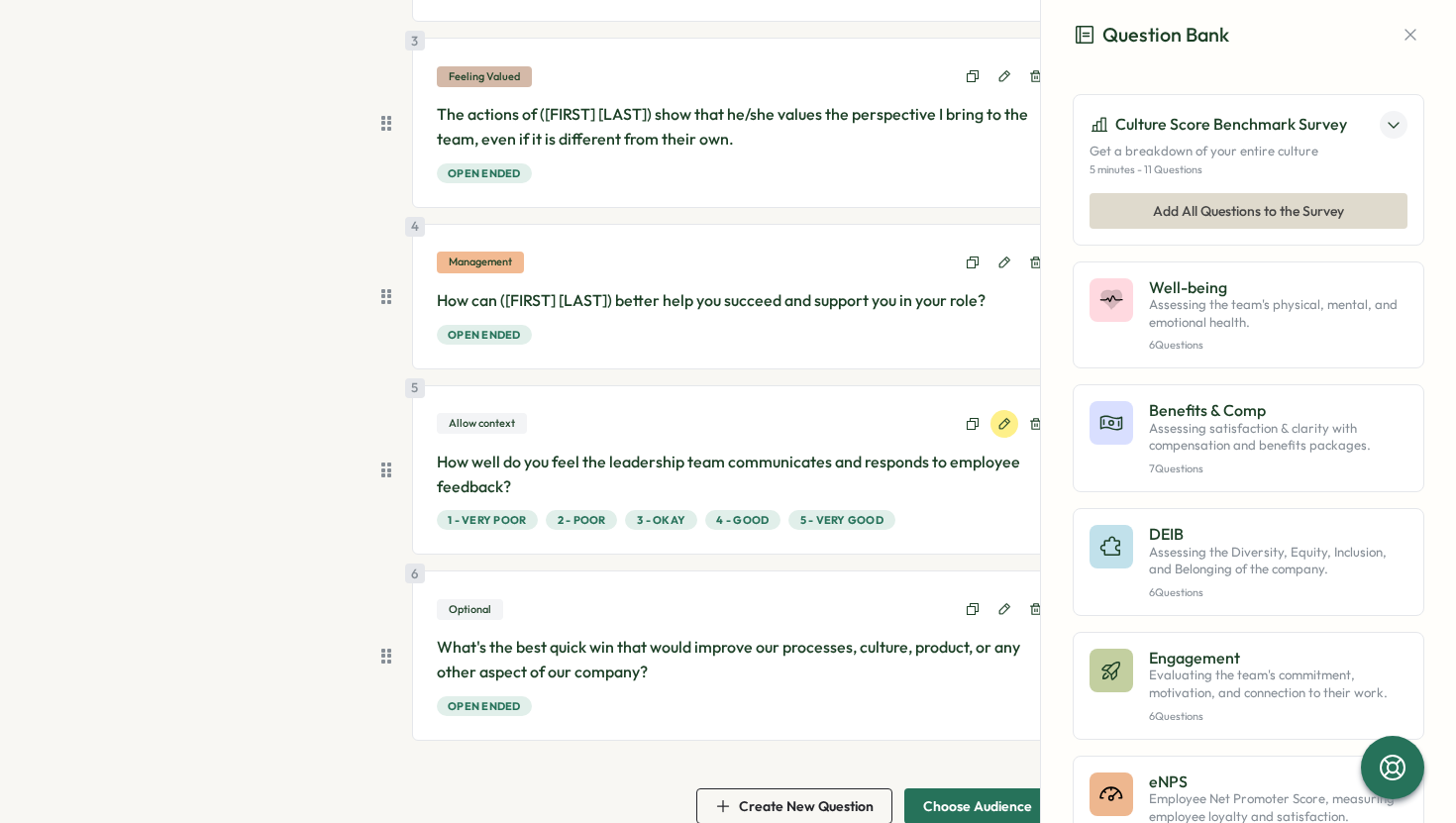 click 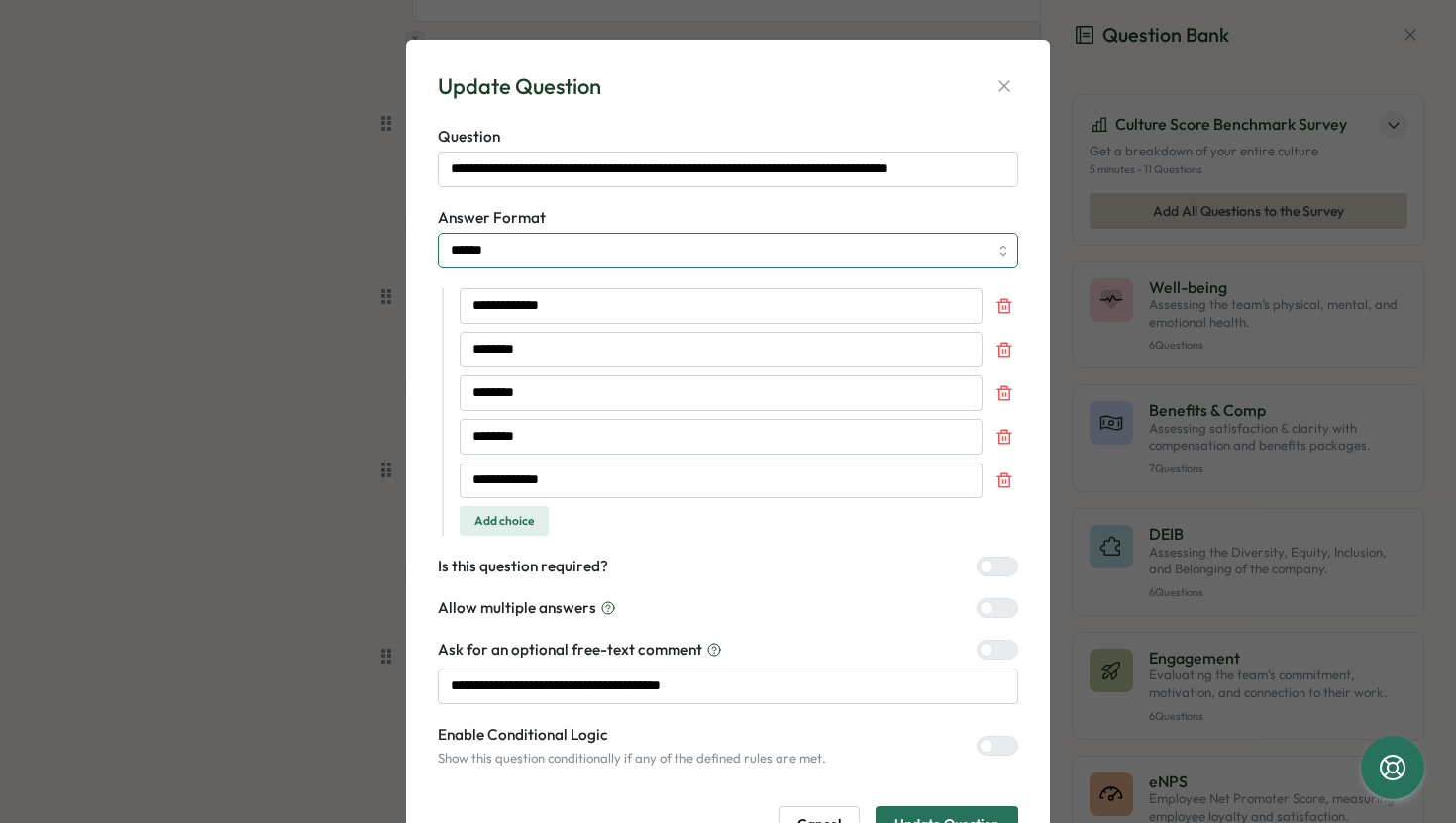 click on "******" at bounding box center [728, 251] 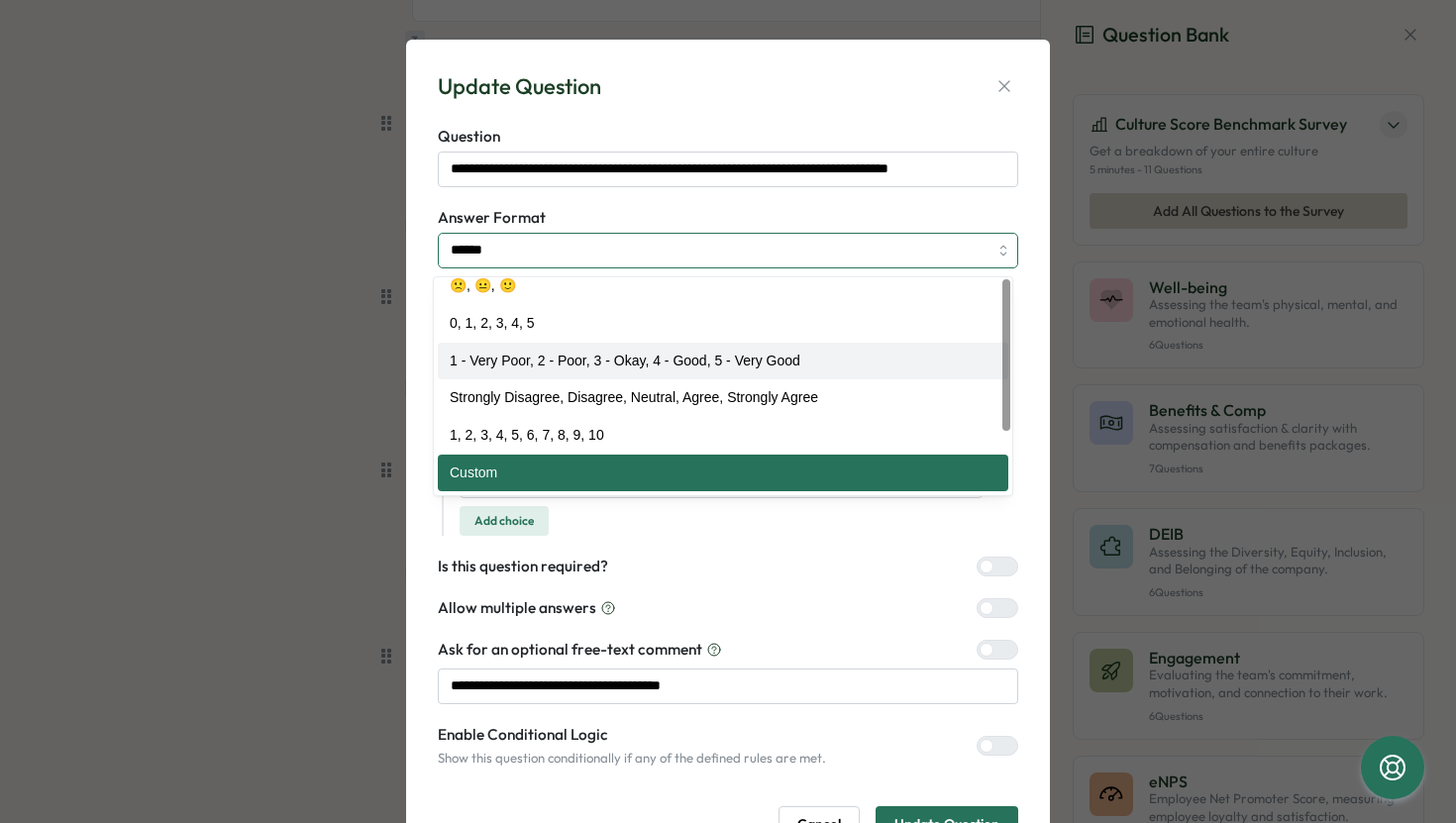 scroll, scrollTop: 0, scrollLeft: 0, axis: both 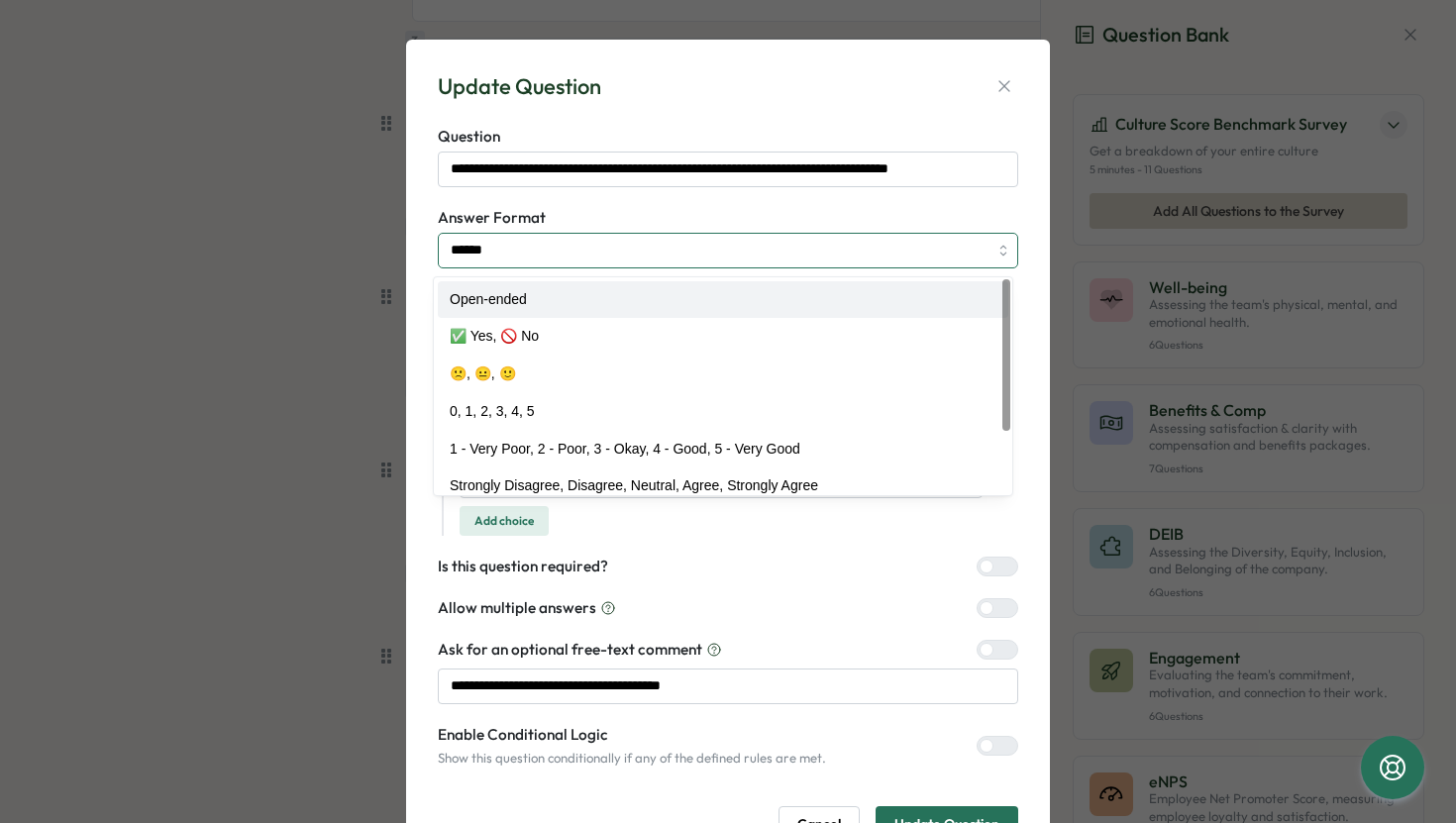 type on "**********" 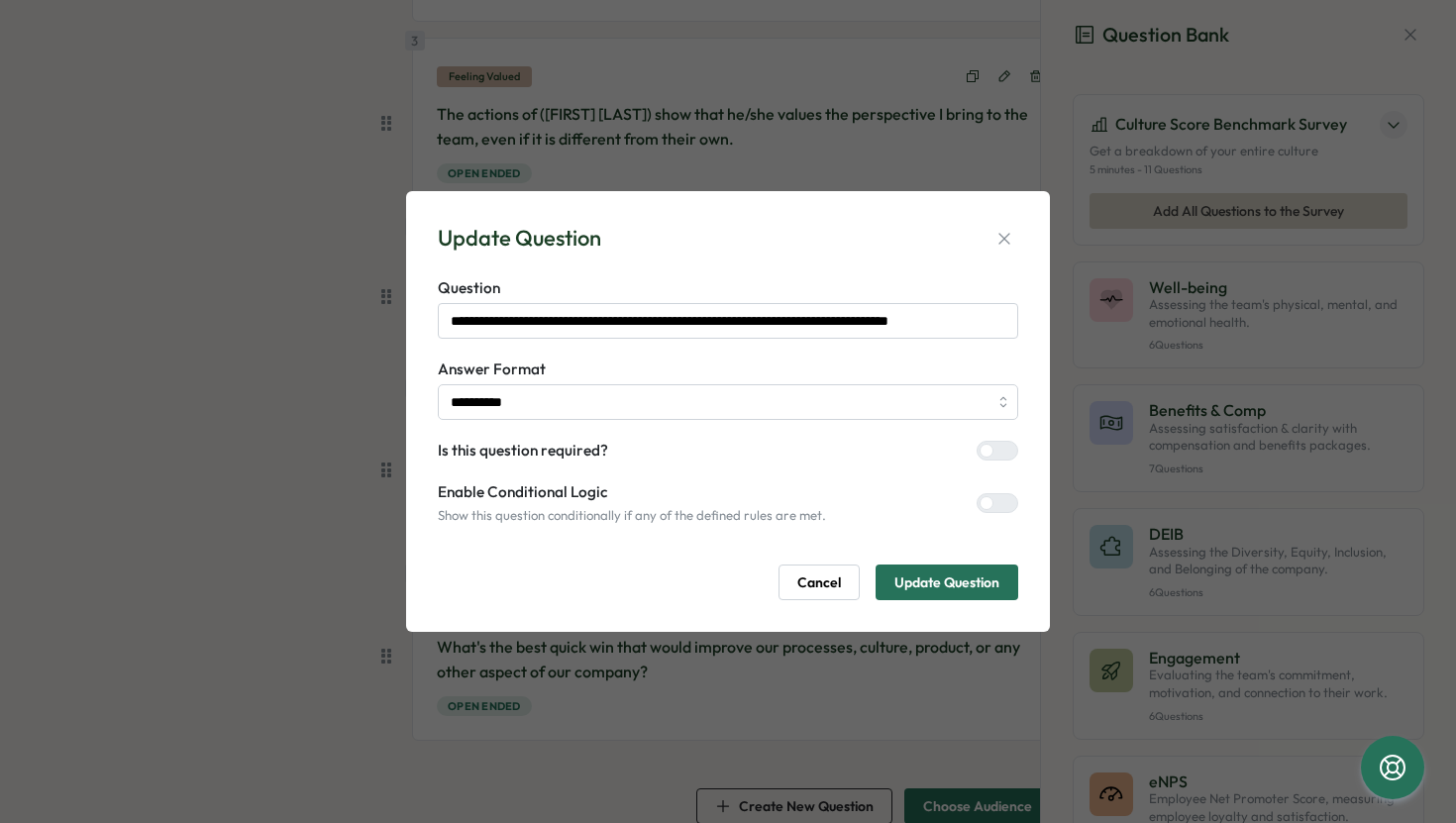 click on "Update Question" at bounding box center (947, 582) 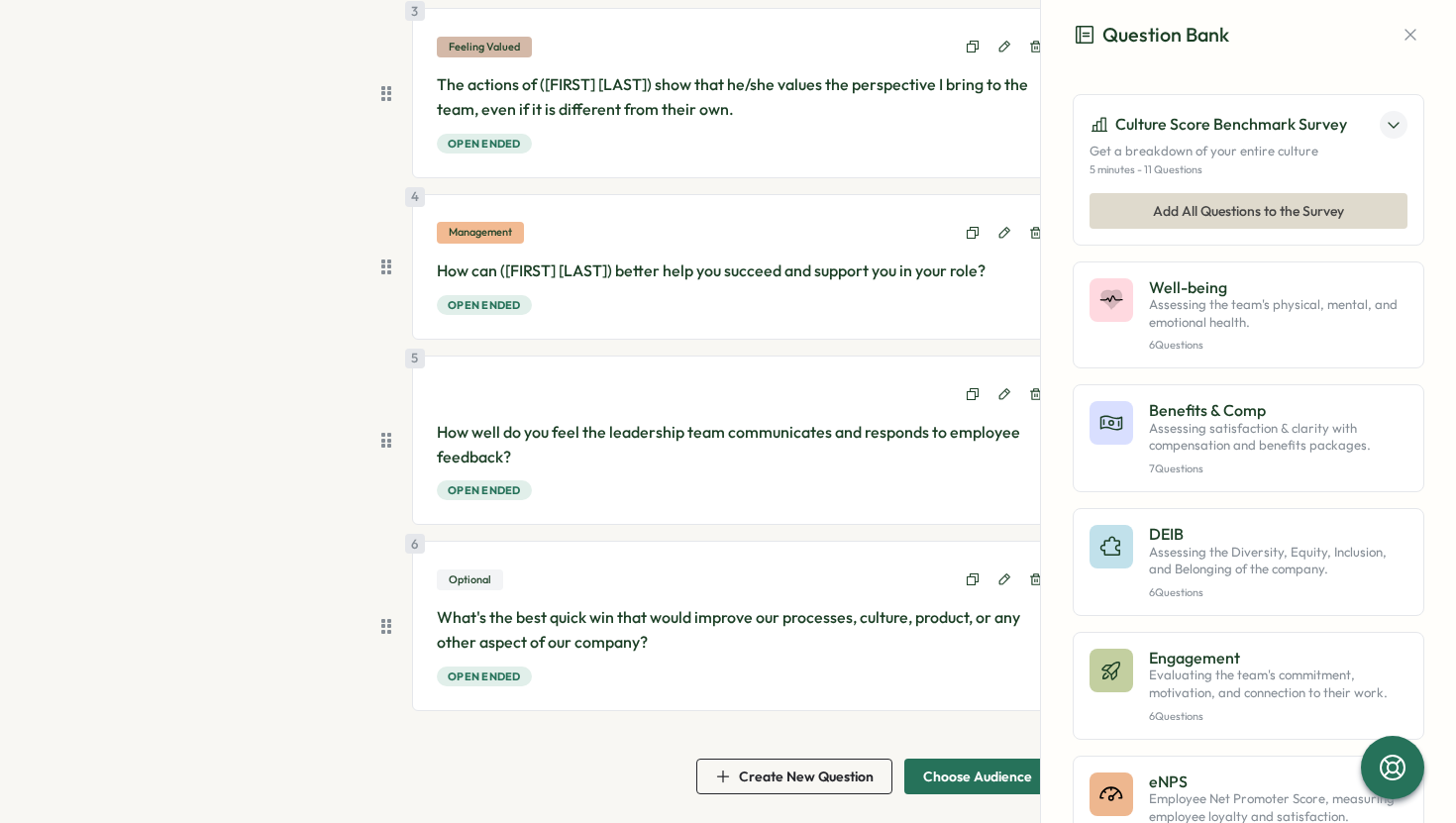 scroll, scrollTop: 546, scrollLeft: 0, axis: vertical 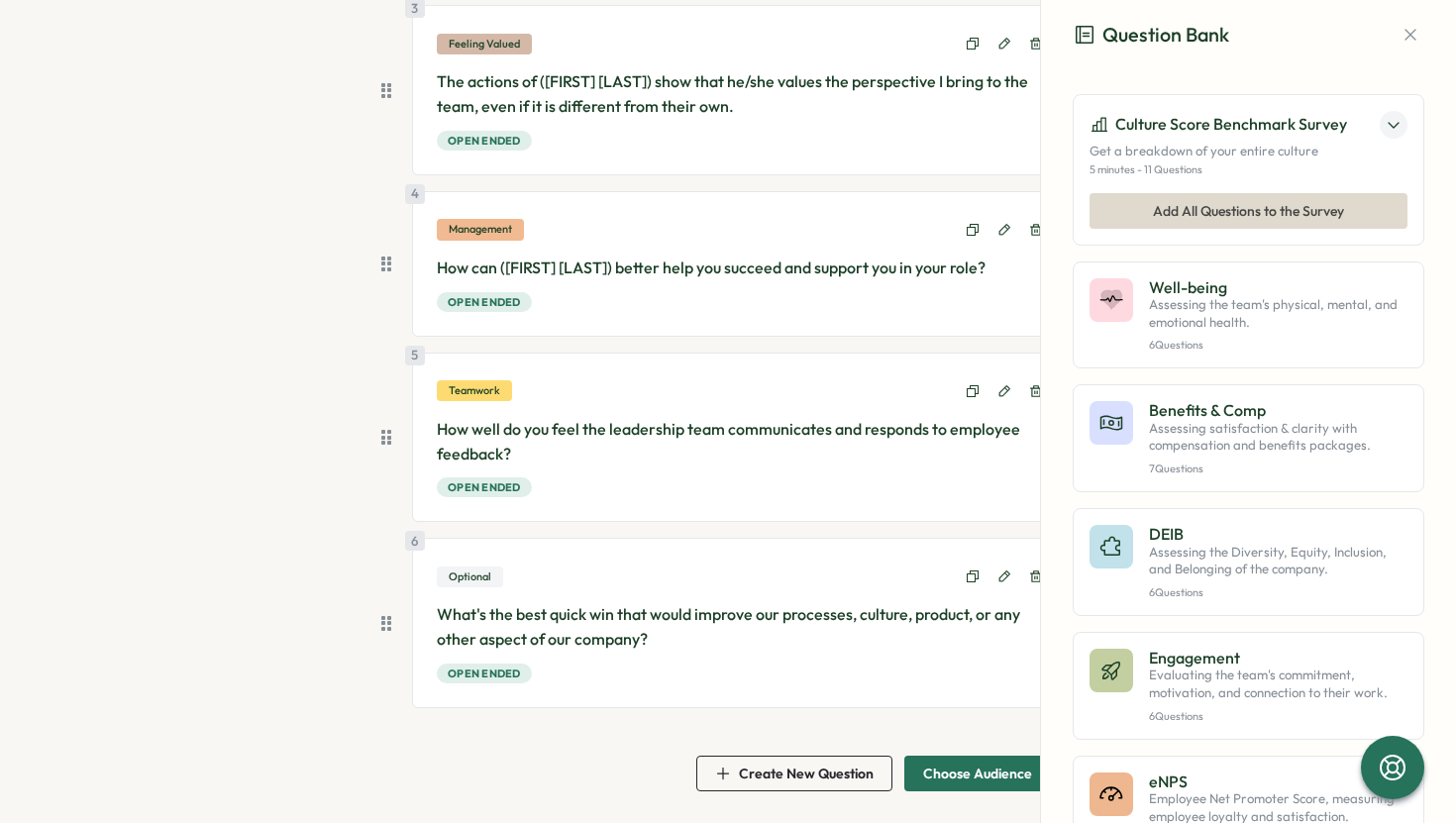 click 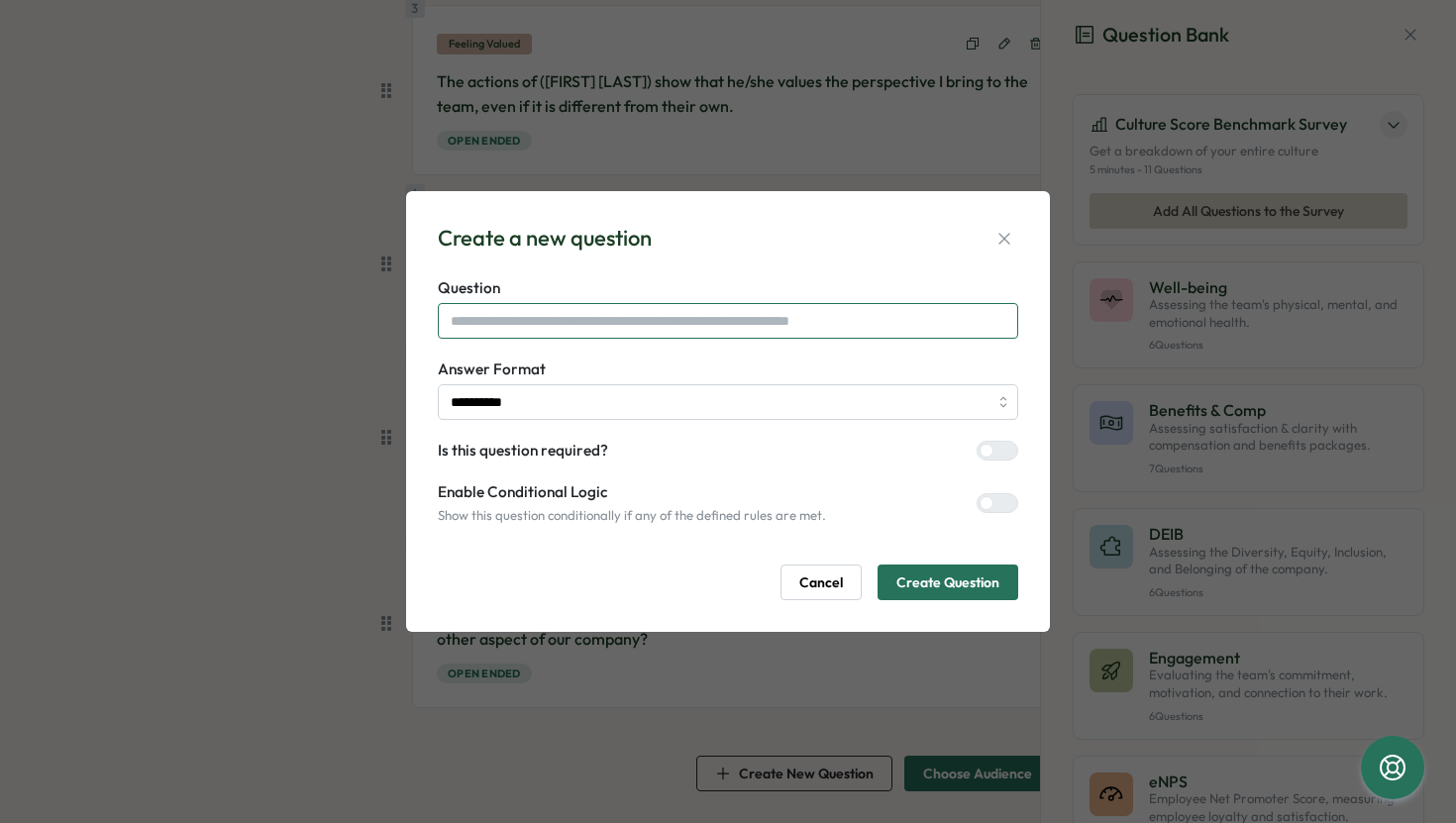 click at bounding box center (728, 321) 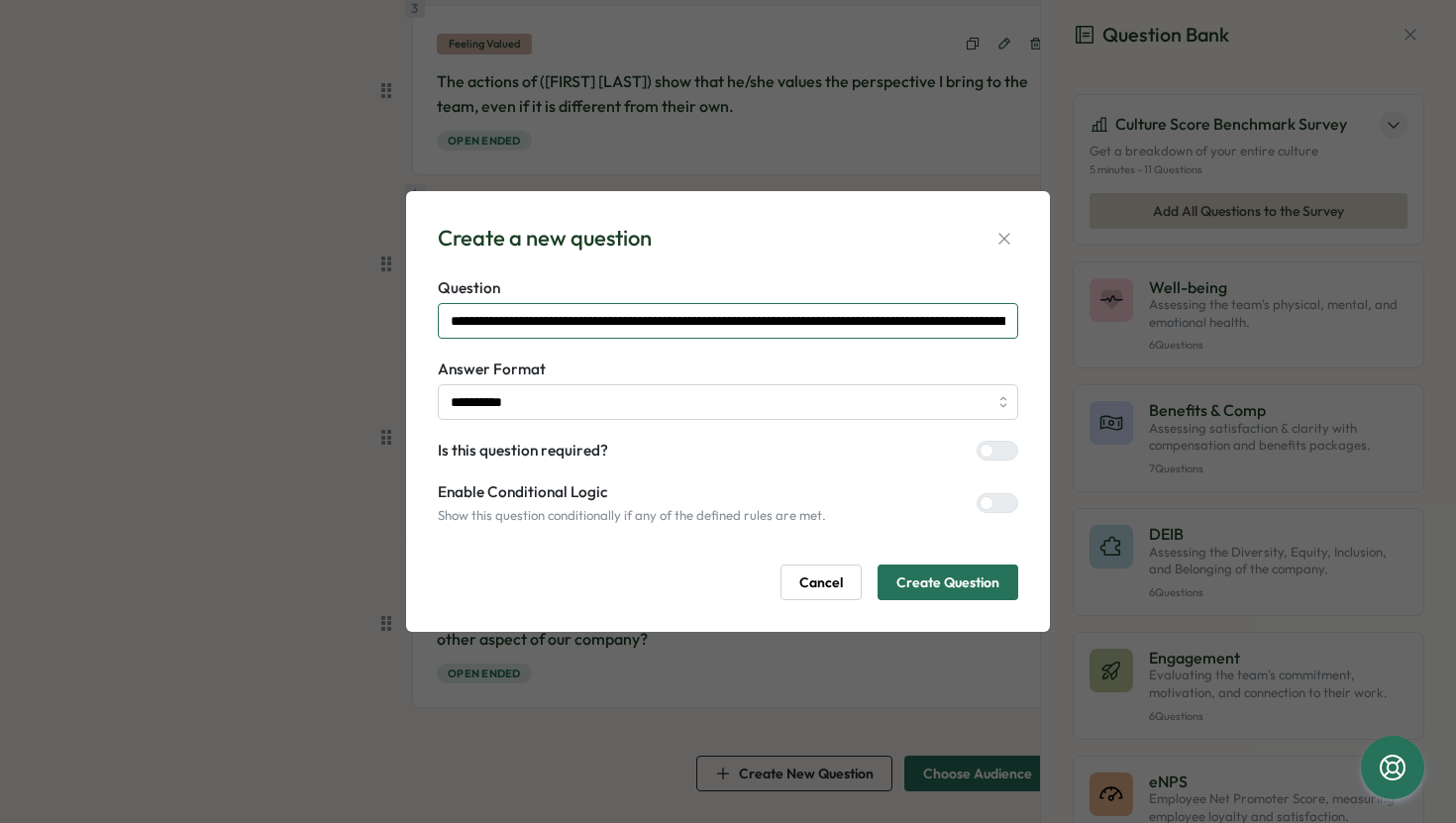 scroll, scrollTop: 0, scrollLeft: 467, axis: horizontal 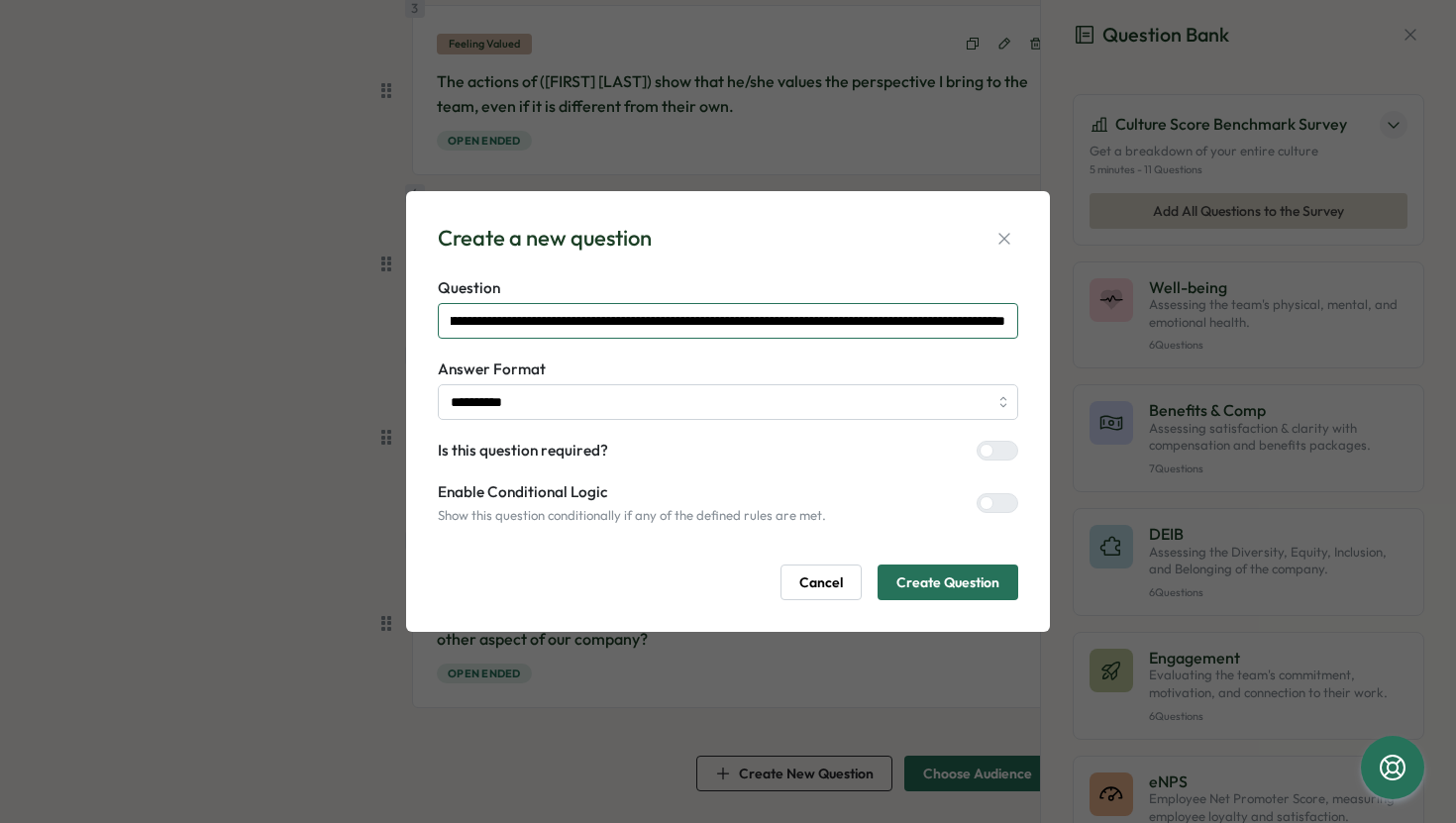 type on "**********" 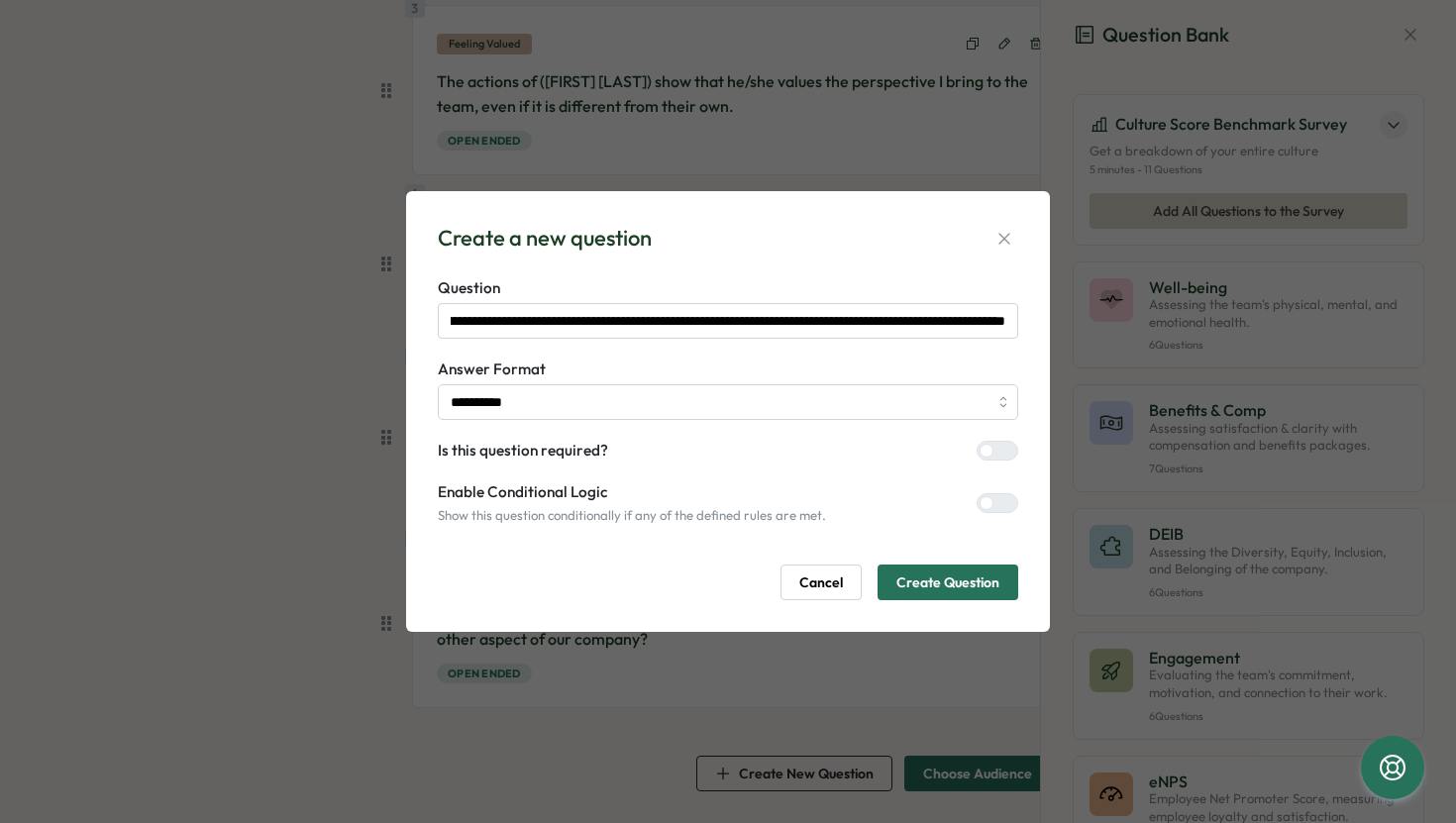 click on "Create Question" at bounding box center [948, 582] 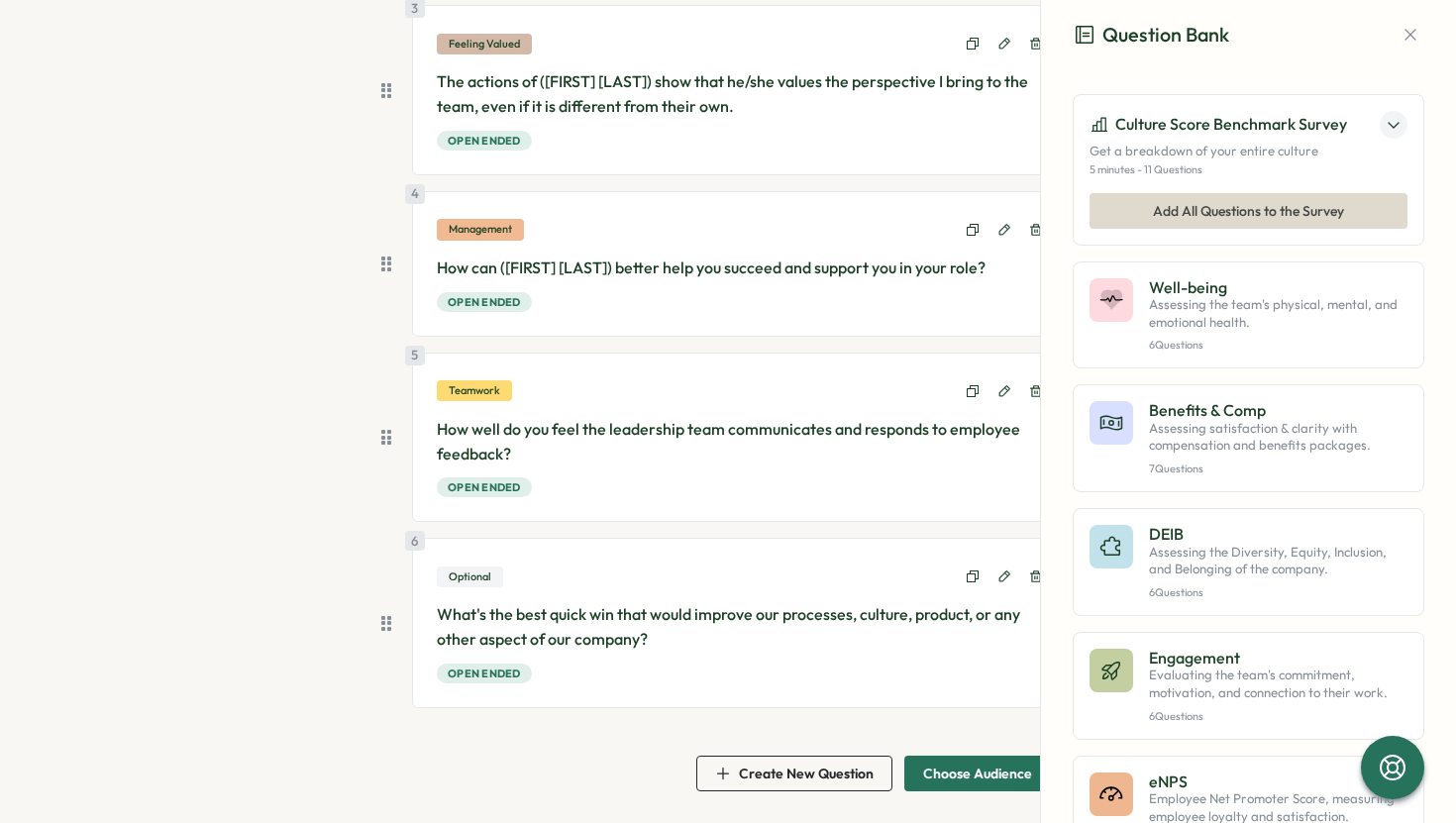scroll, scrollTop: 0, scrollLeft: 0, axis: both 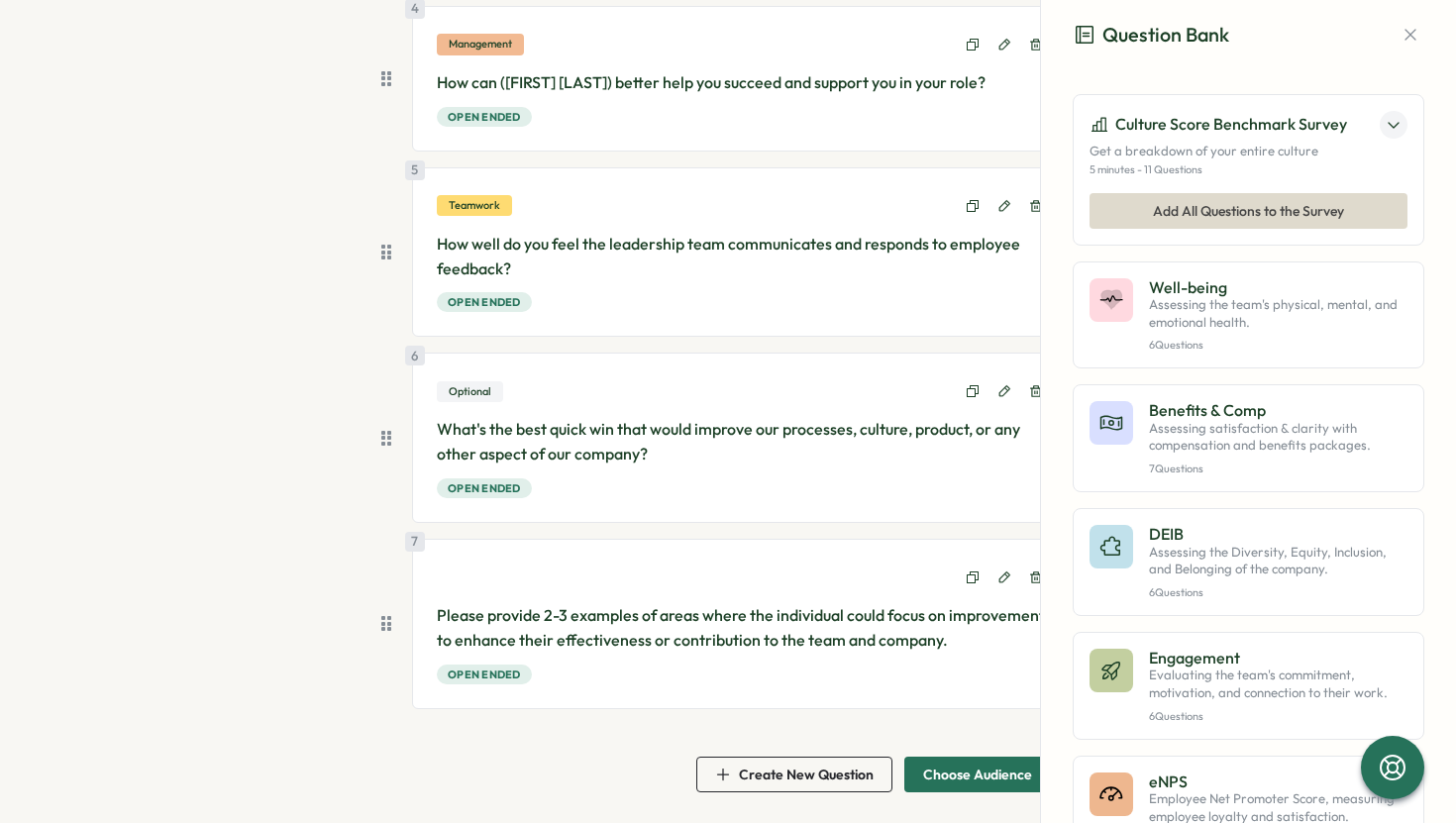 click on "Create New Question" at bounding box center (806, 774) 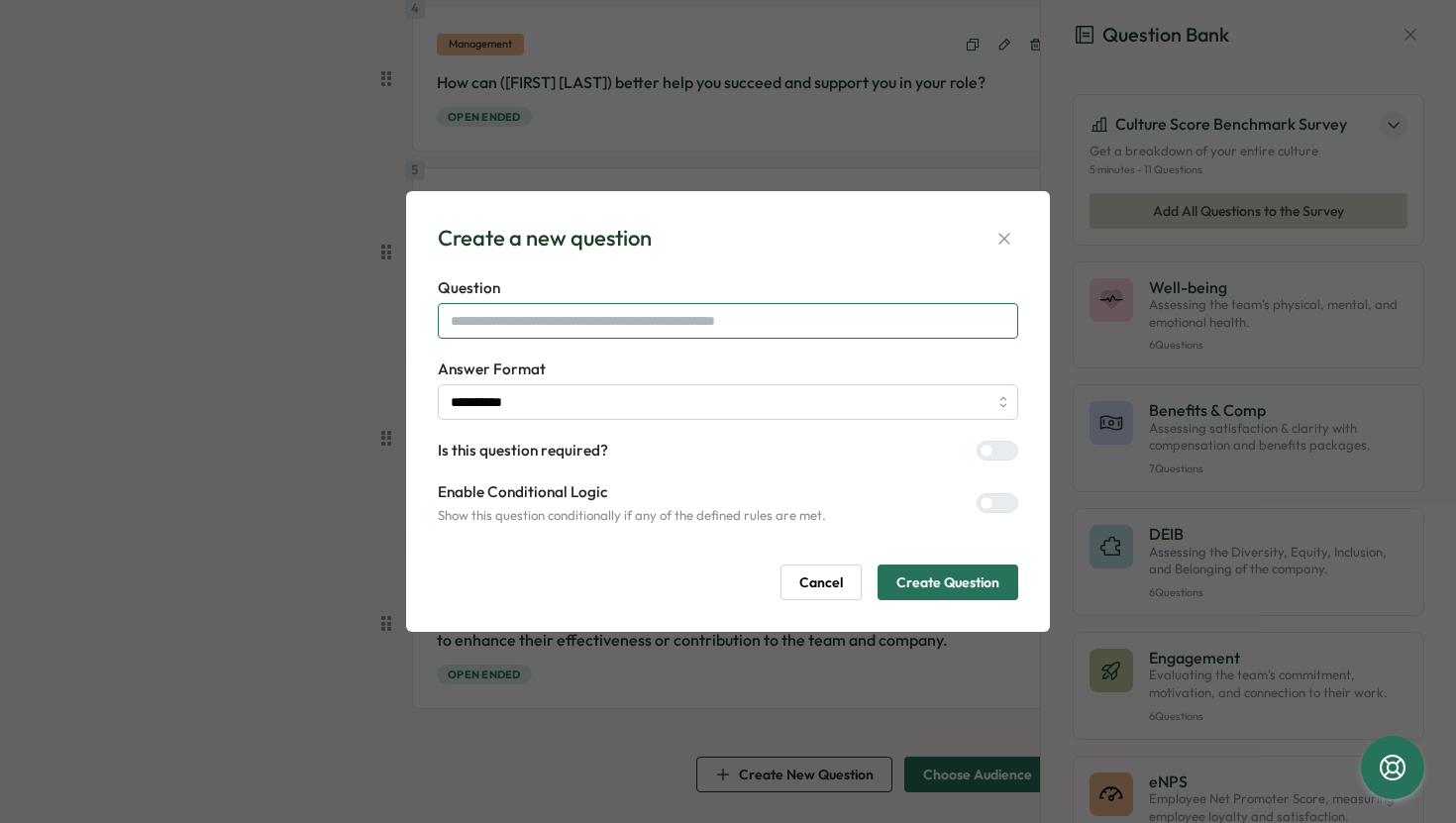 click at bounding box center (728, 321) 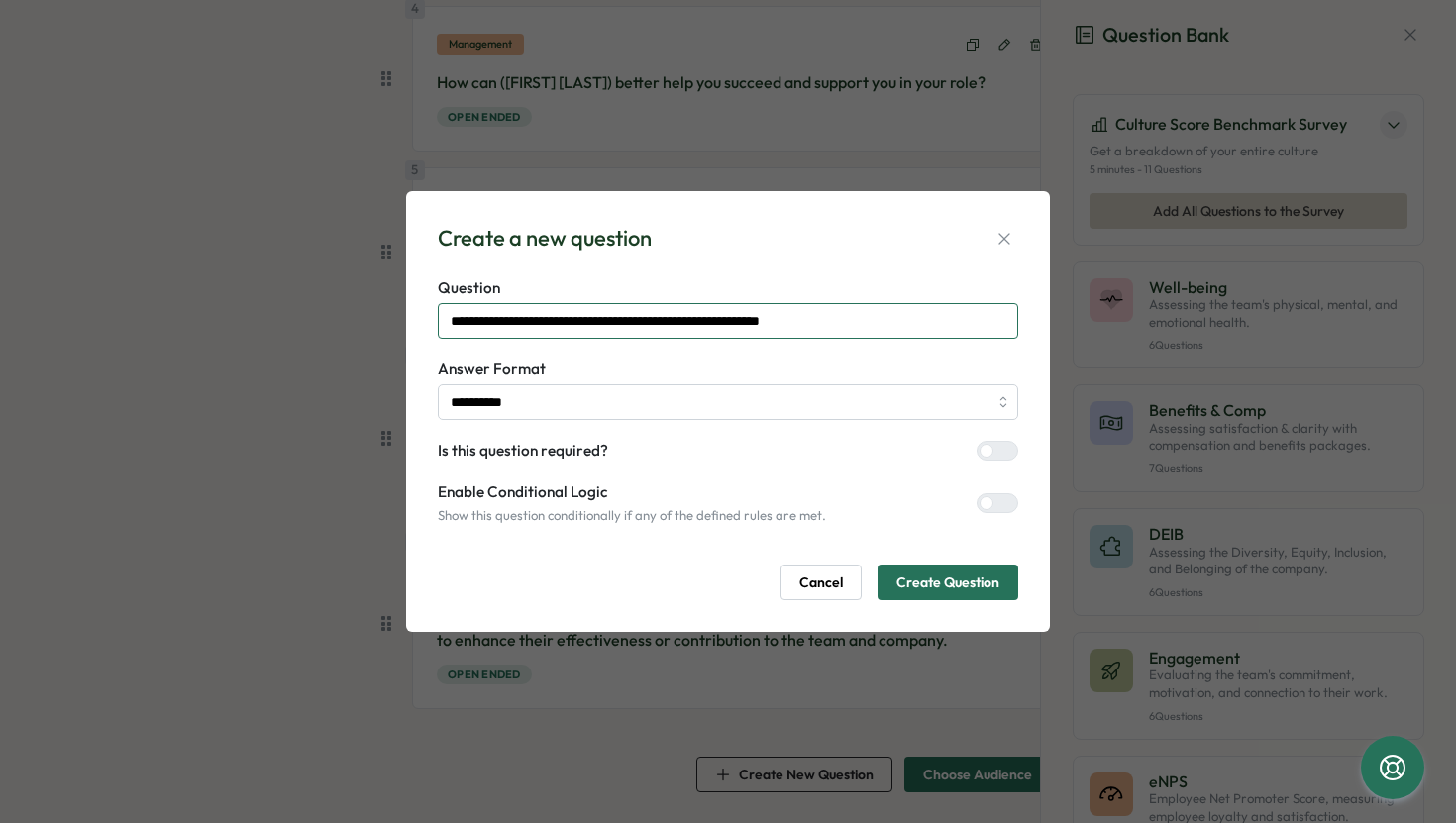 click on "**********" at bounding box center [728, 321] 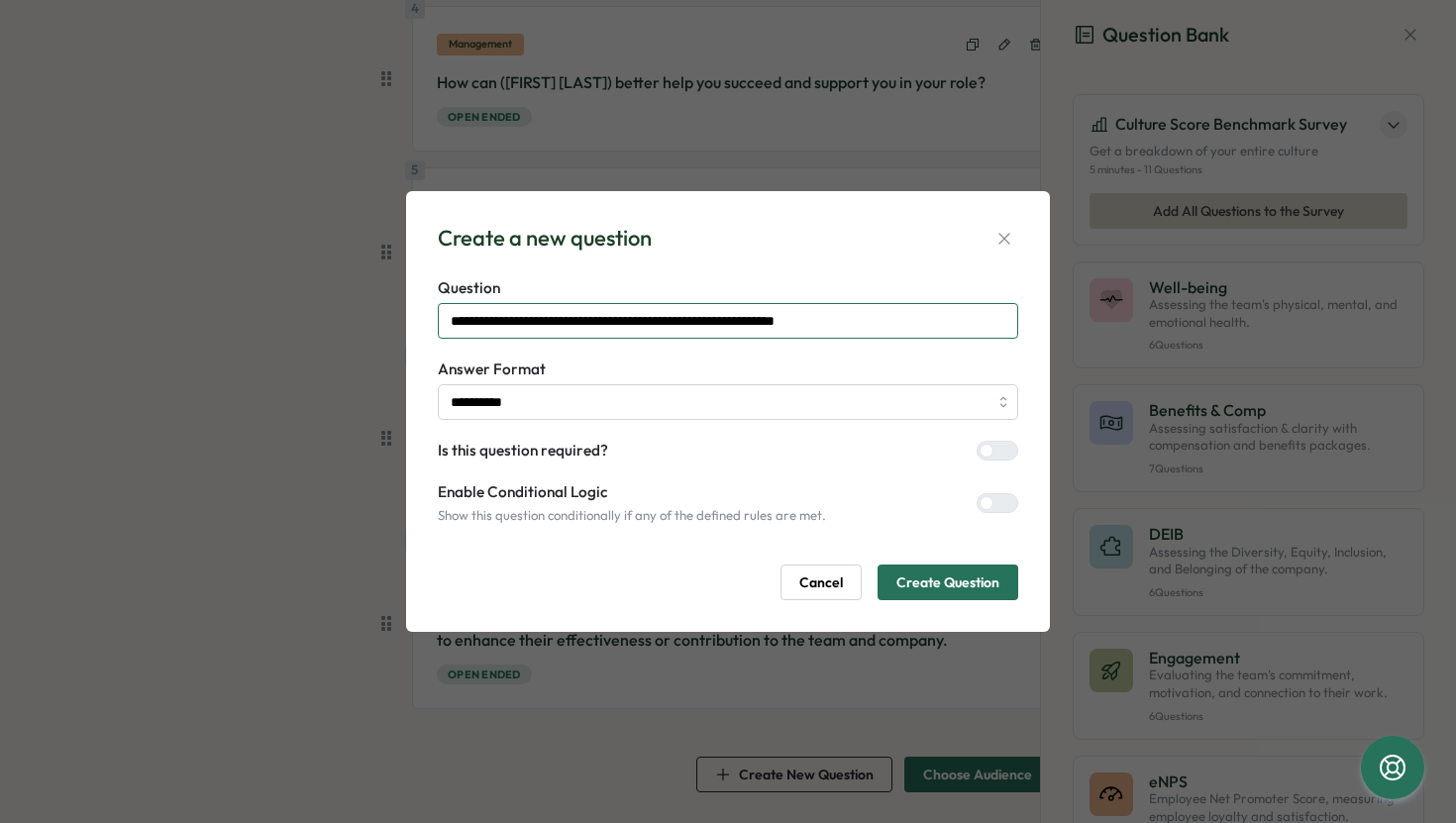 click on "**********" at bounding box center (728, 321) 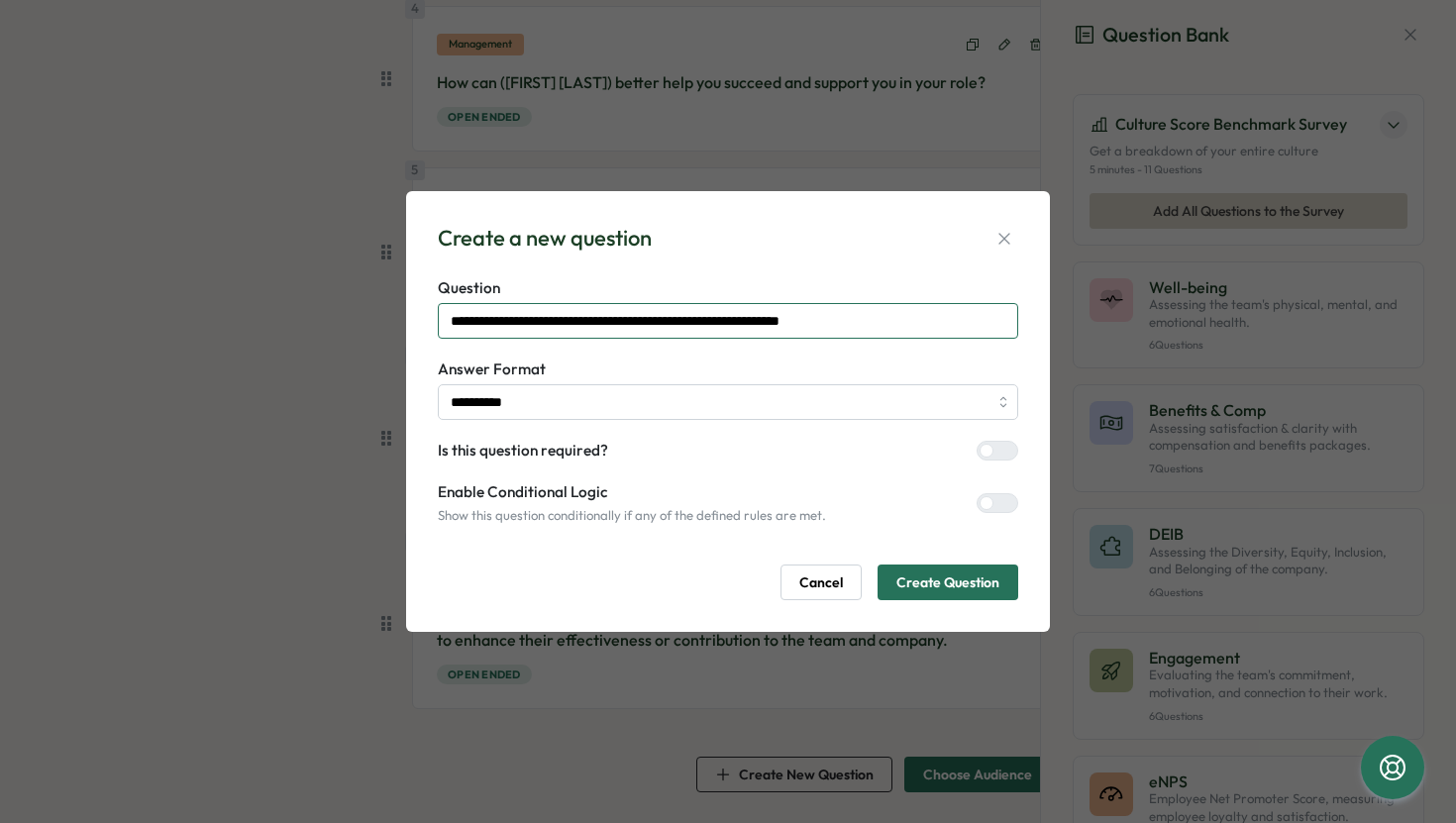 type on "**********" 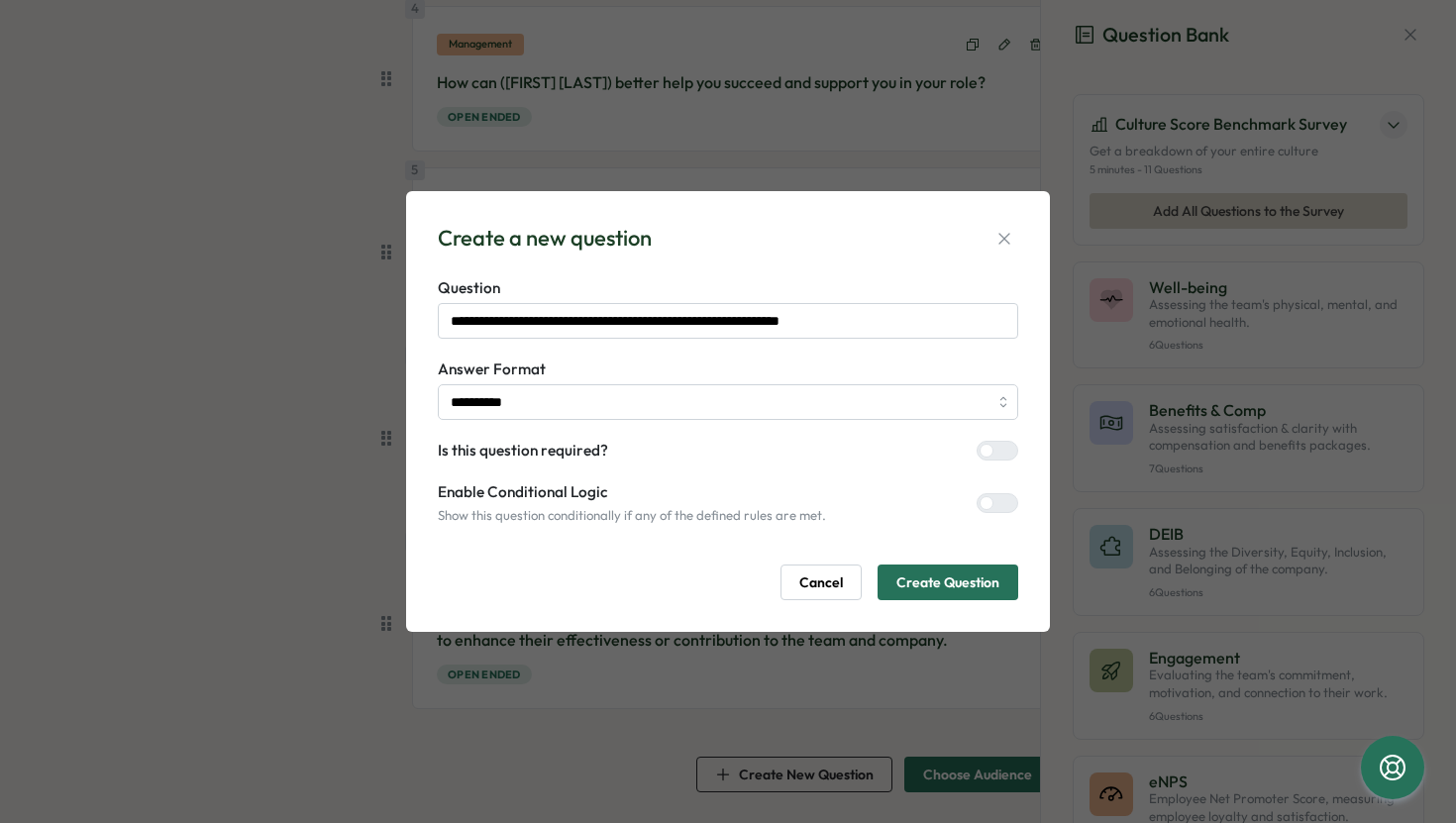 click on "Create Question" at bounding box center (948, 582) 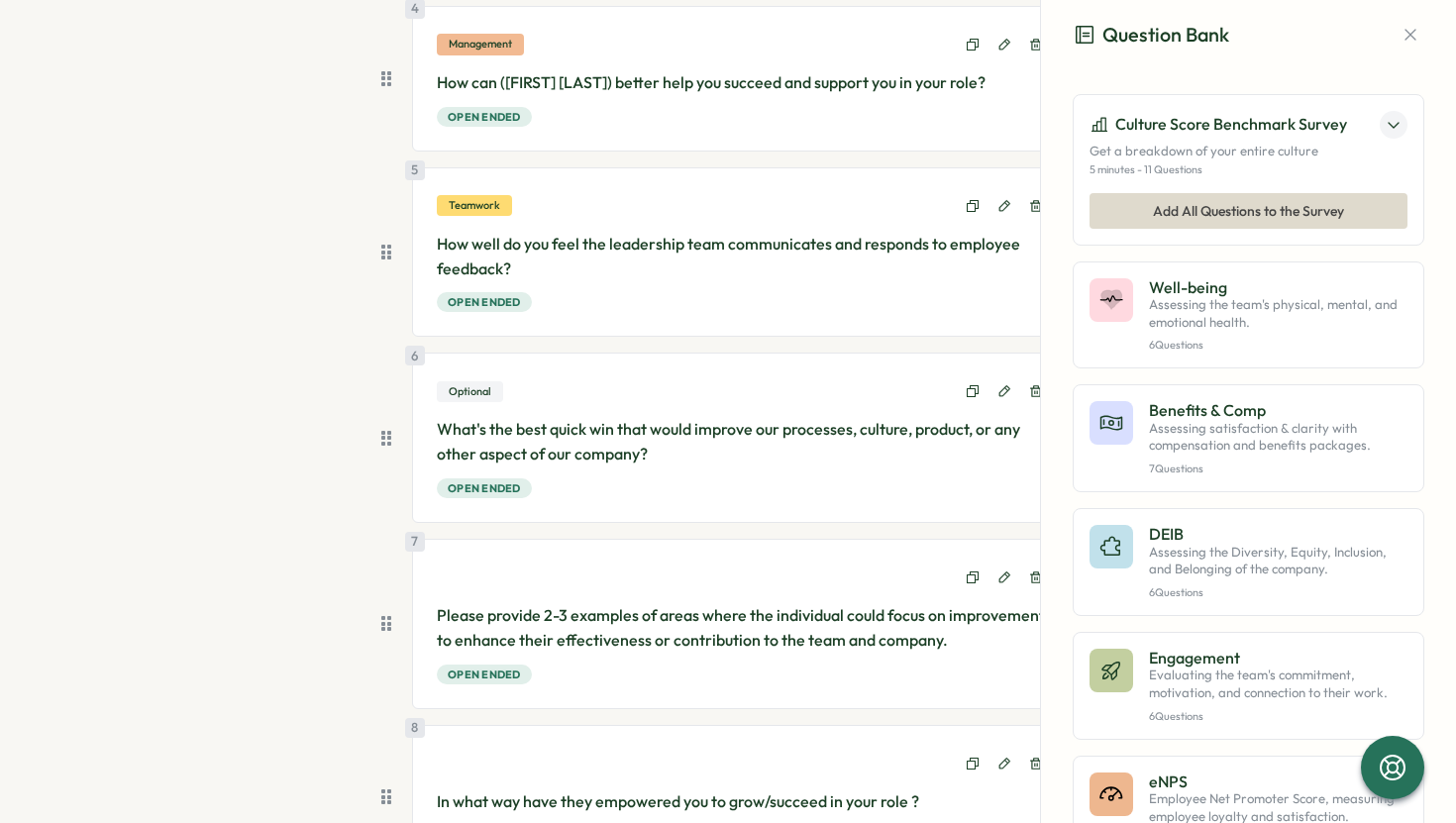 scroll, scrollTop: 892, scrollLeft: 0, axis: vertical 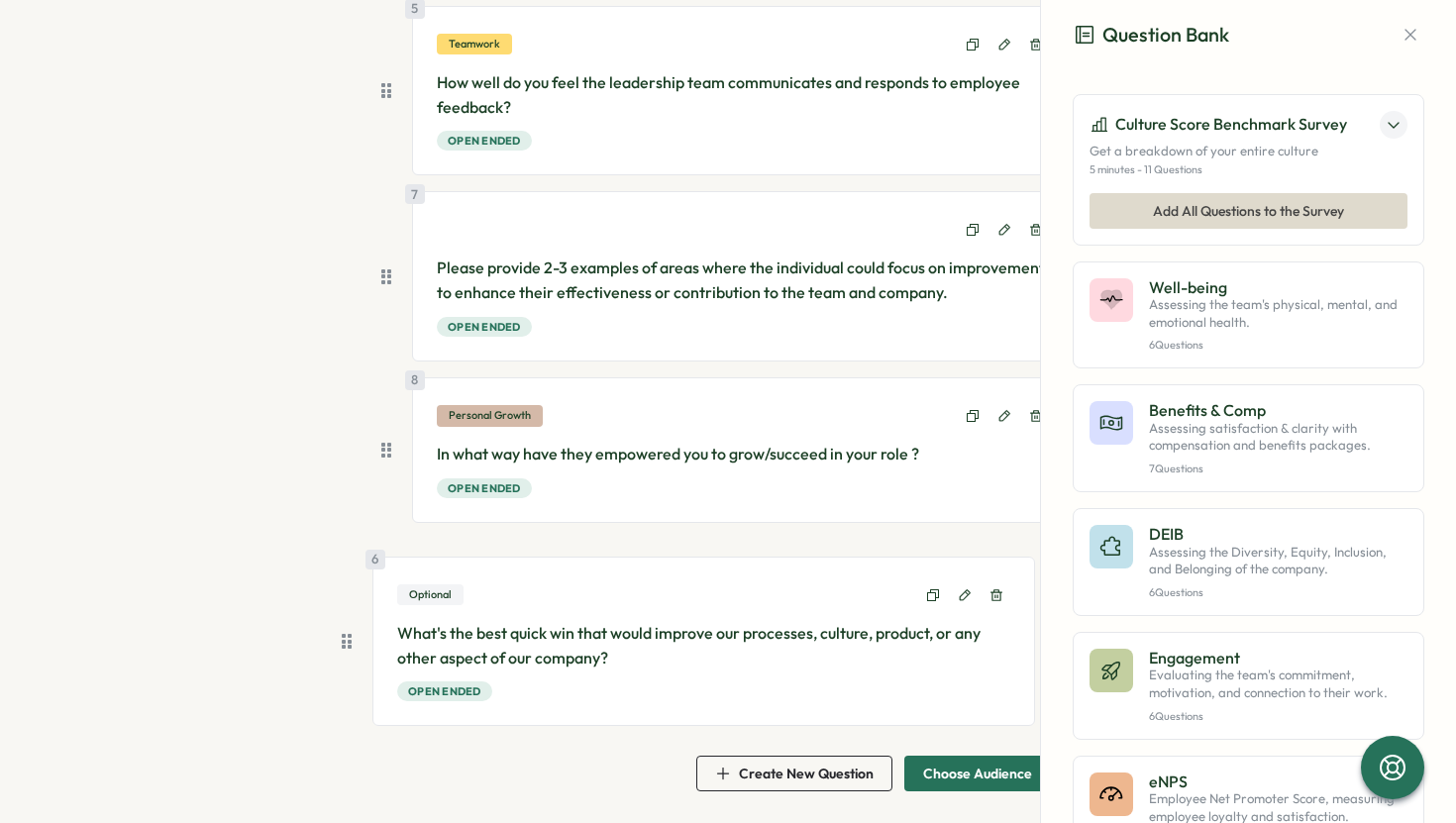 drag, startPoint x: 381, startPoint y: 281, endPoint x: 347, endPoint y: 647, distance: 367.5758 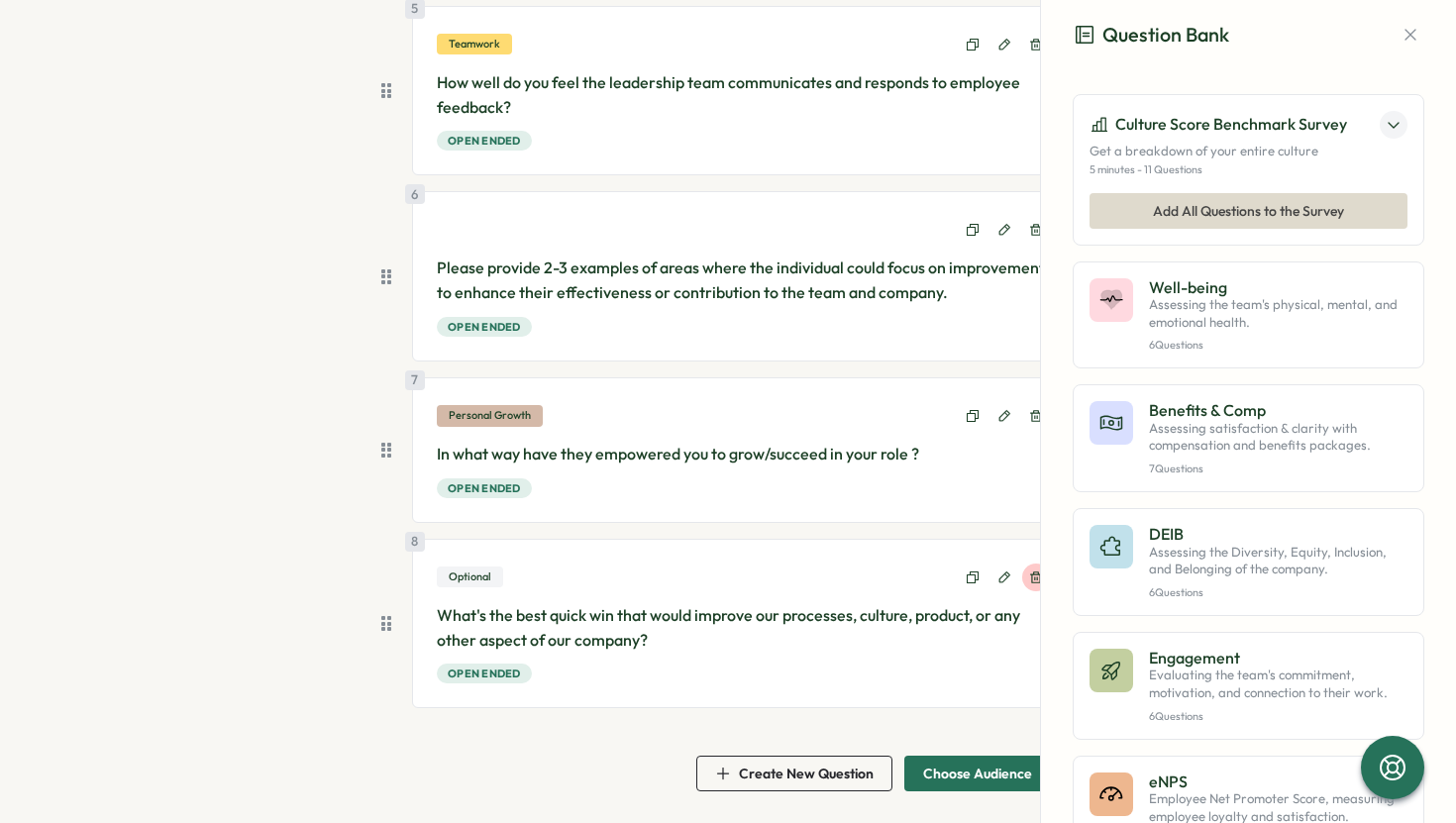 click at bounding box center [1036, 577] 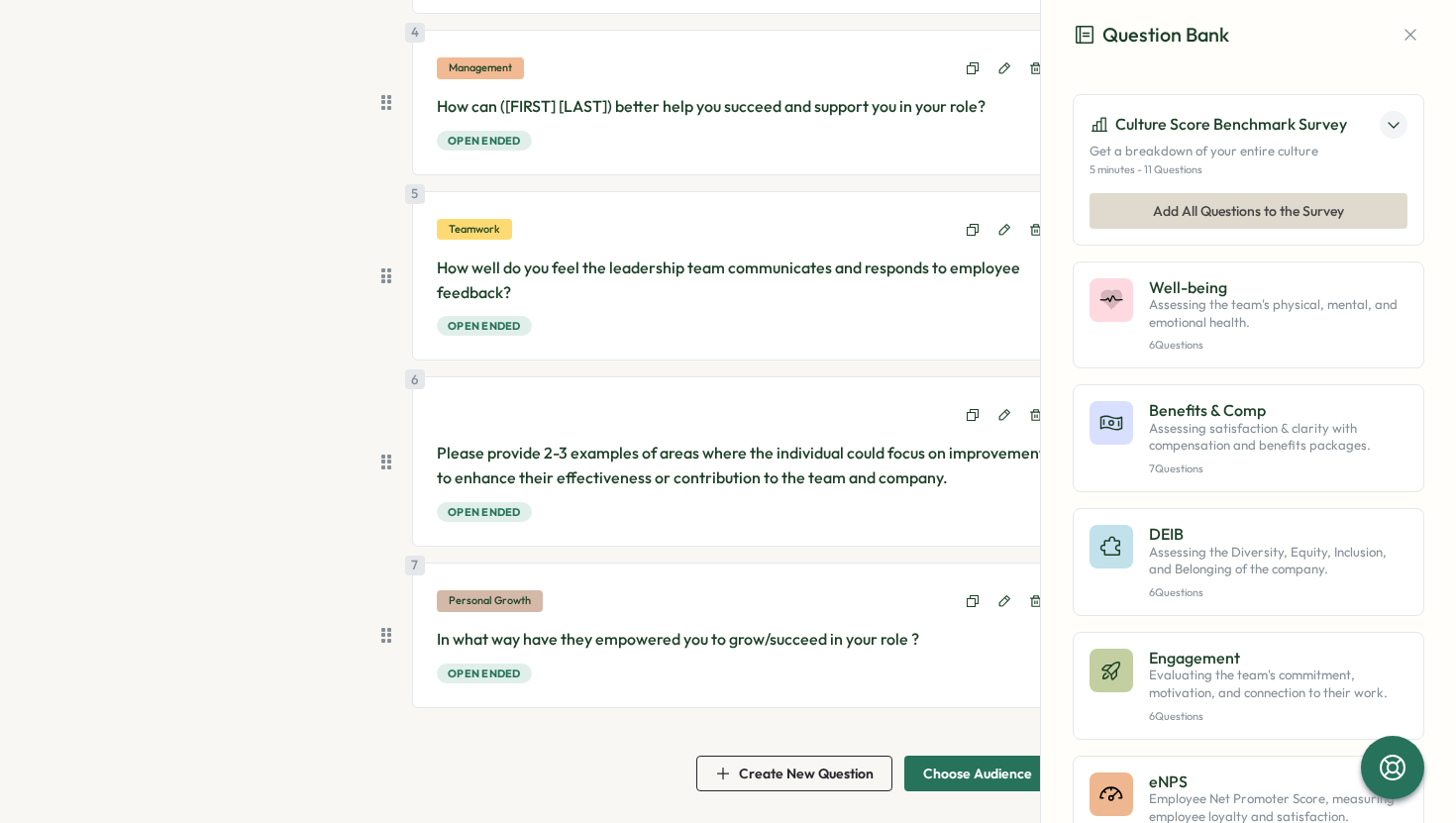 click on "Create New Question" at bounding box center (794, 773) 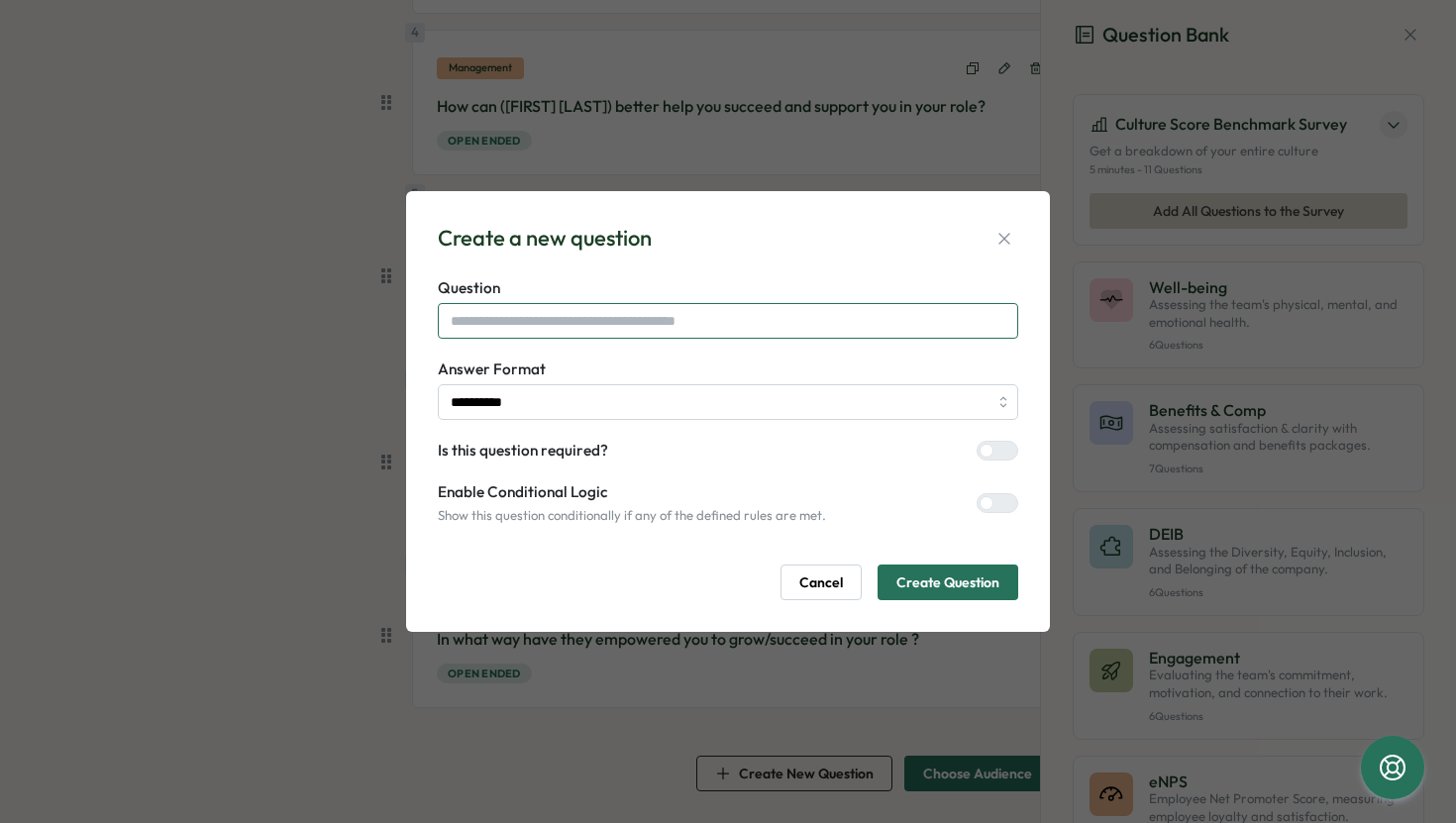 click at bounding box center (728, 321) 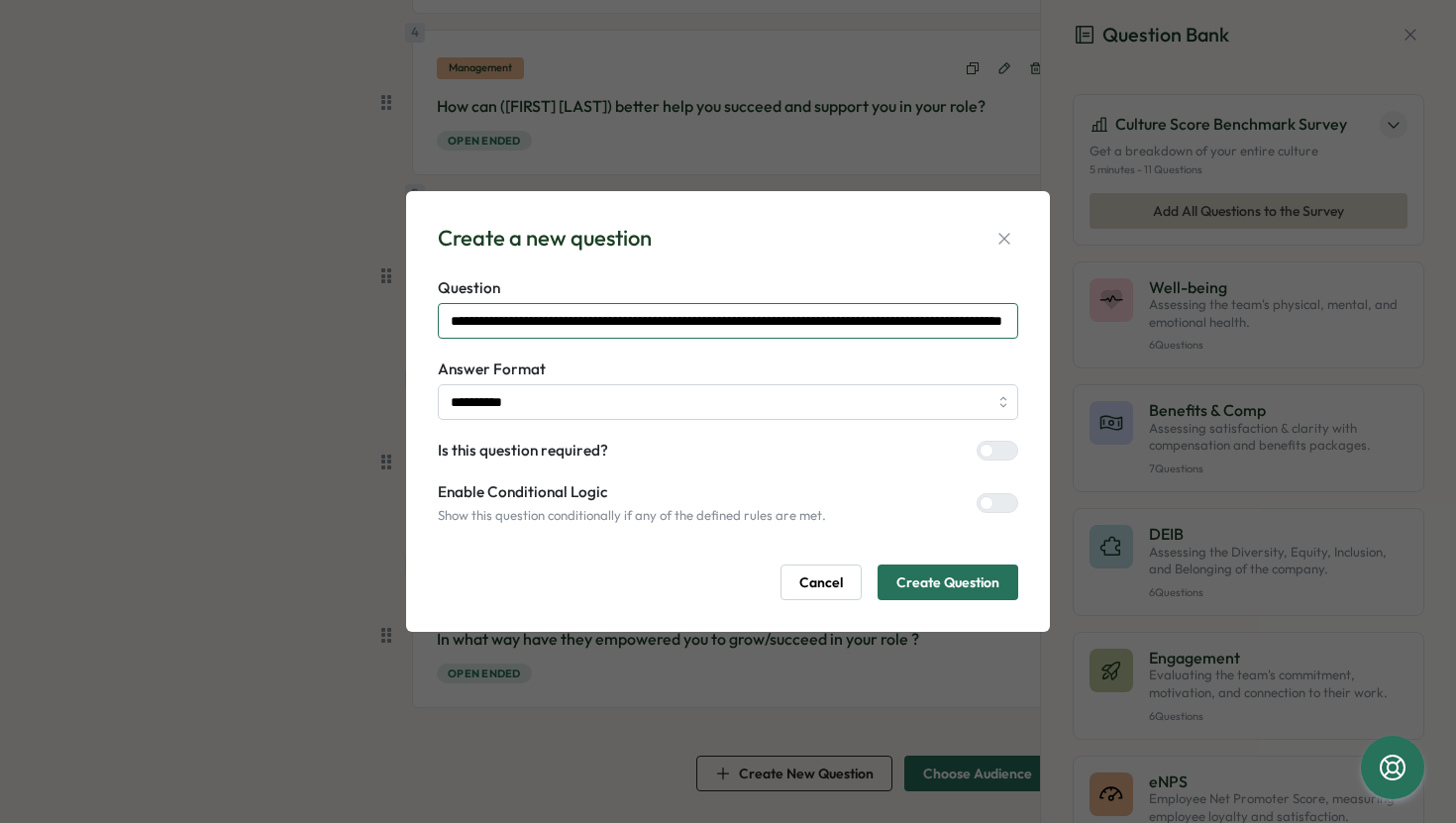 scroll, scrollTop: 0, scrollLeft: 156, axis: horizontal 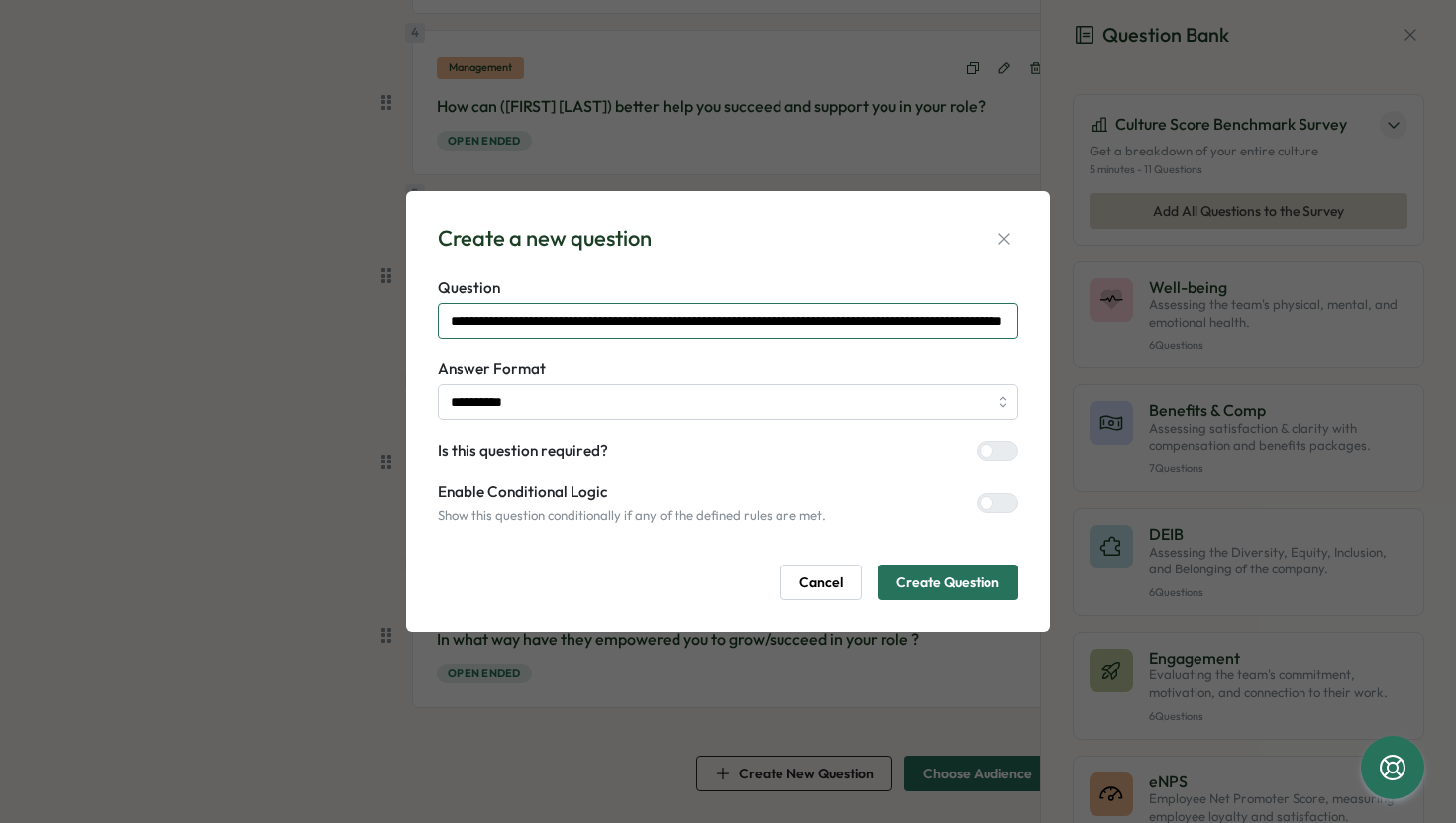 type on "**********" 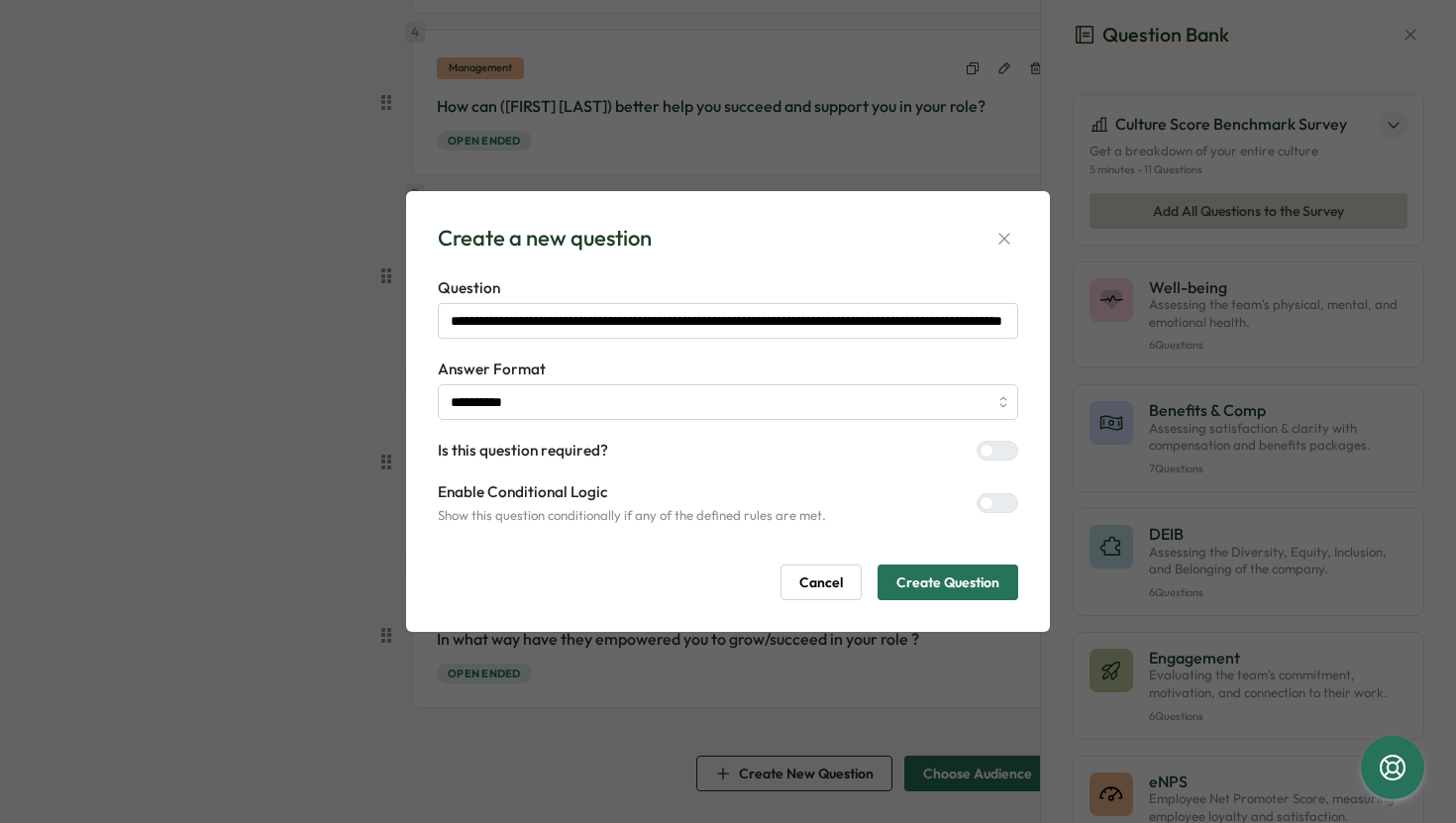 click on "Create Question" at bounding box center (948, 582) 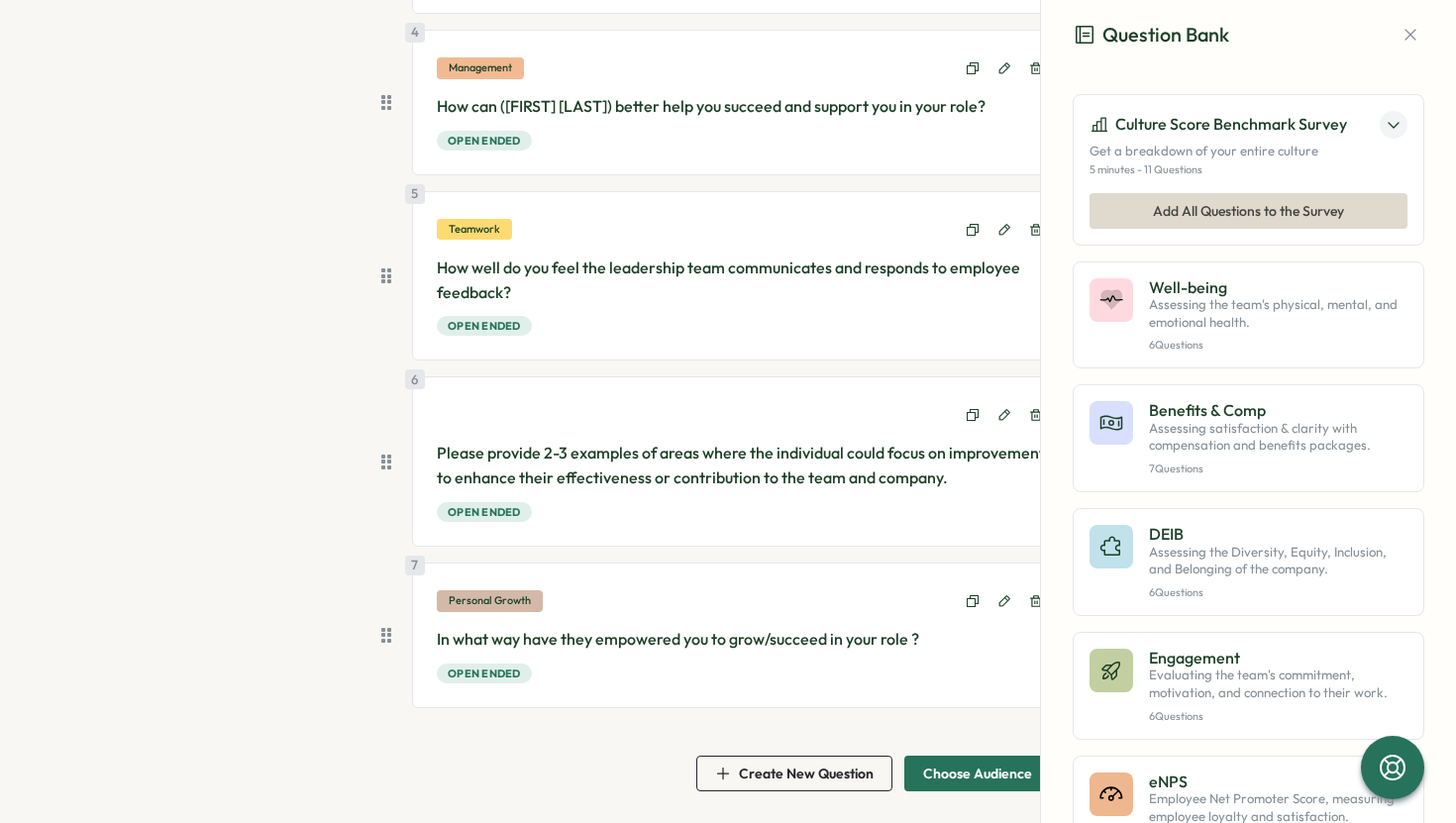 scroll, scrollTop: 0, scrollLeft: 0, axis: both 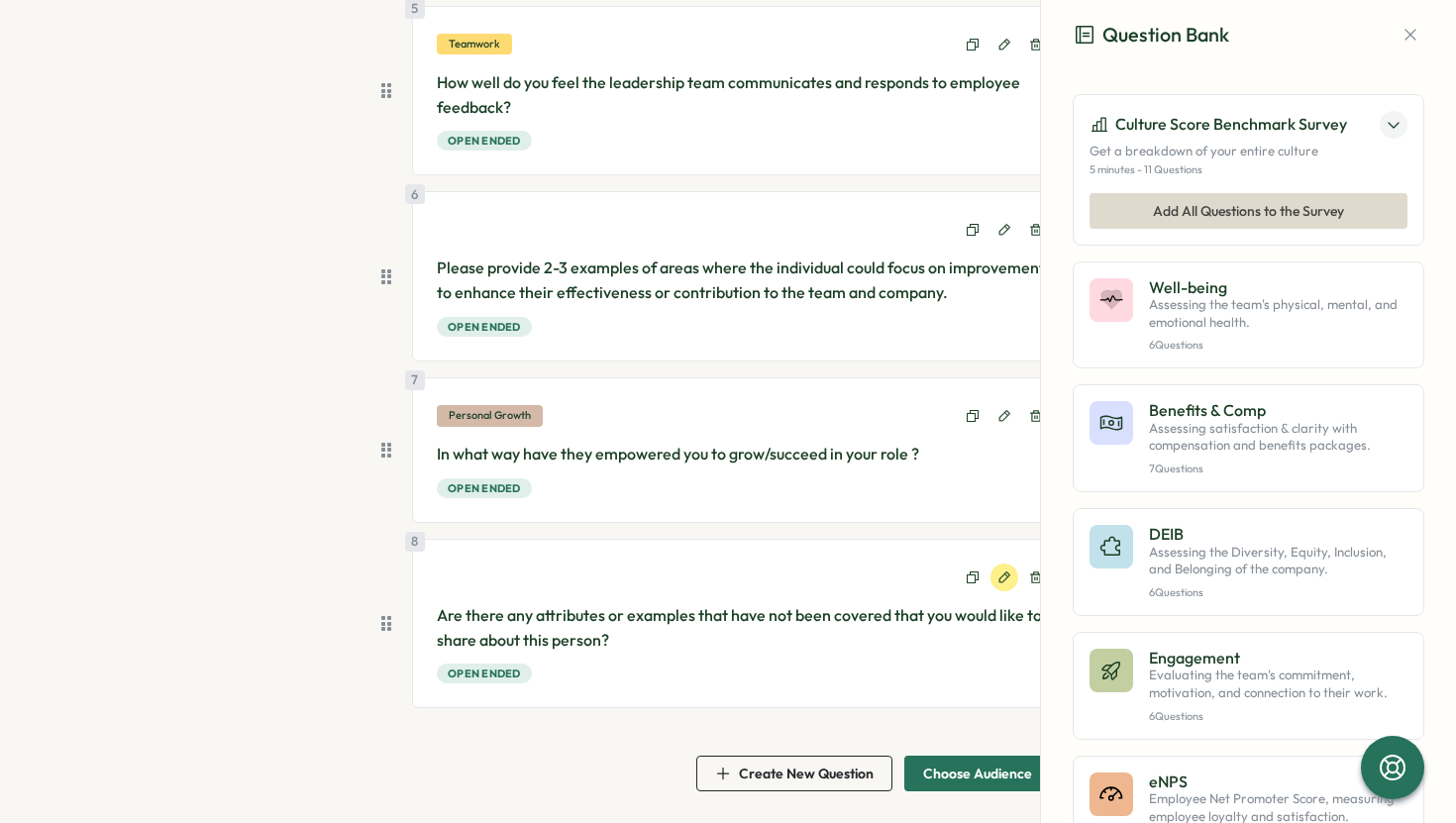 click 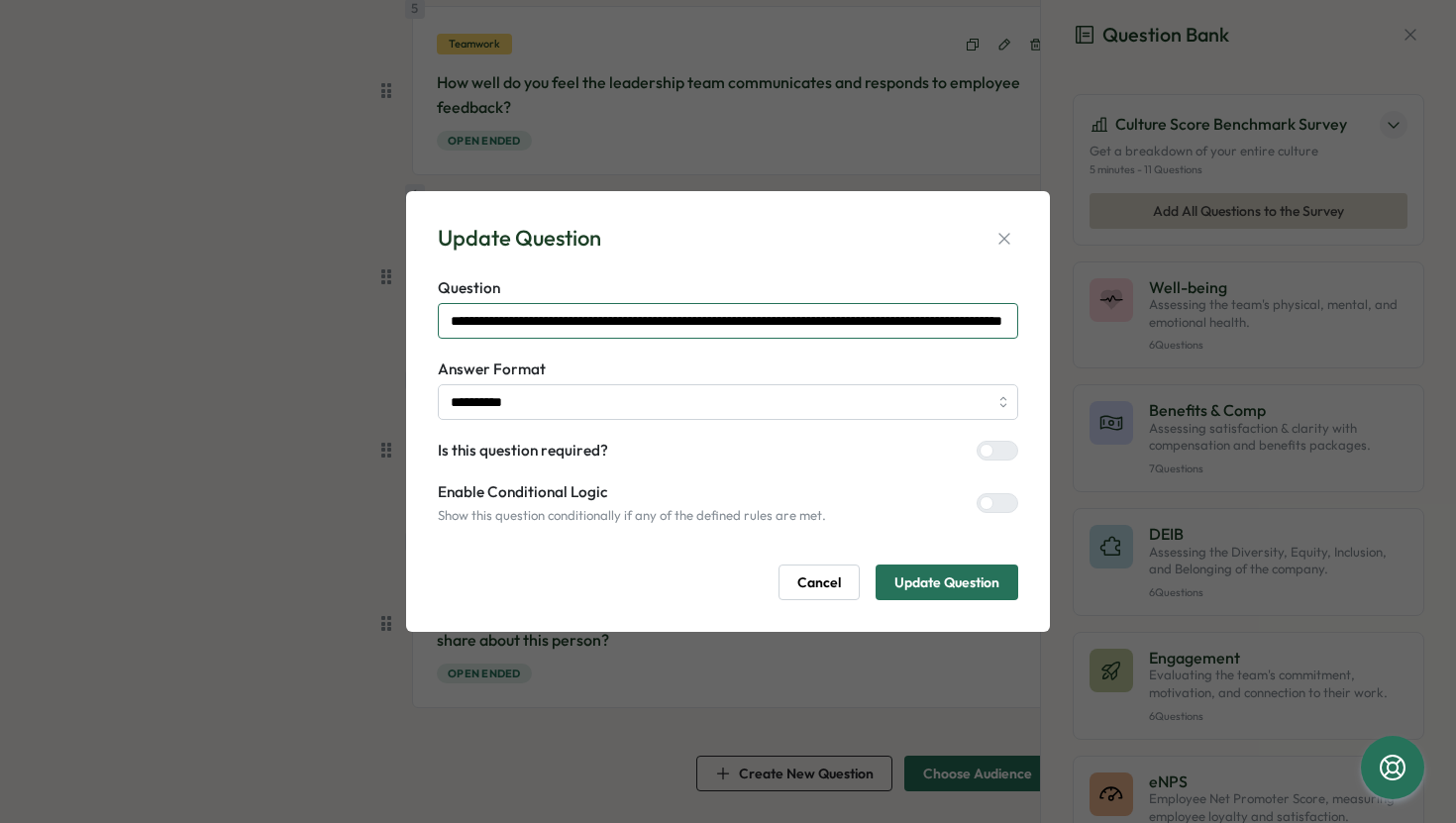 scroll, scrollTop: 0, scrollLeft: 156, axis: horizontal 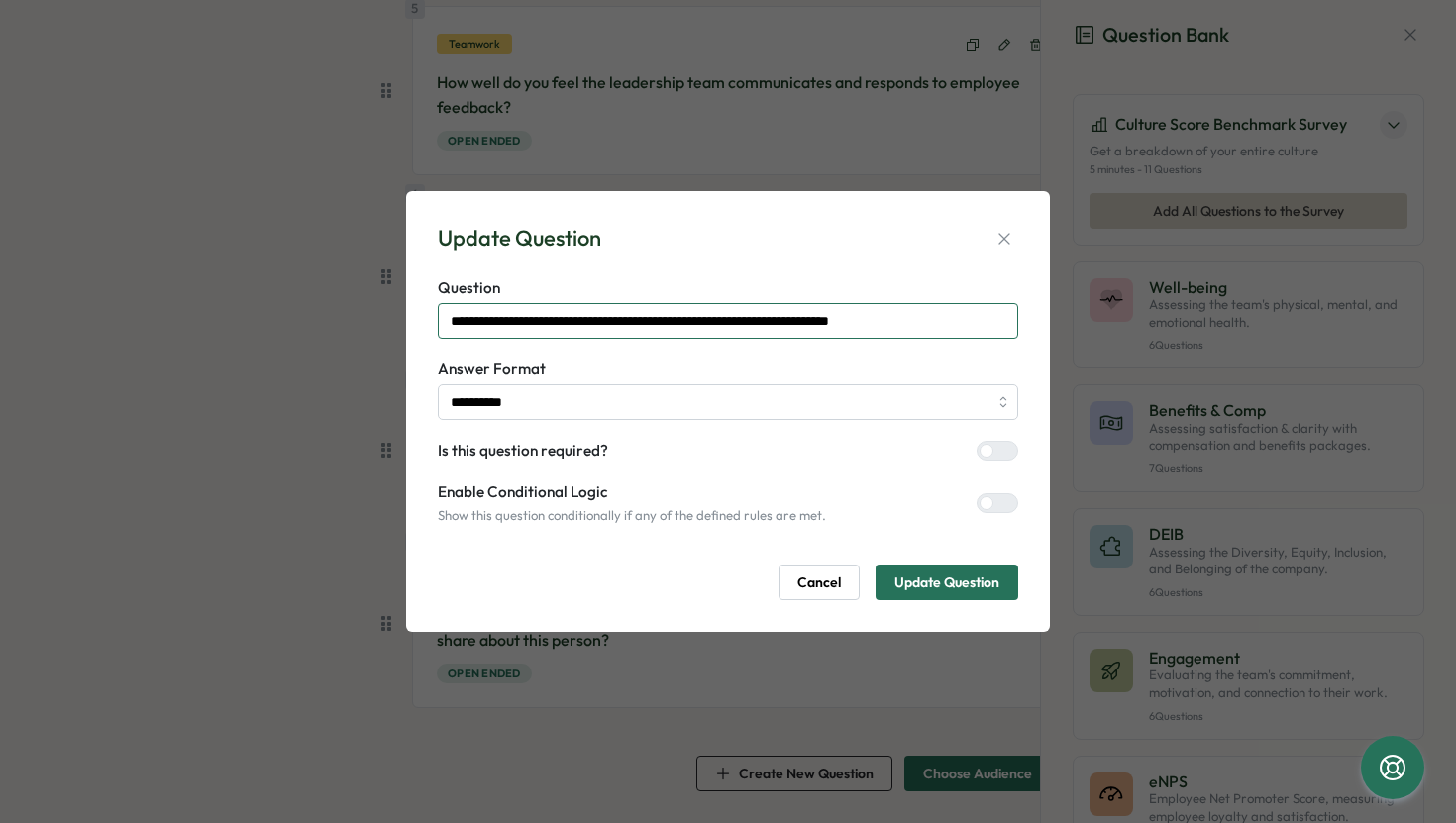 type on "**********" 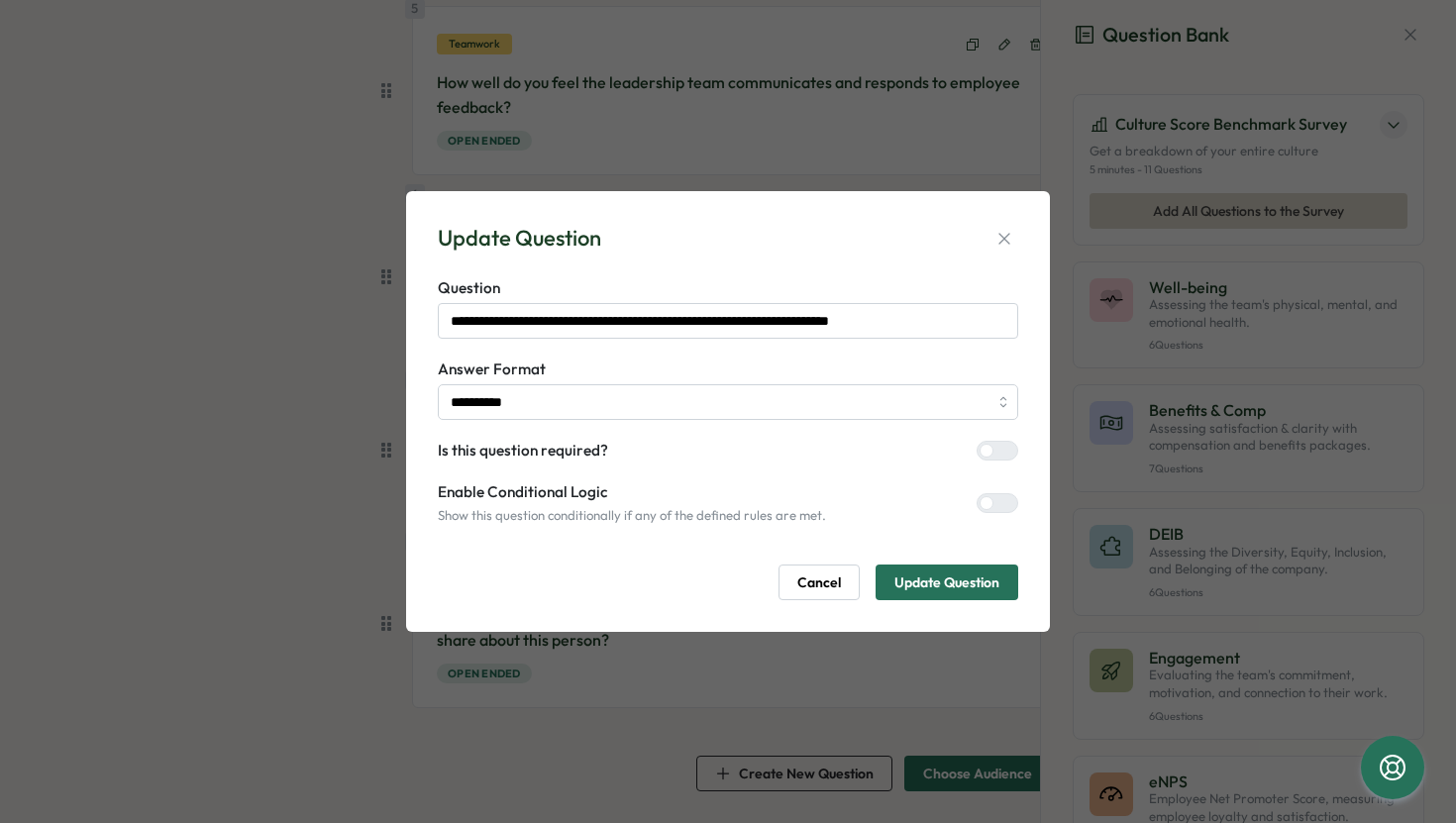 click on "Update Question" at bounding box center (947, 582) 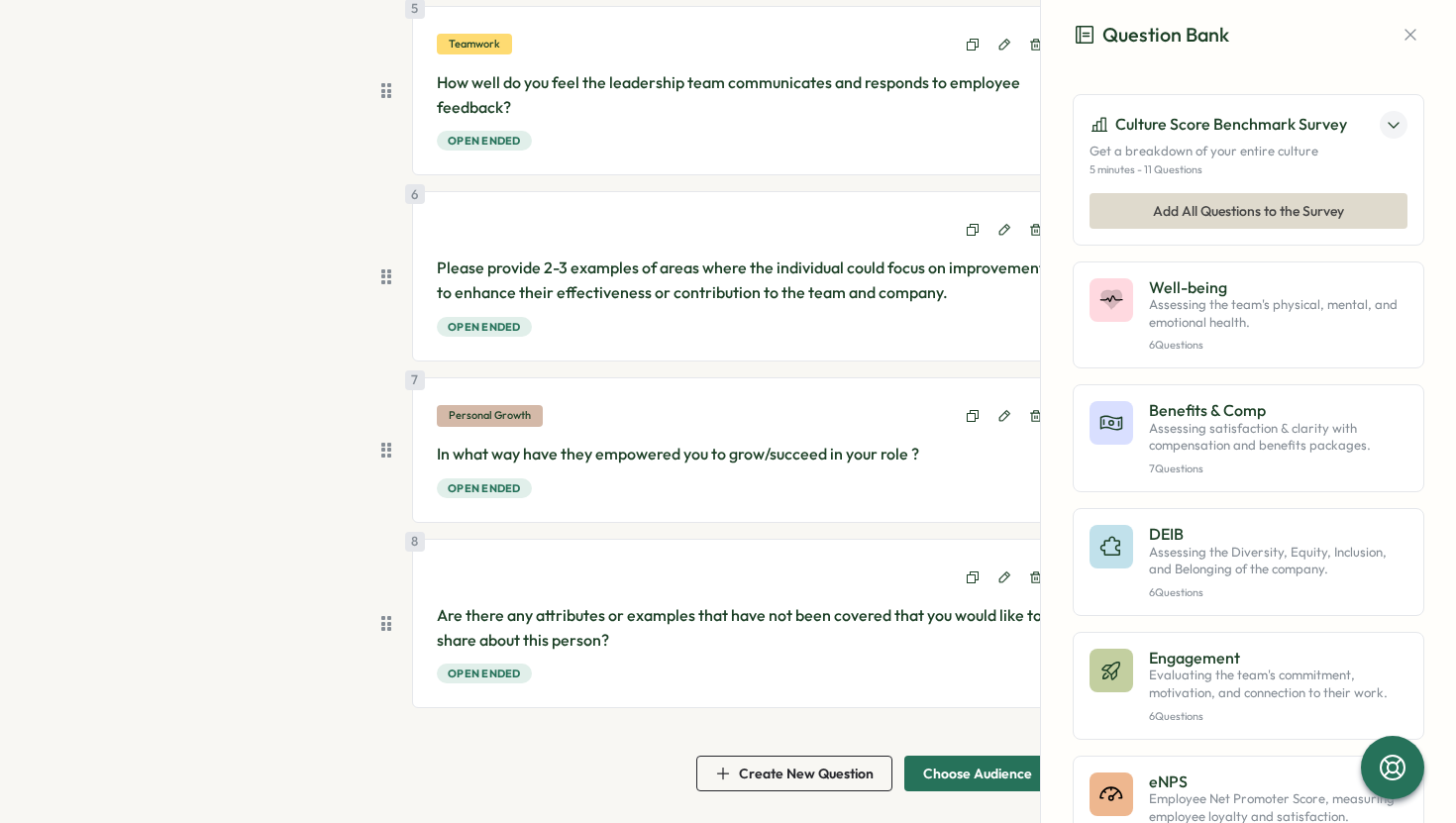 scroll, scrollTop: 868, scrollLeft: 0, axis: vertical 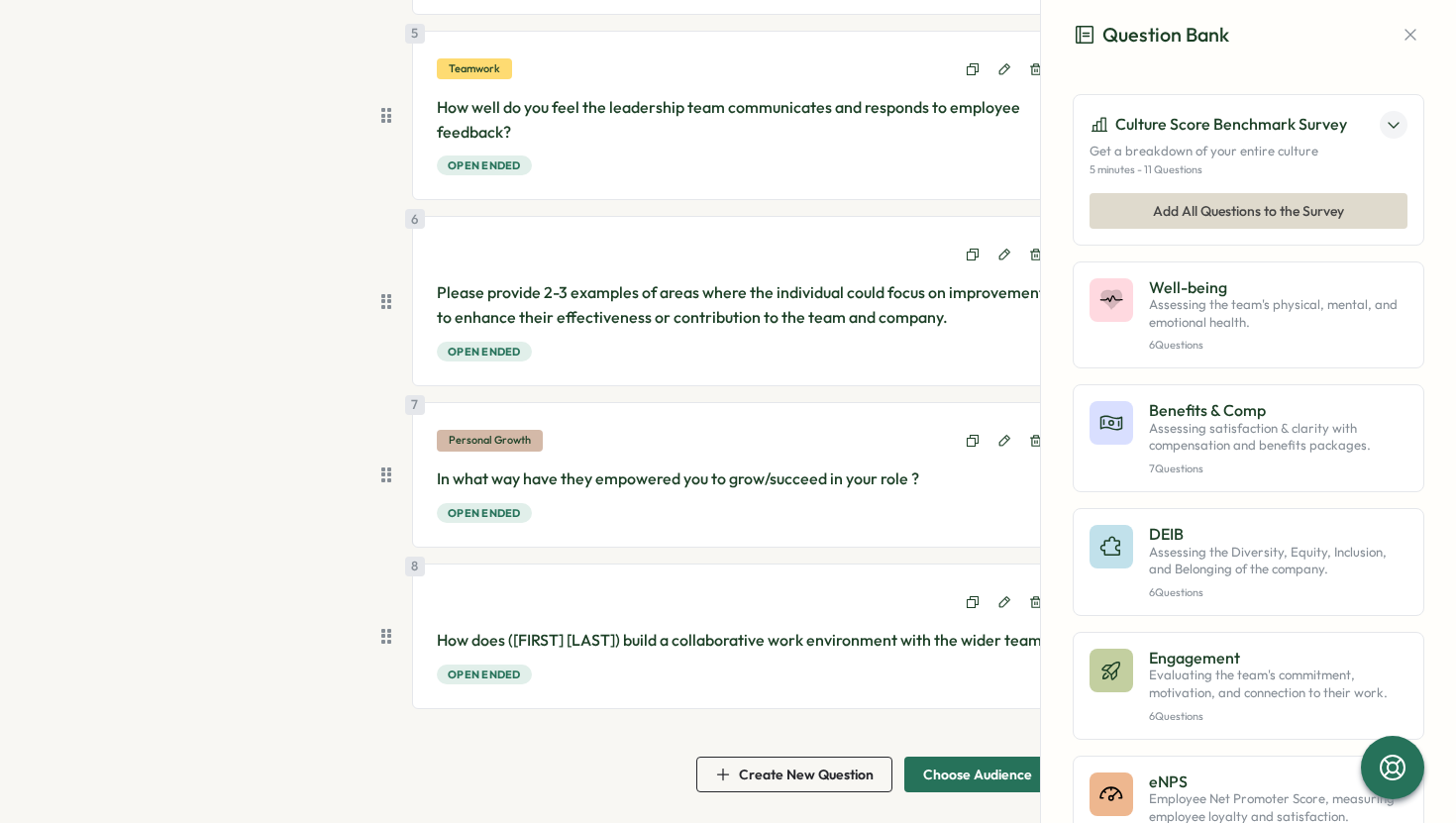 click on "Create New Question" at bounding box center (806, 774) 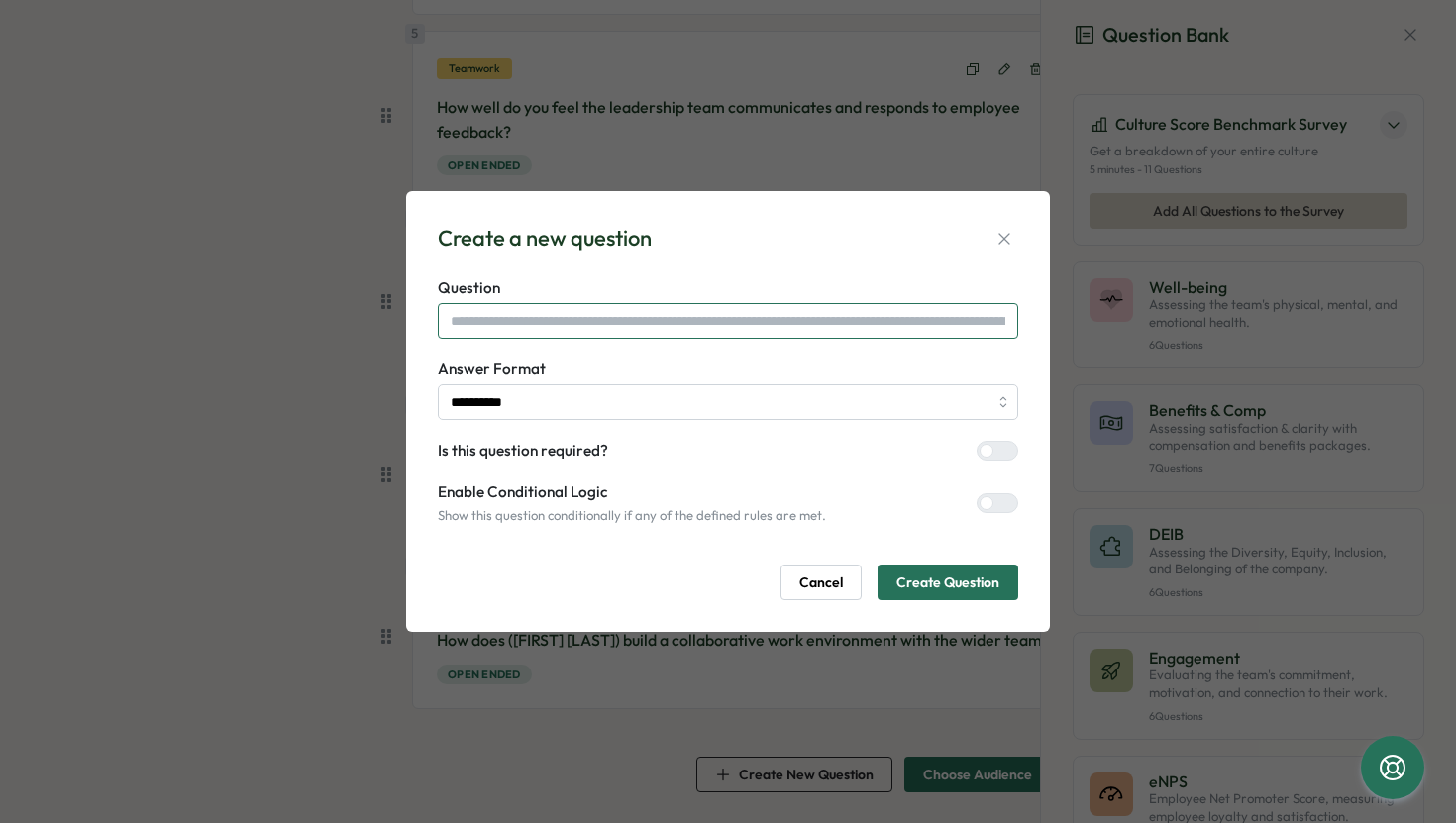 click at bounding box center (728, 321) 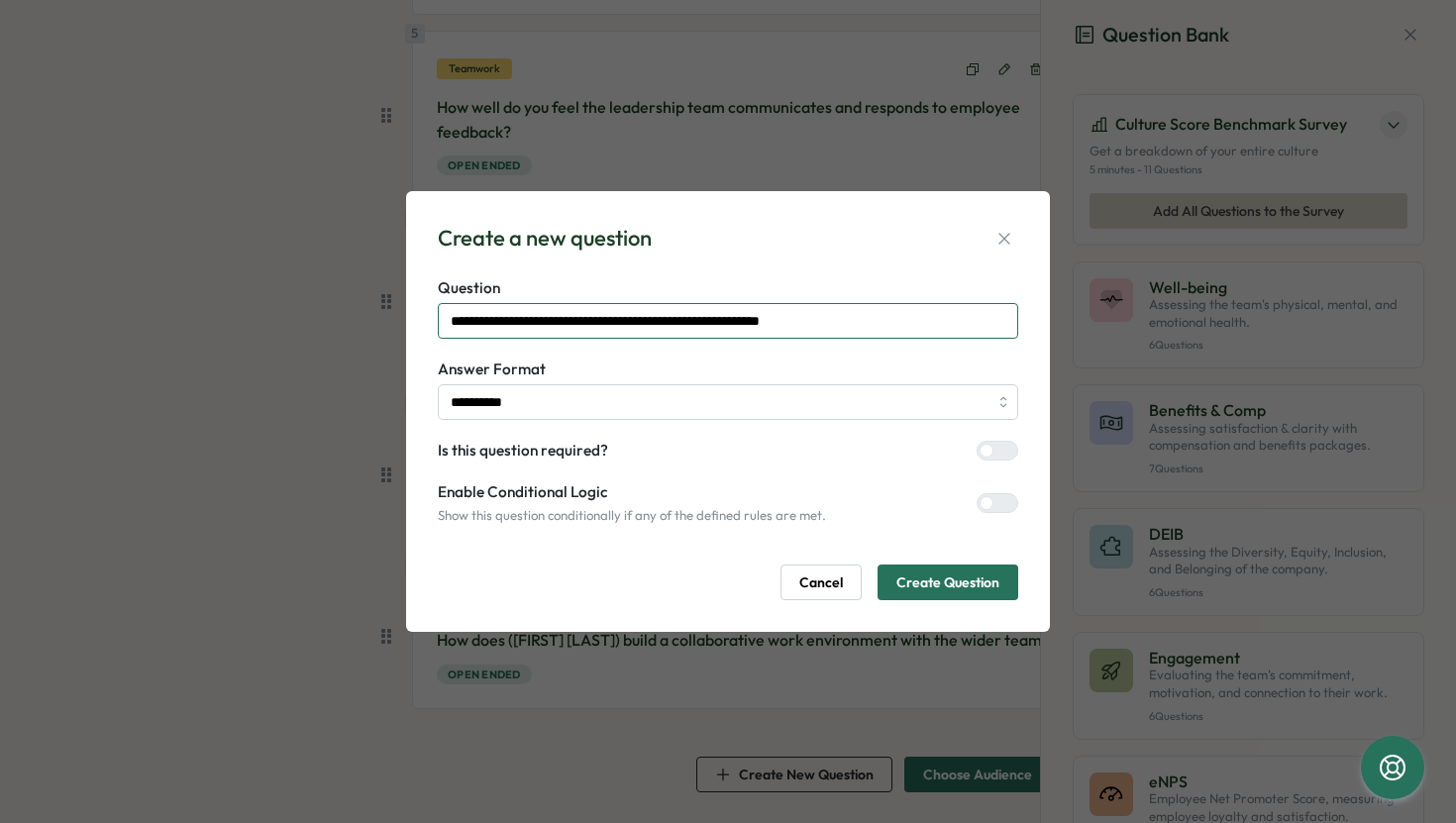 type on "**********" 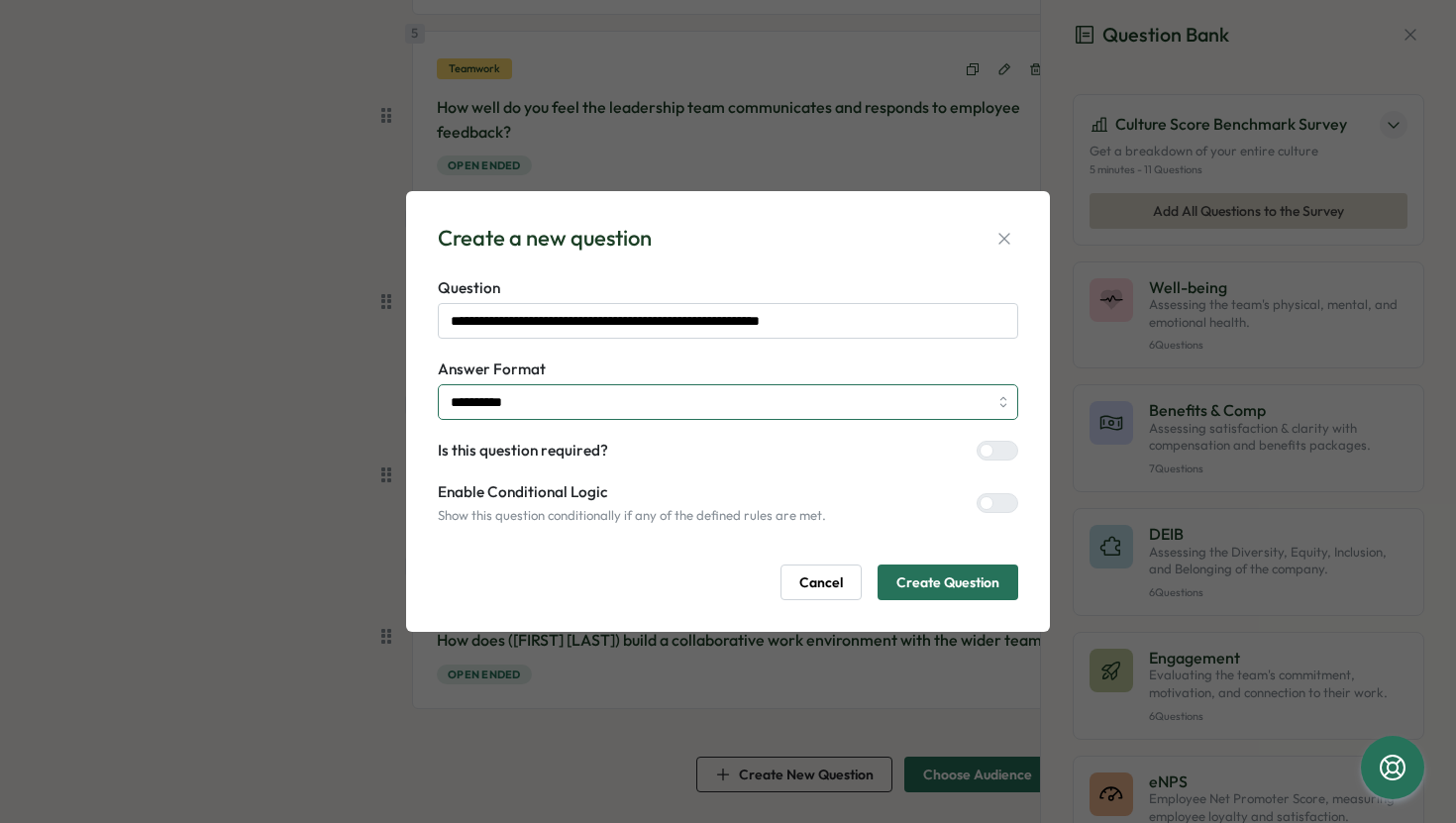 click on "**********" at bounding box center (728, 402) 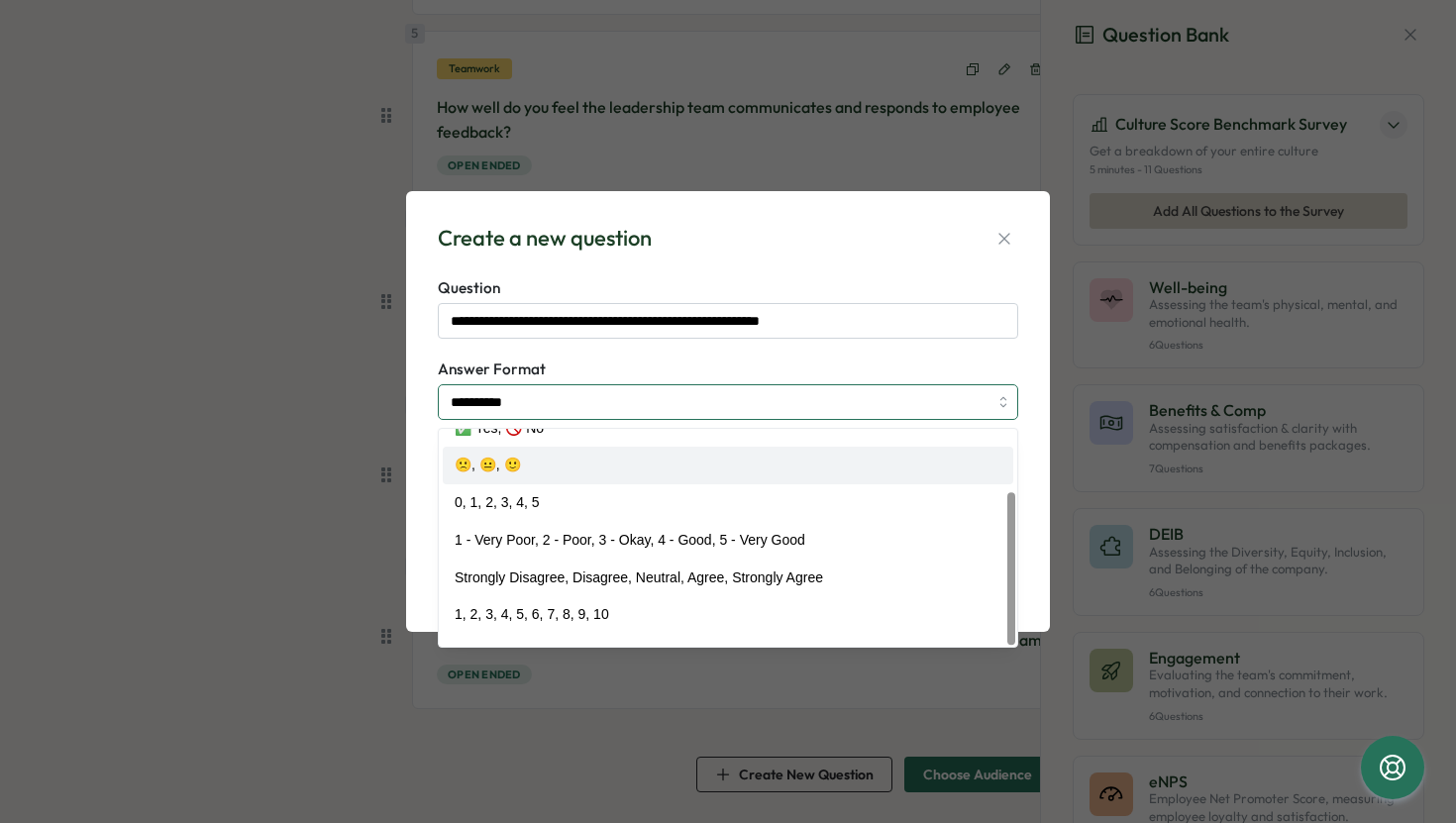 scroll, scrollTop: 88, scrollLeft: 0, axis: vertical 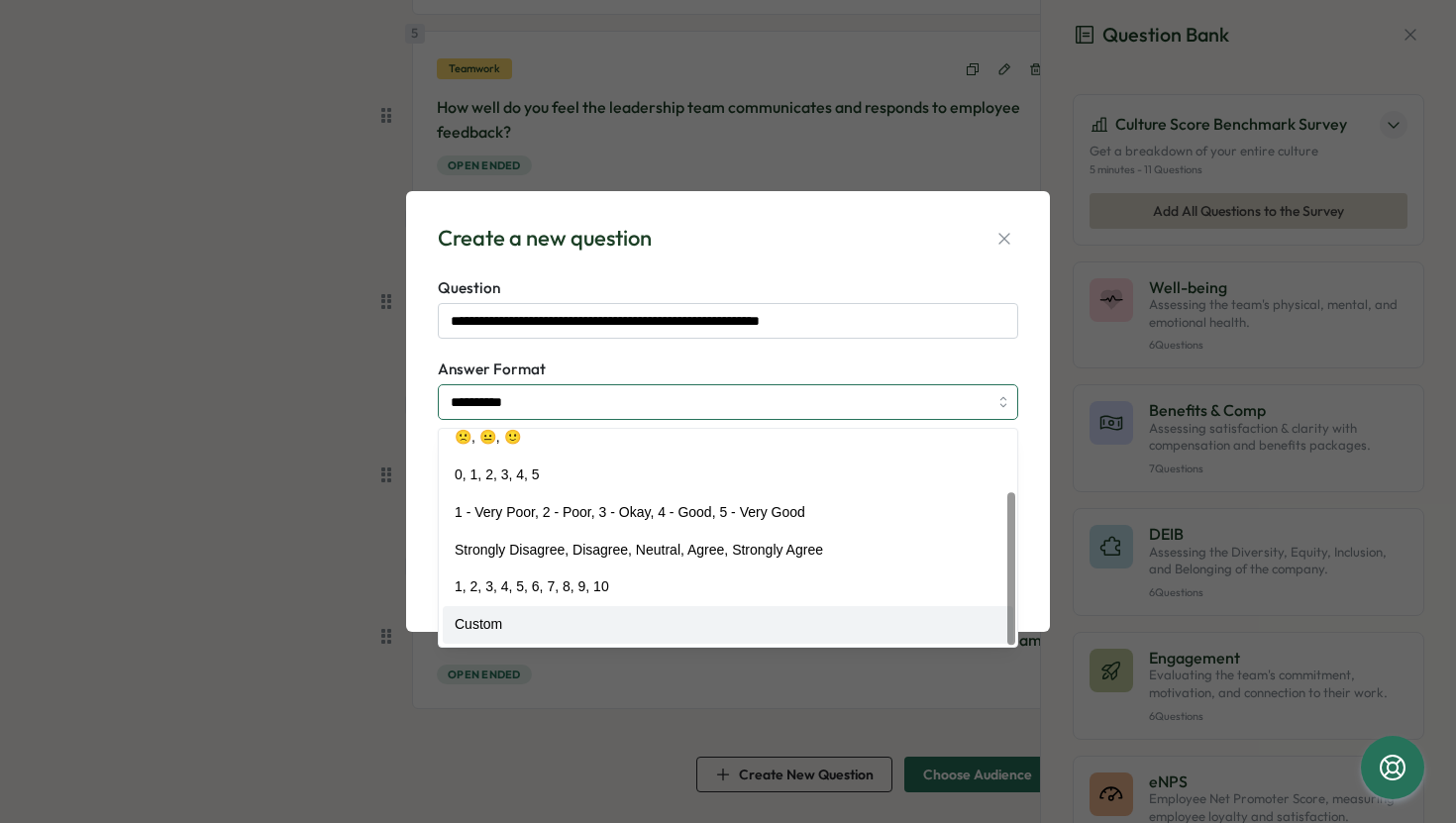 type on "******" 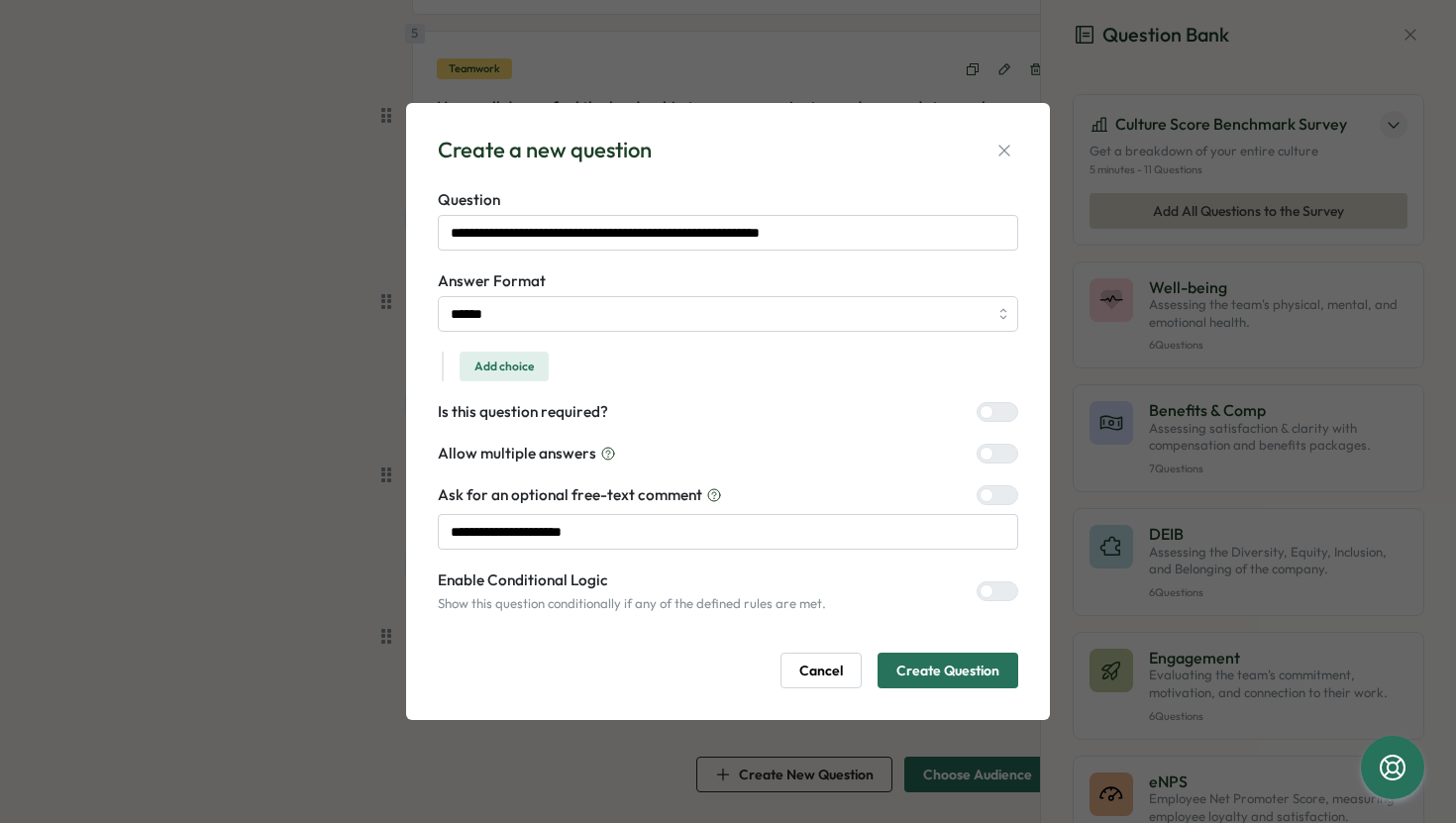 click at bounding box center (1005, 454) 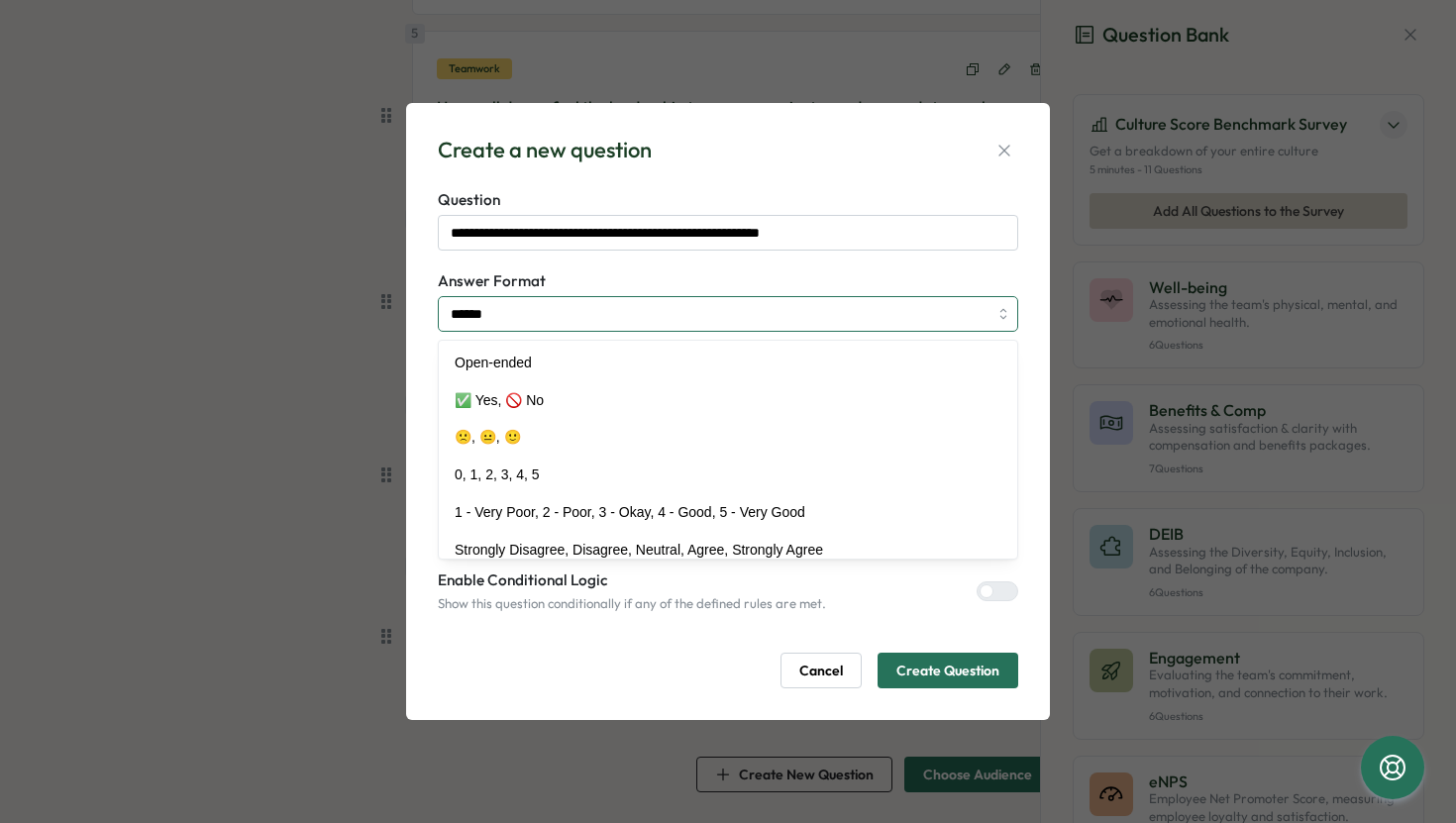 click on "******" at bounding box center [728, 314] 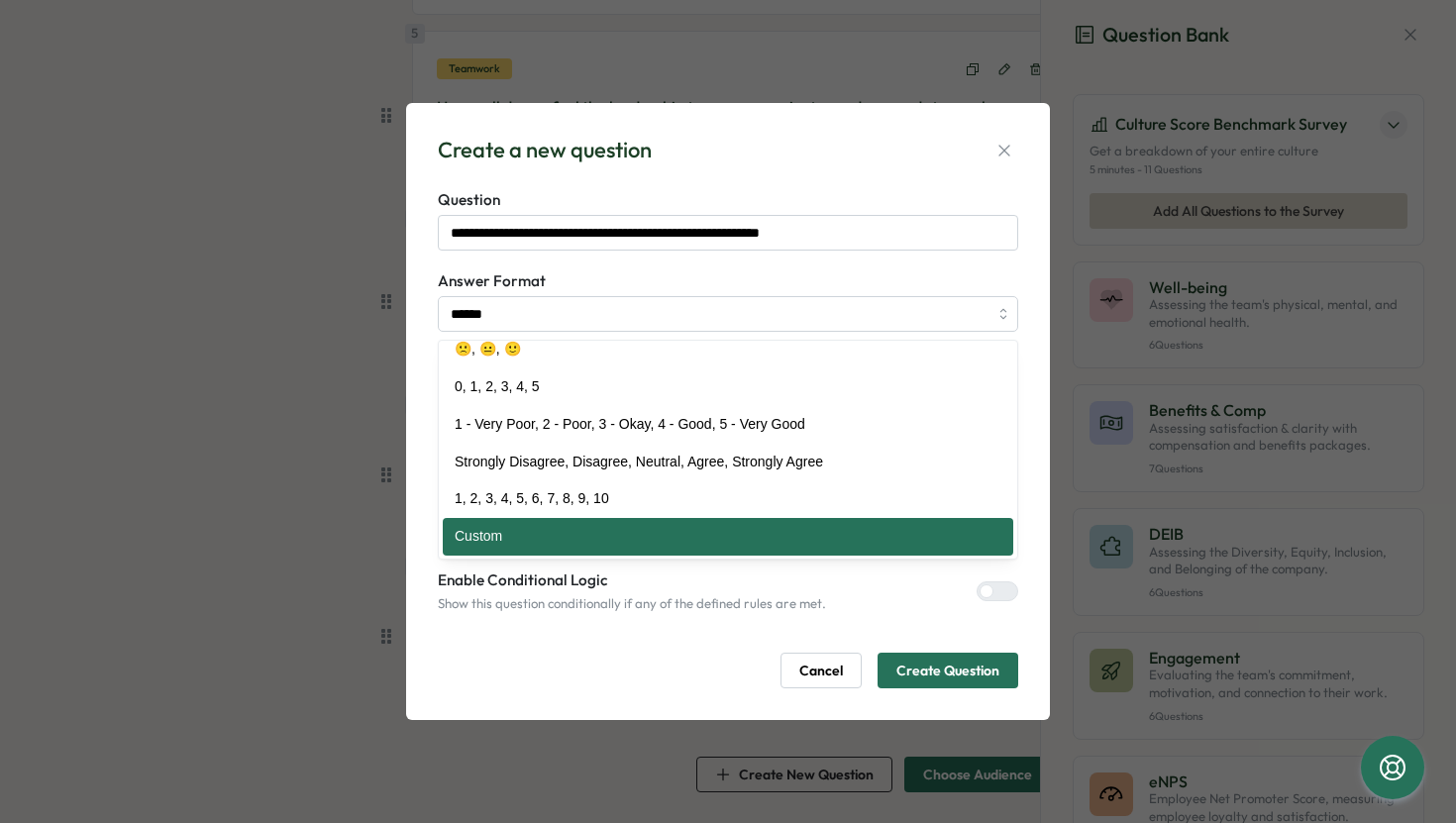click on "Answer Format ******" at bounding box center [728, 301] 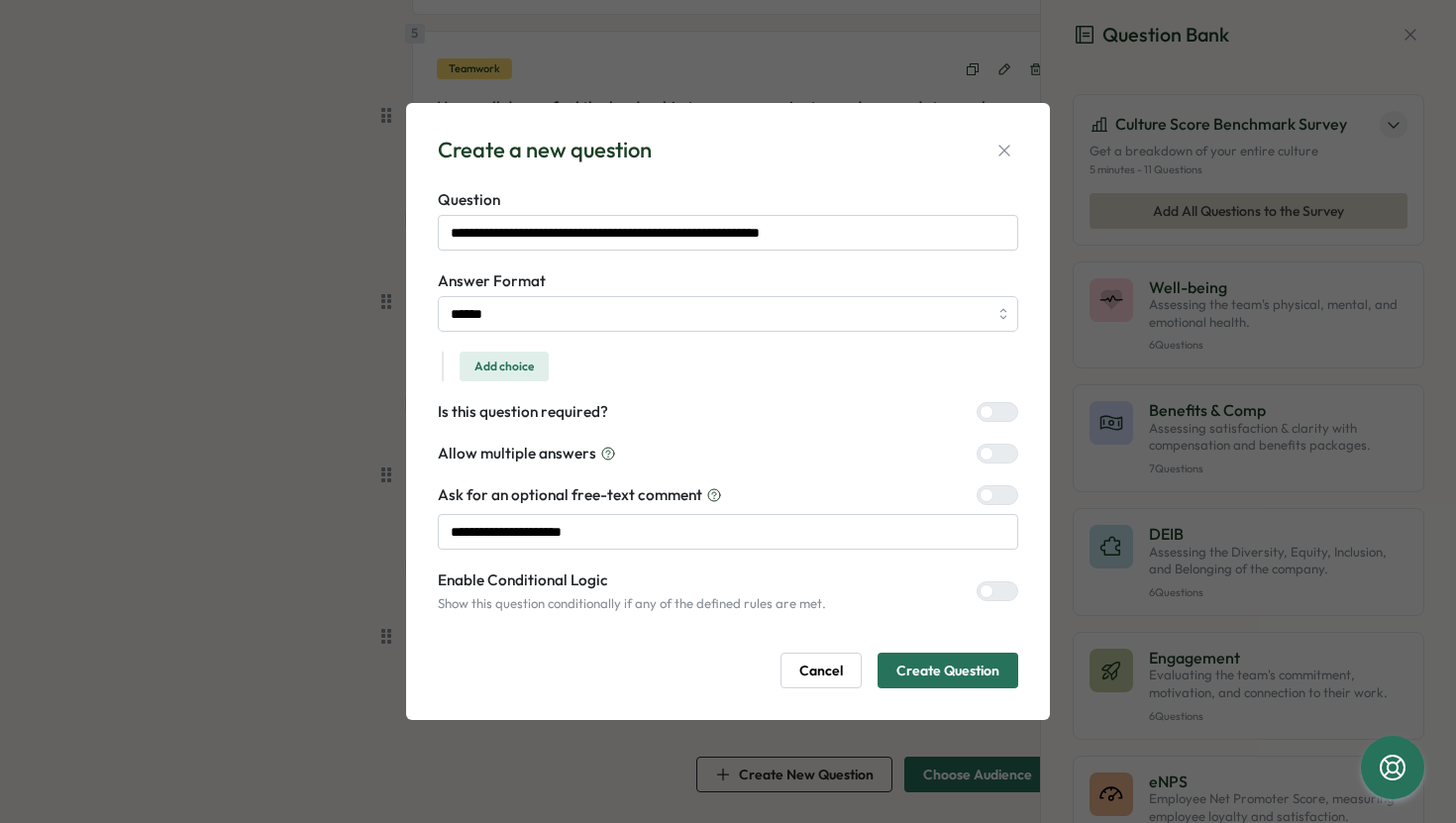 click on "Add choice" at bounding box center [504, 366] 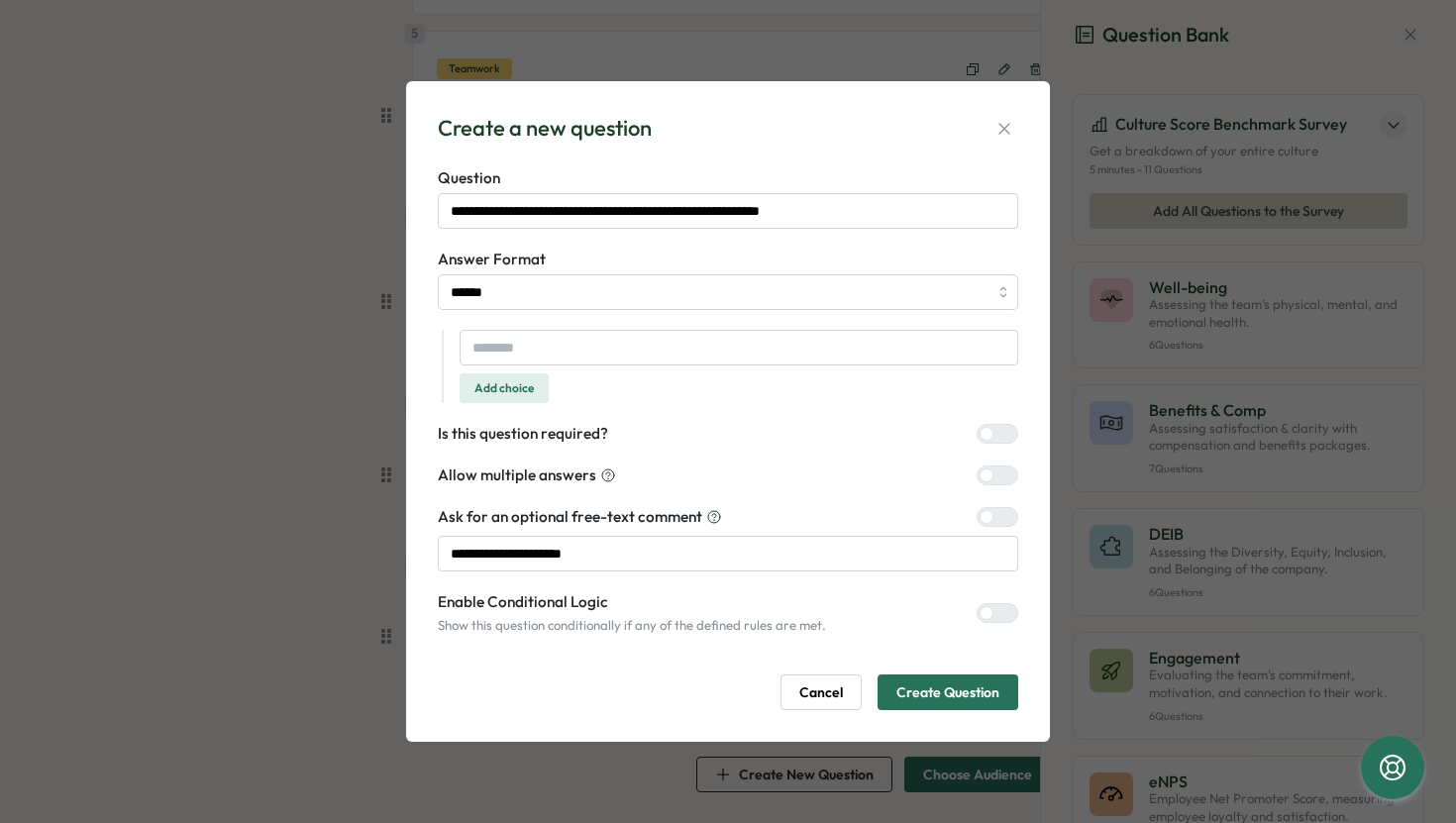 click on "Add choice" at bounding box center [504, 388] 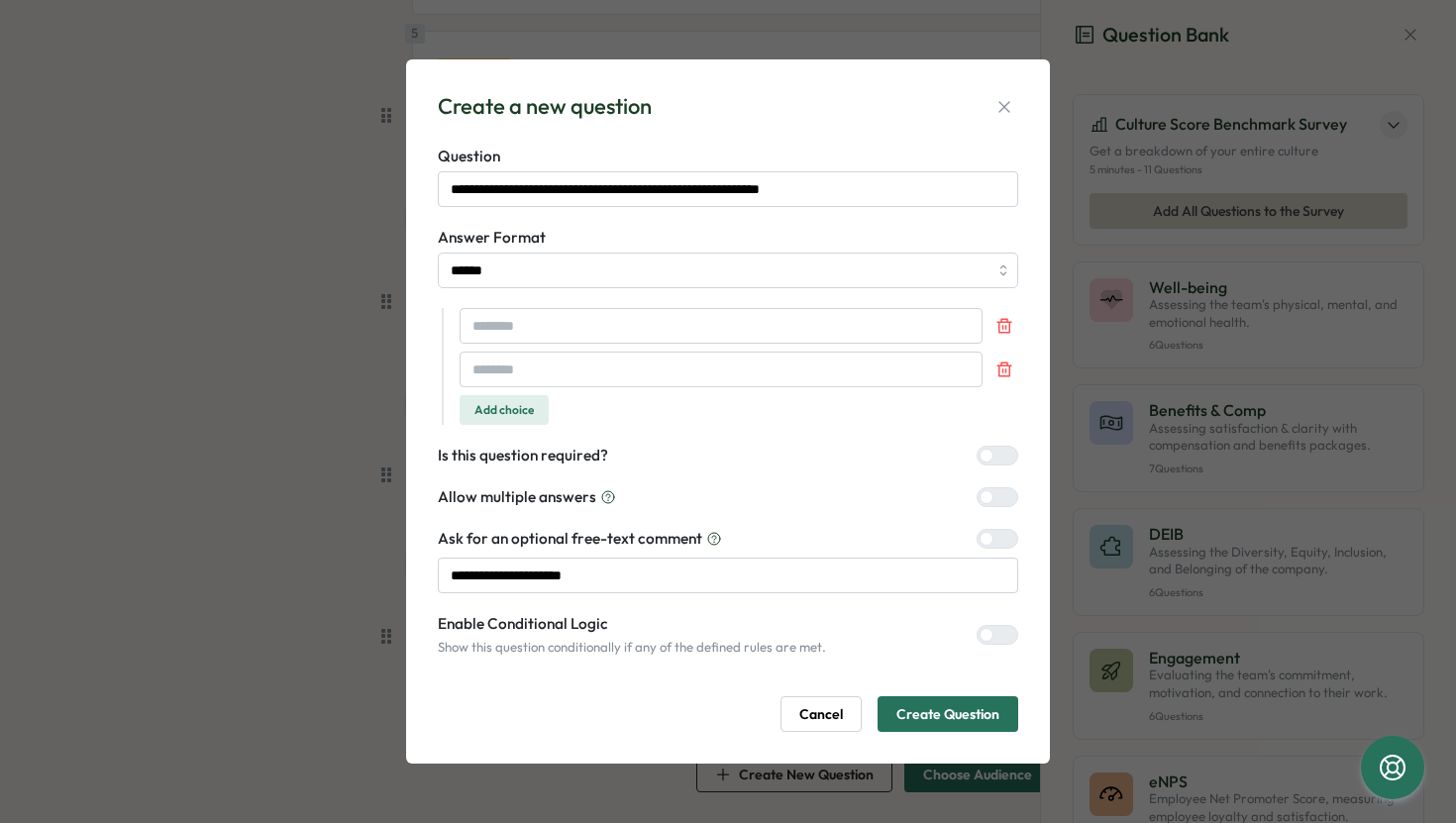 click on "Add choice" at bounding box center [504, 410] 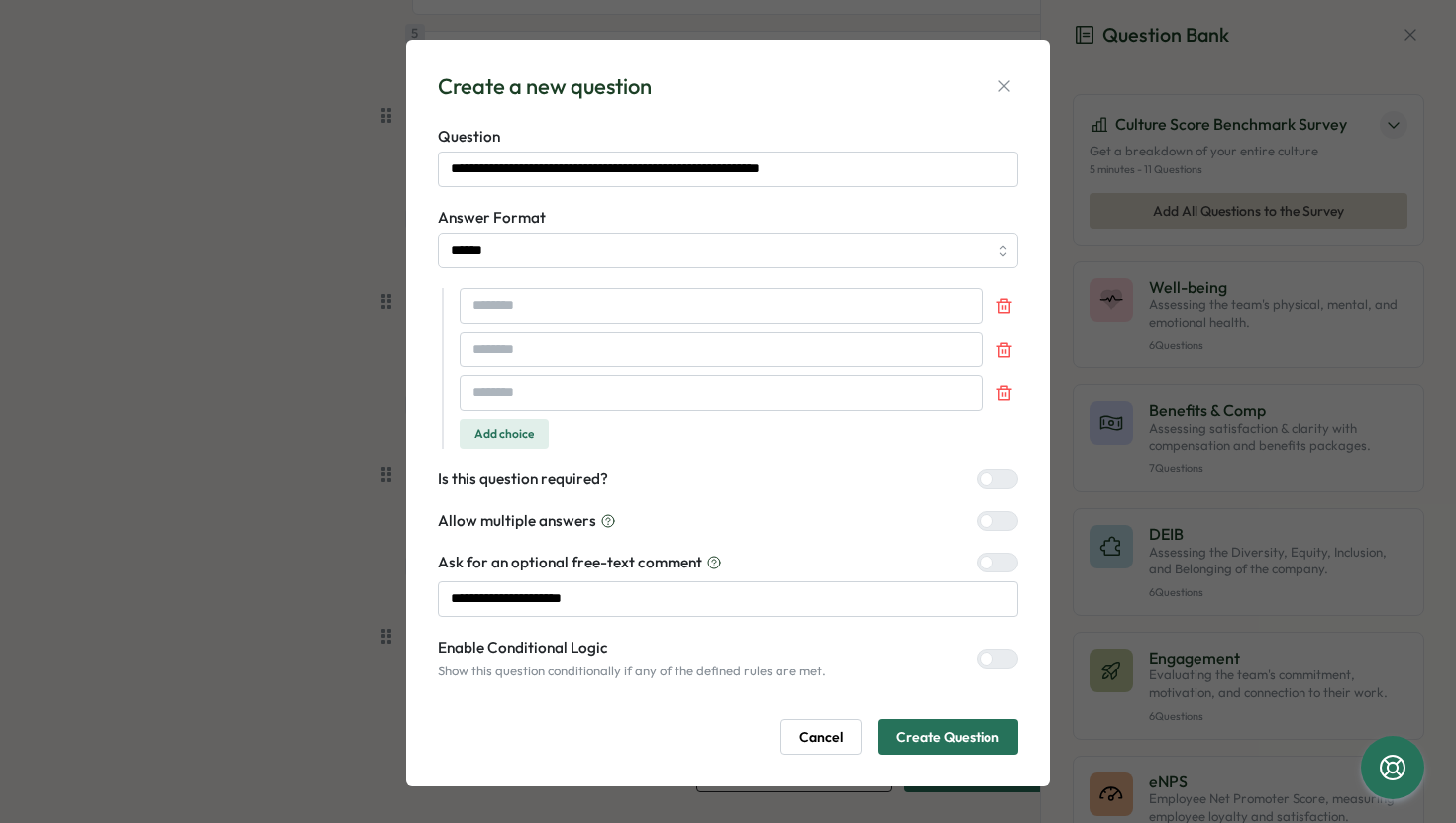 click on "Add choice" at bounding box center [504, 434] 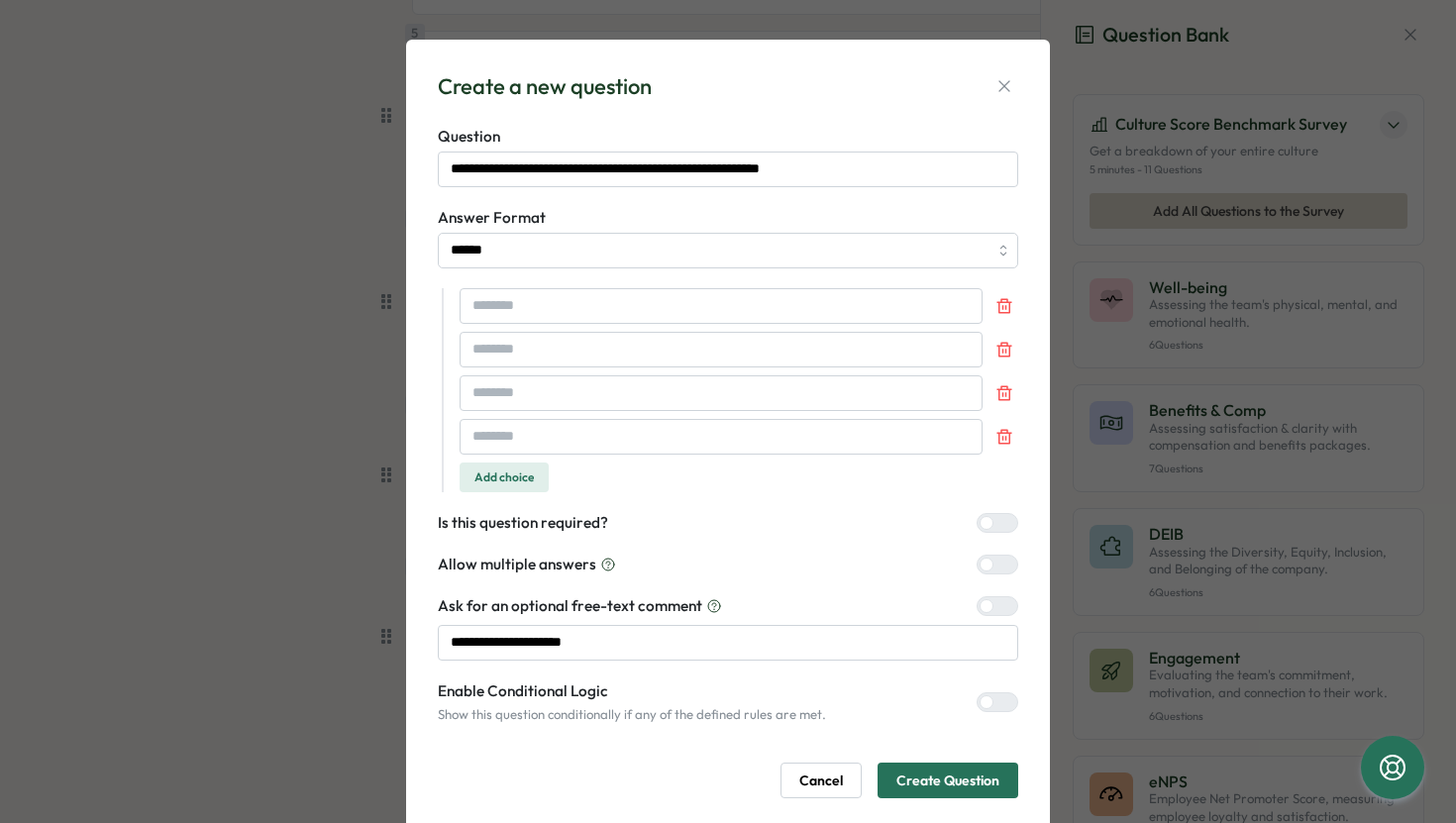 click on "Add choice" at bounding box center [504, 477] 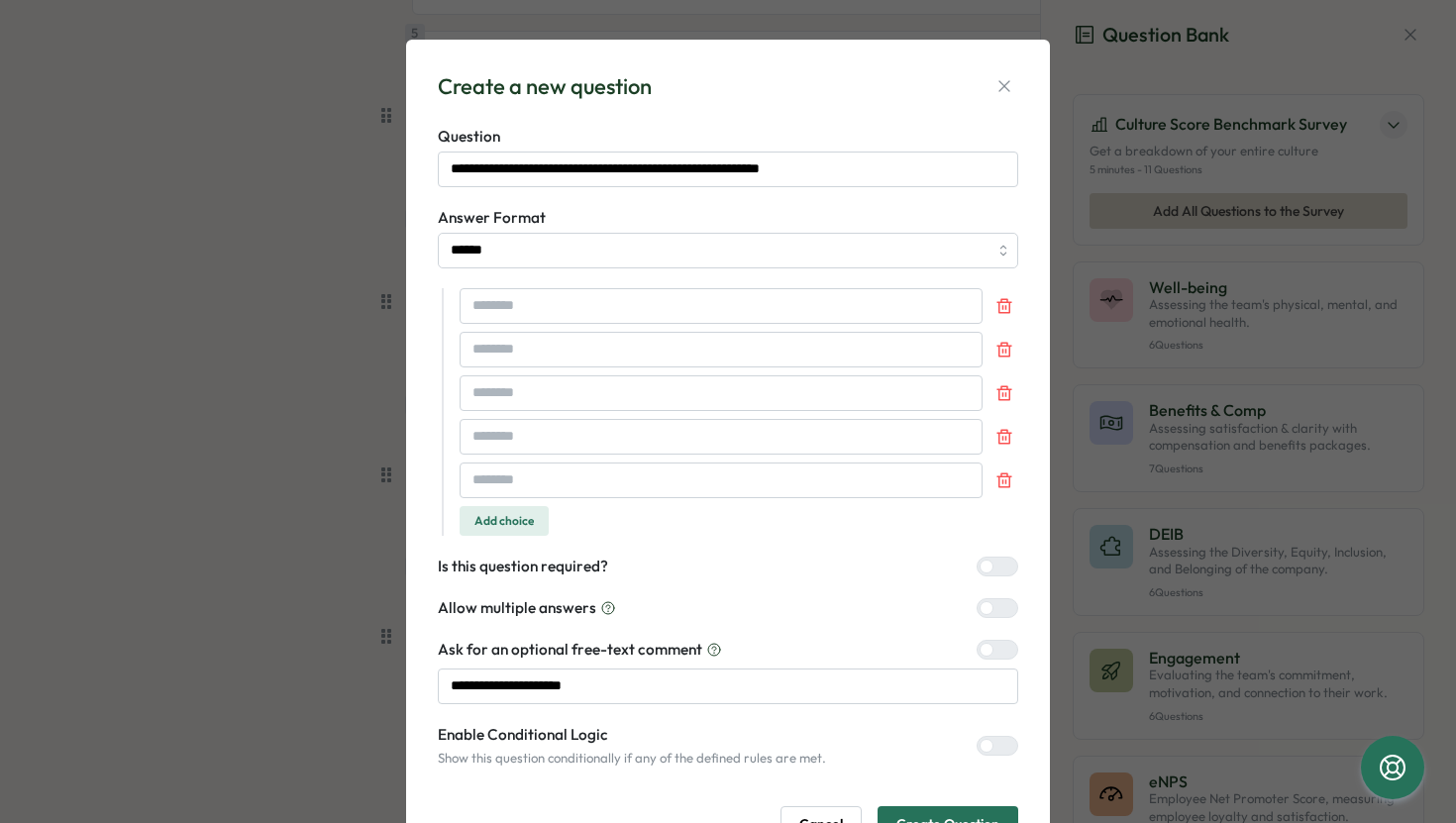 click on "Add choice" at bounding box center (504, 521) 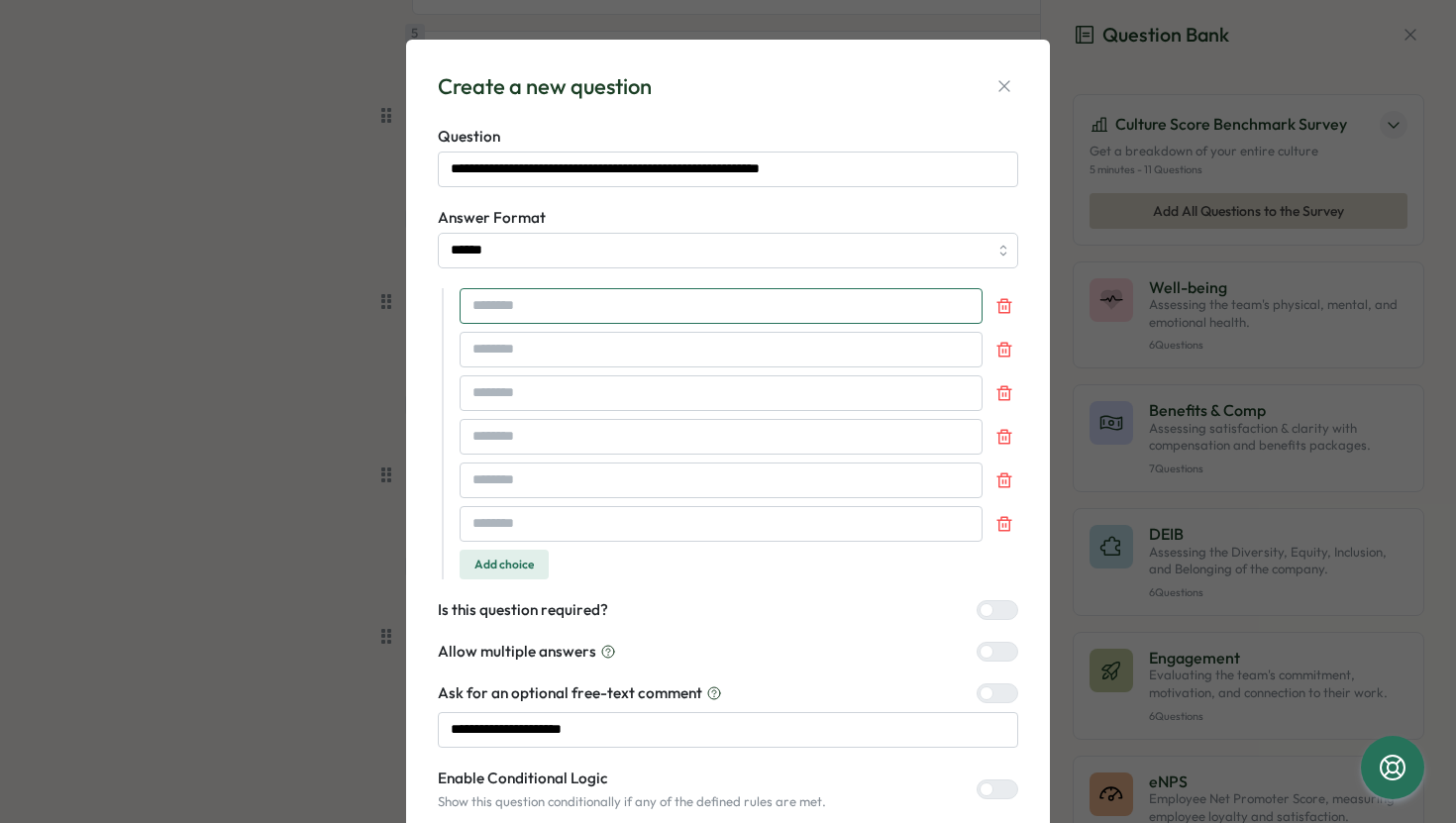 click at bounding box center (721, 306) 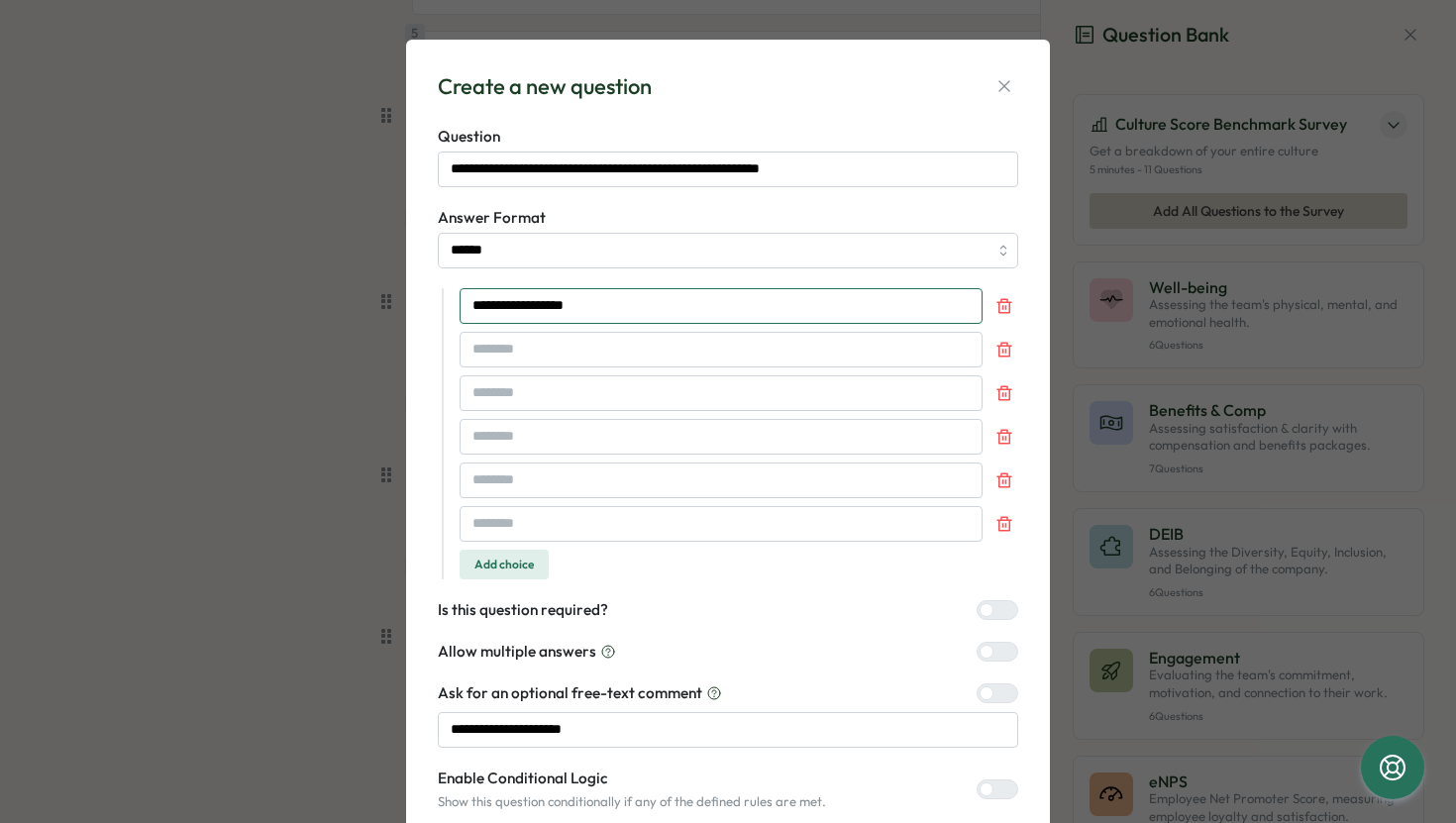 type on "**********" 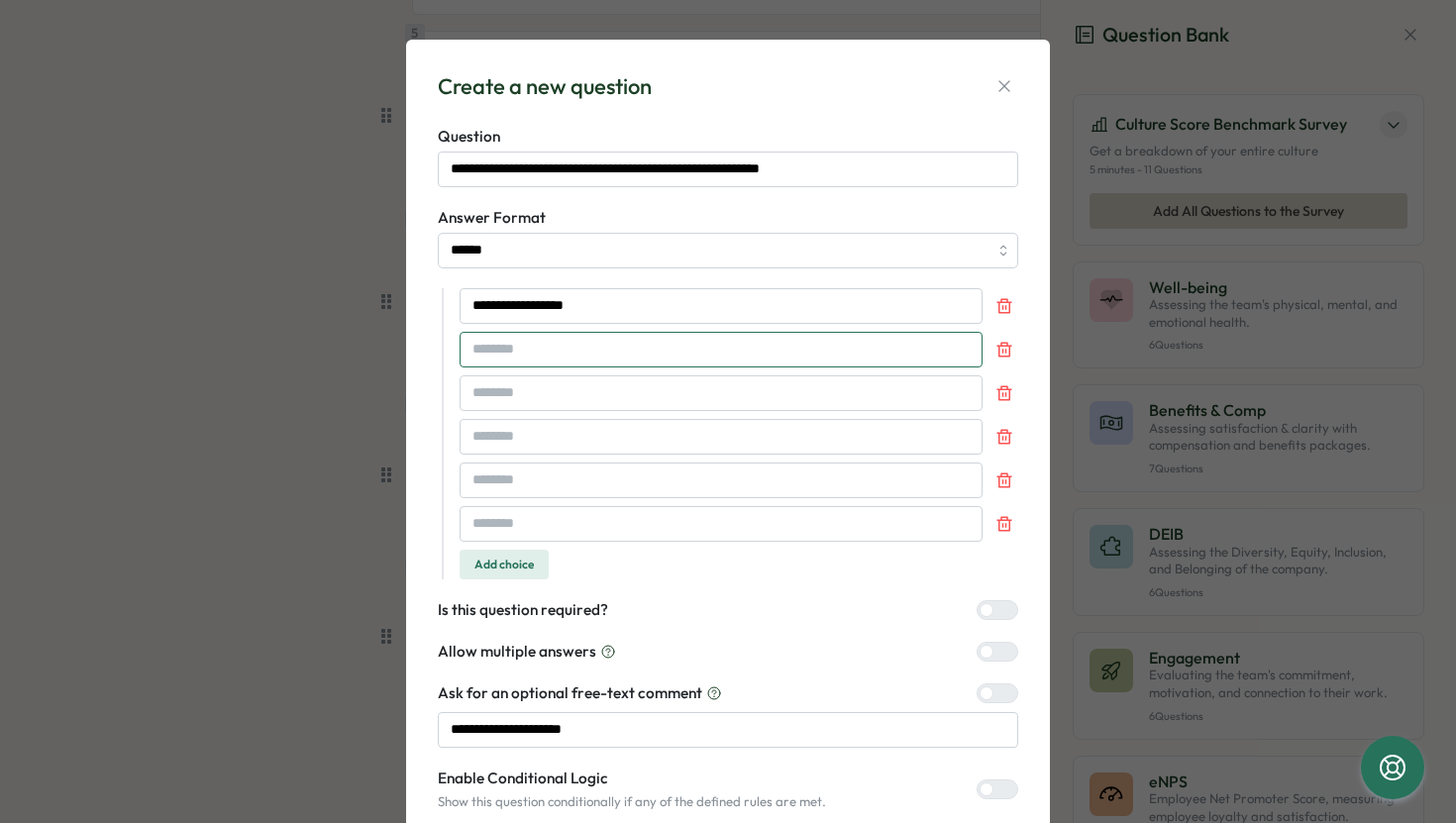 click at bounding box center (721, 350) 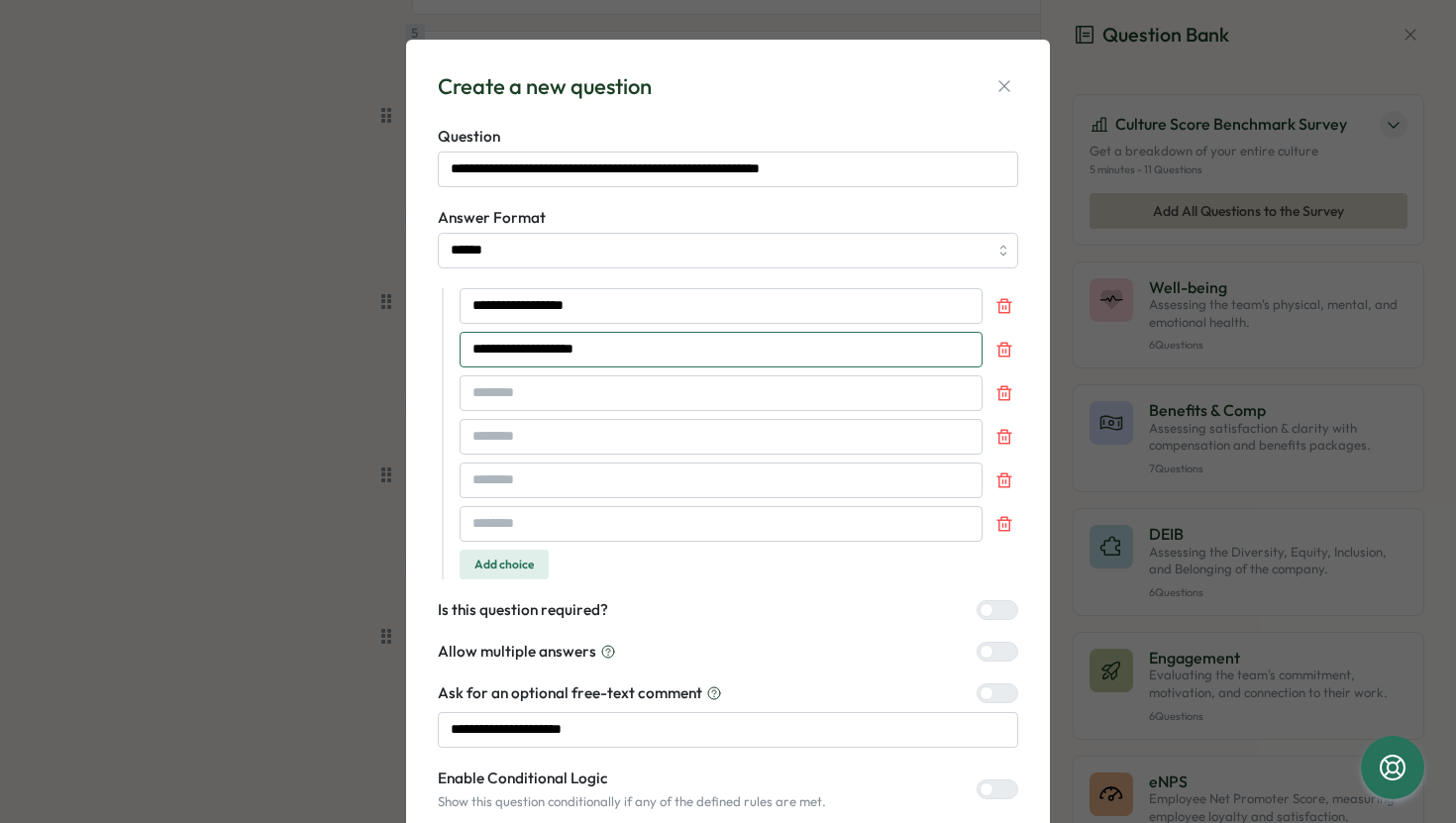 type on "**********" 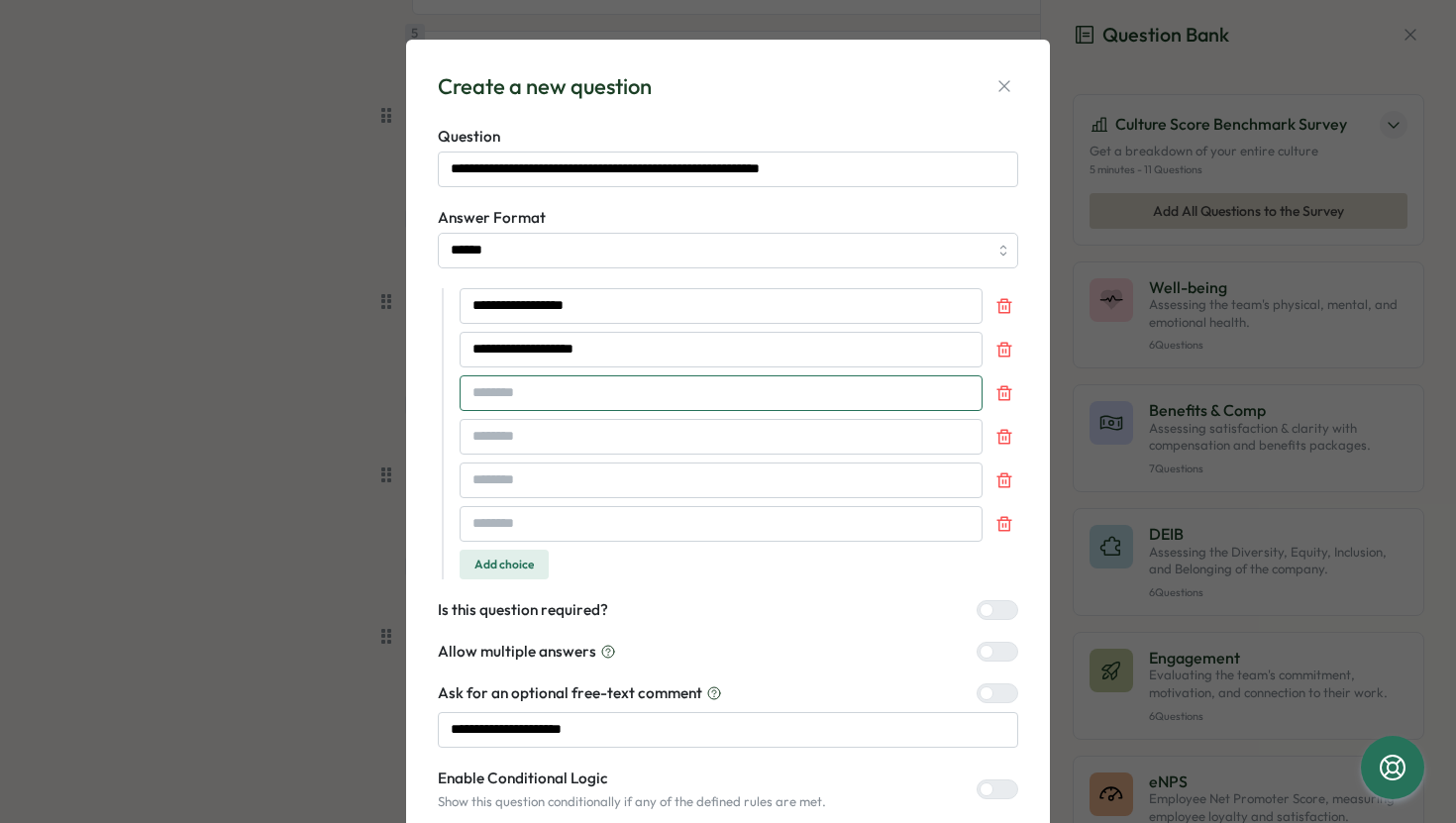 click at bounding box center (721, 393) 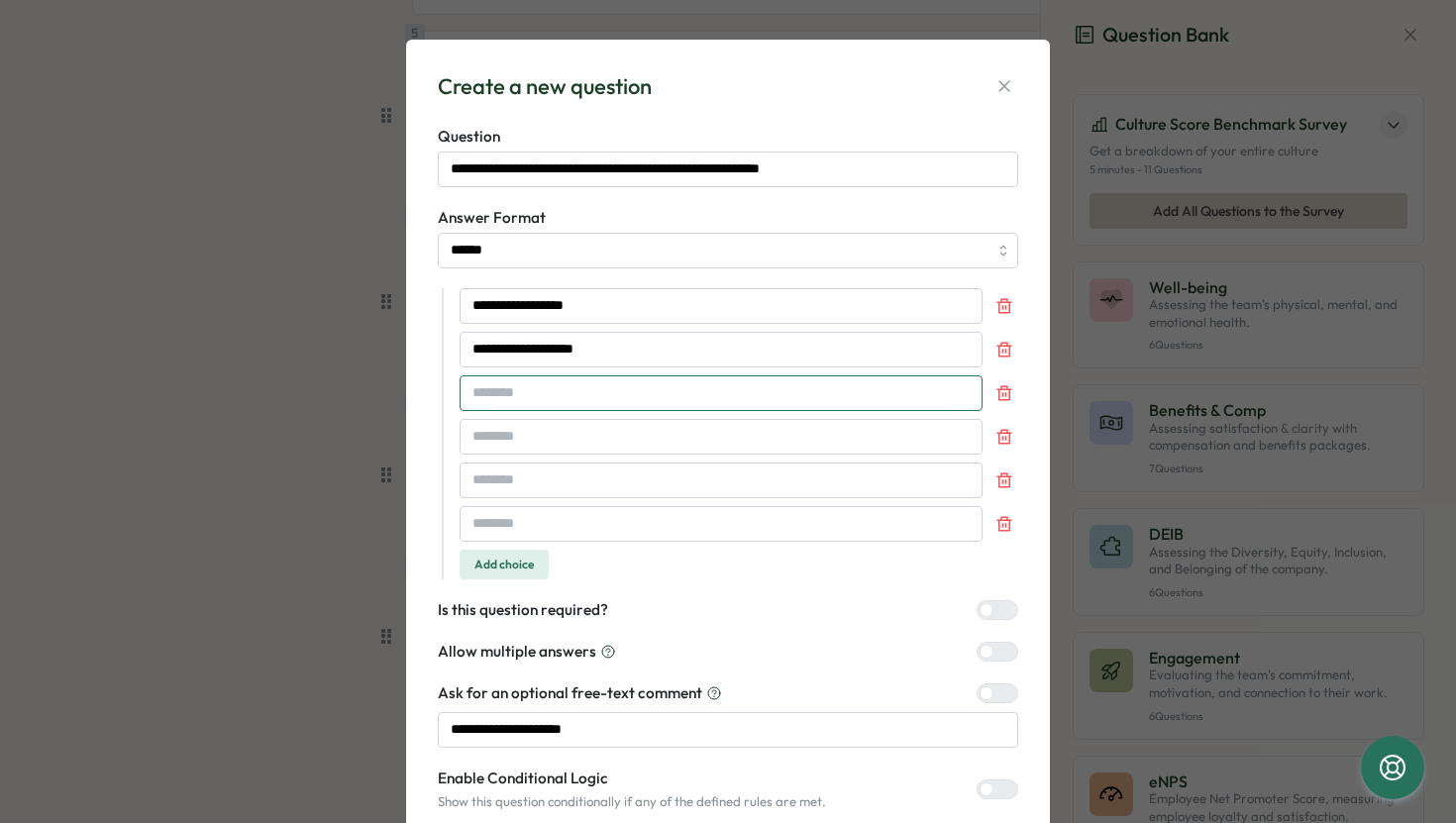paste on "**********" 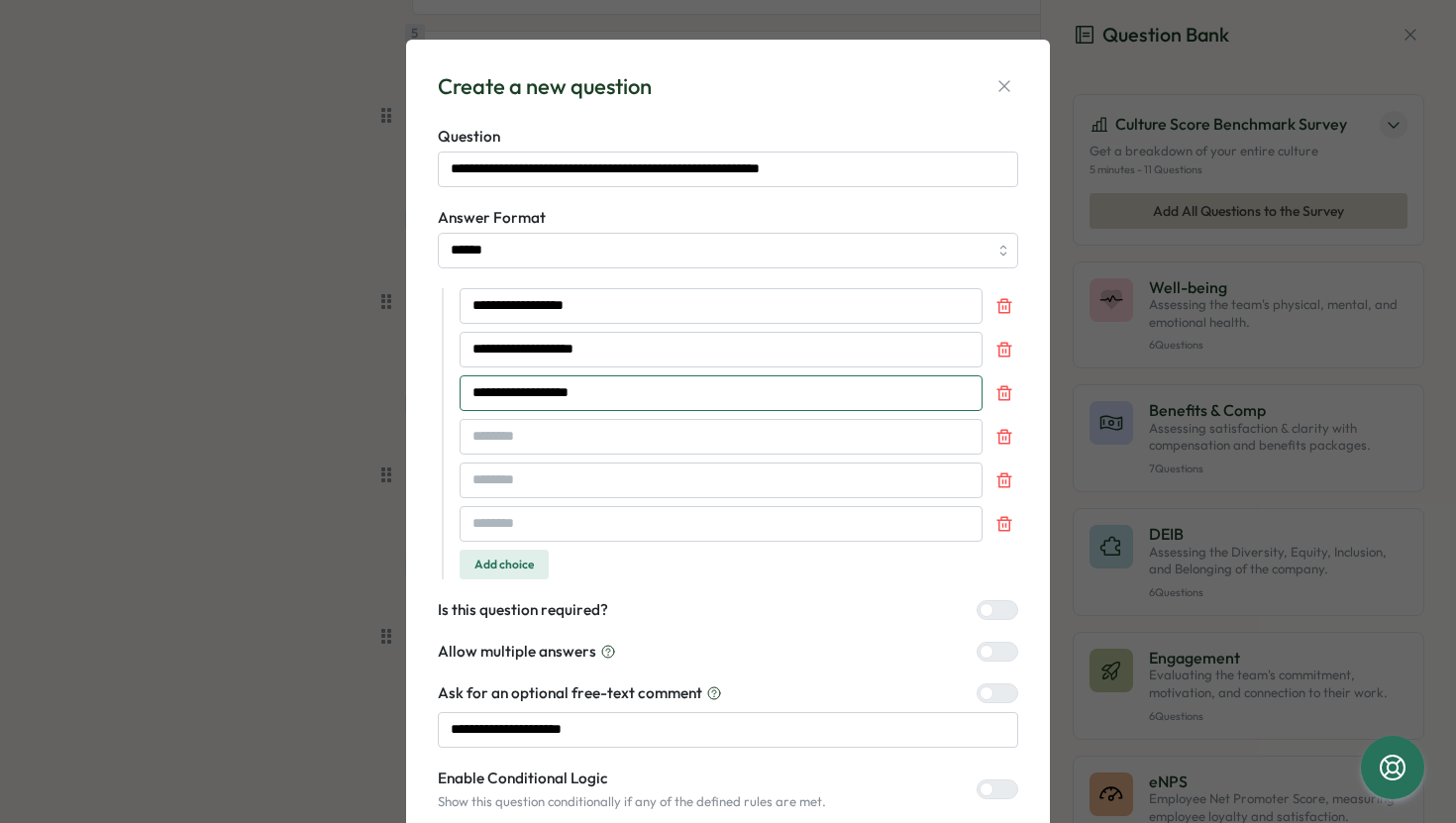 click on "**********" at bounding box center (721, 393) 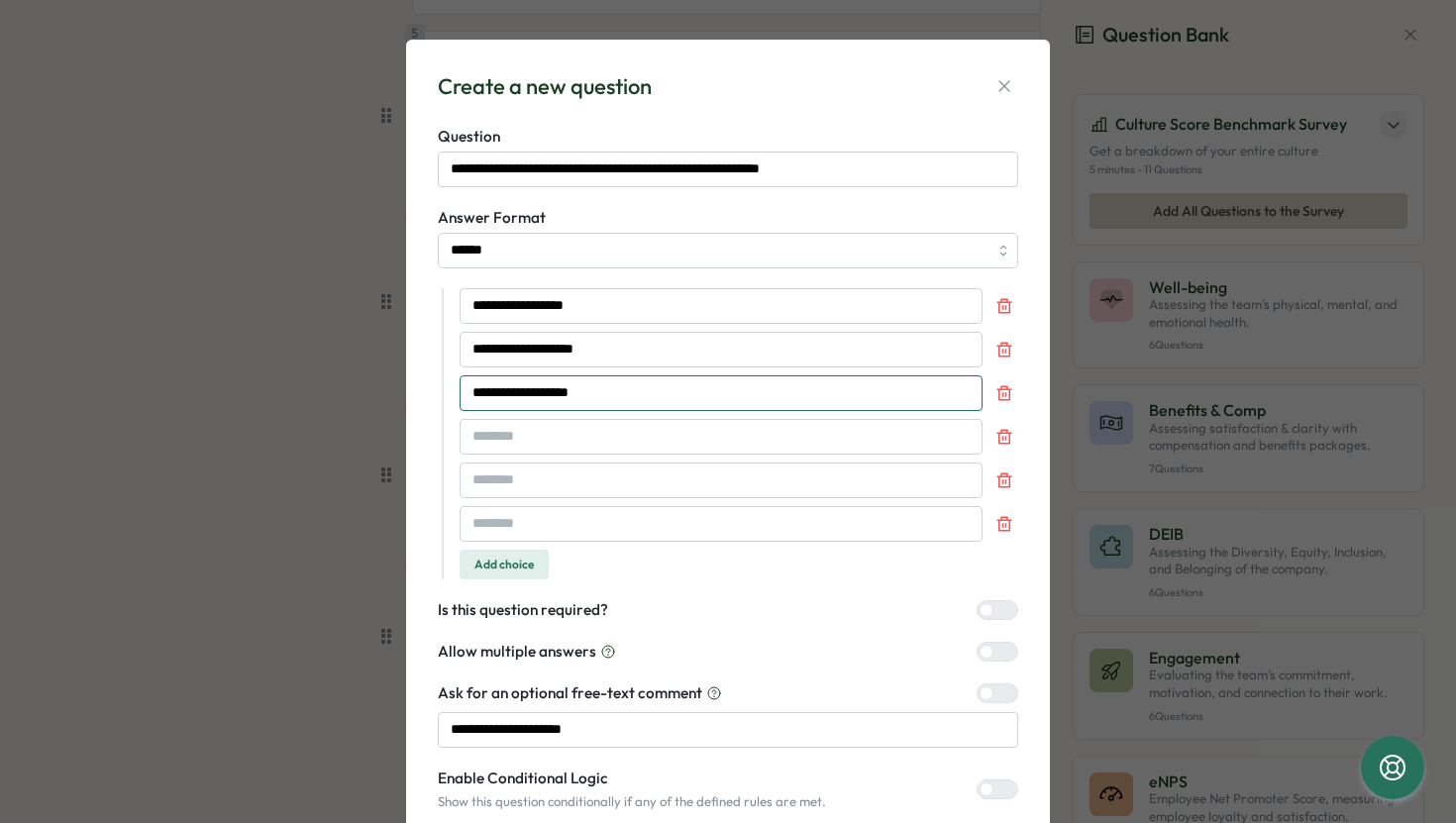 click on "**********" at bounding box center (721, 393) 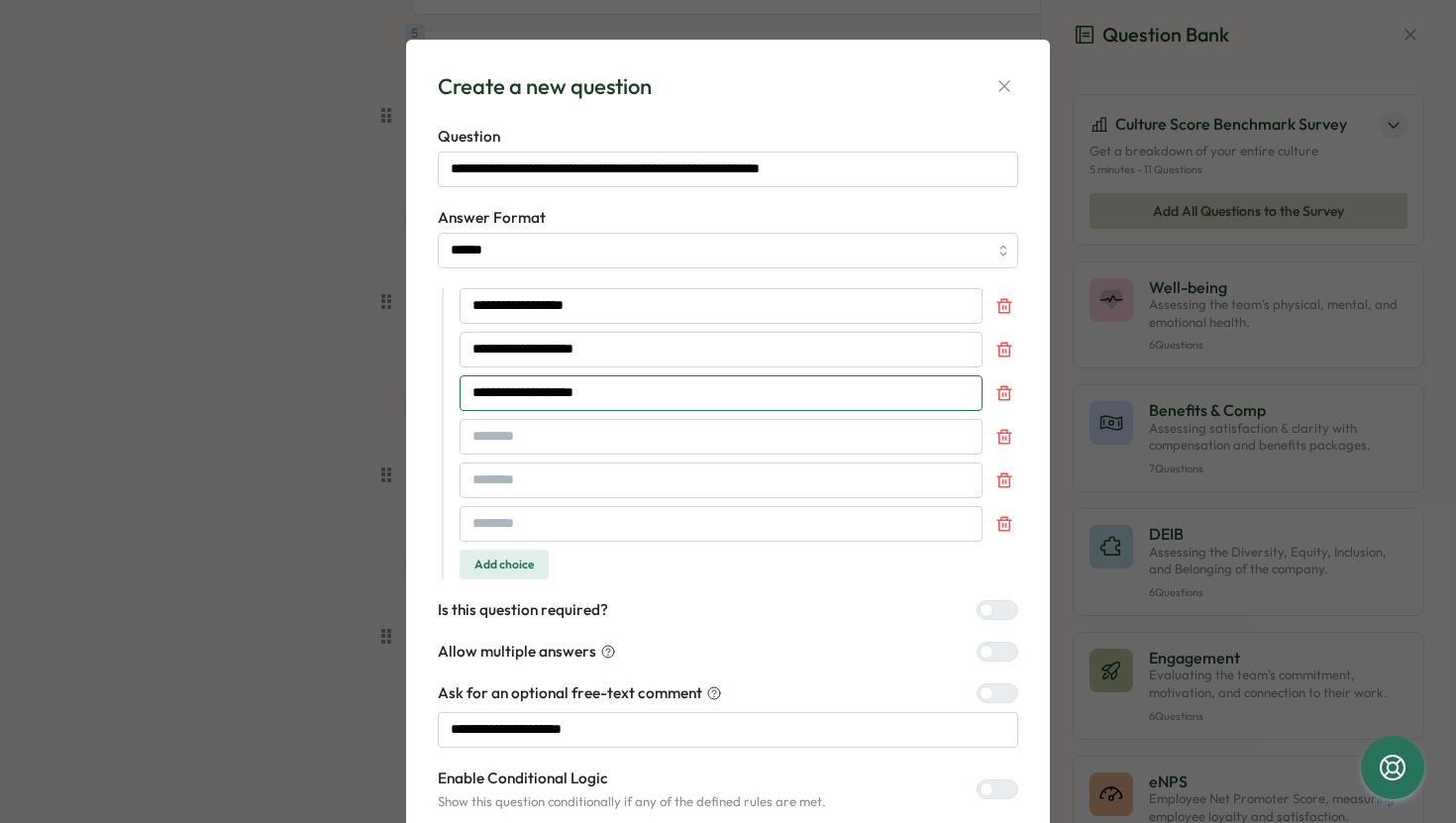 type on "**********" 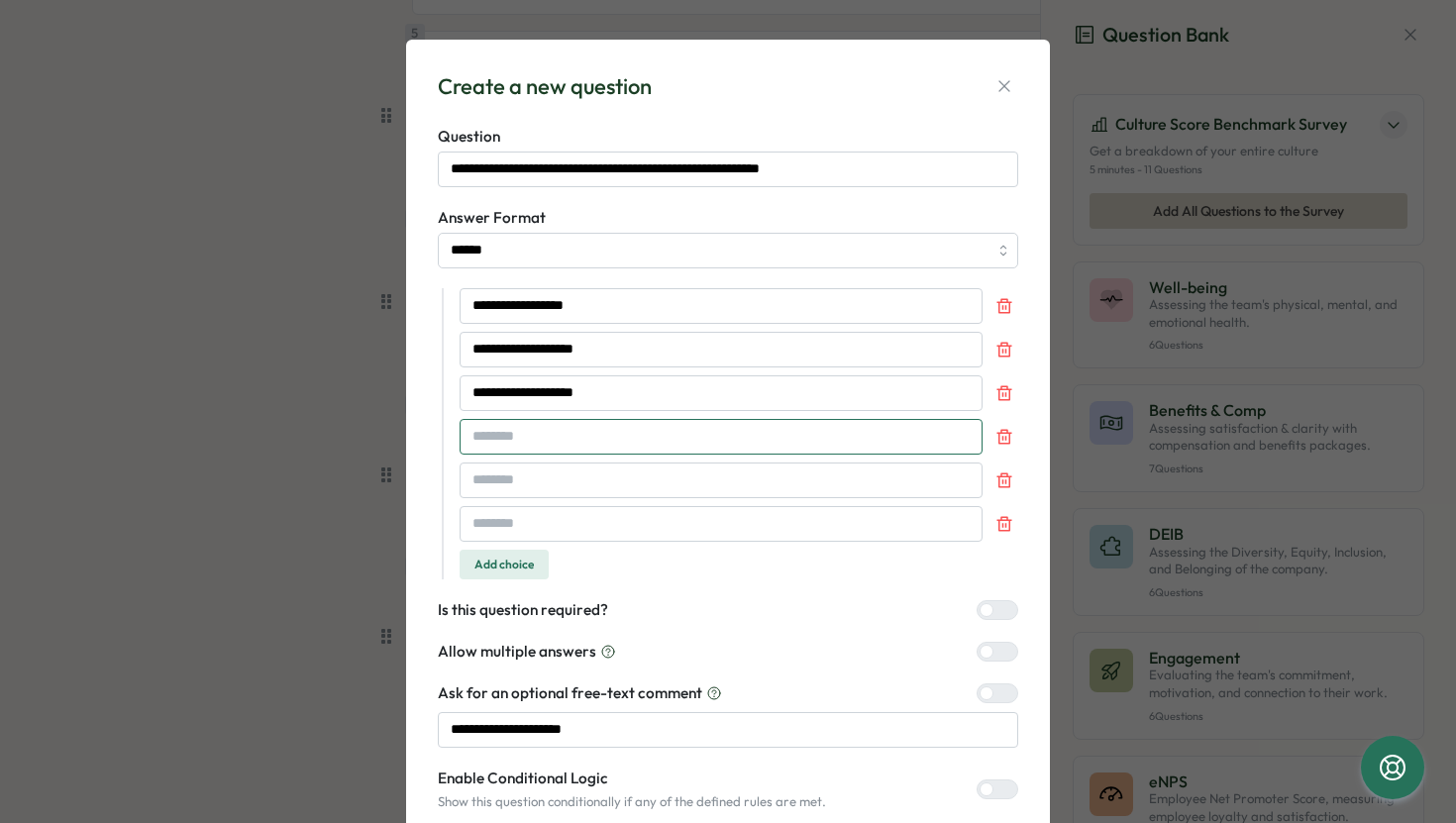 click at bounding box center [721, 437] 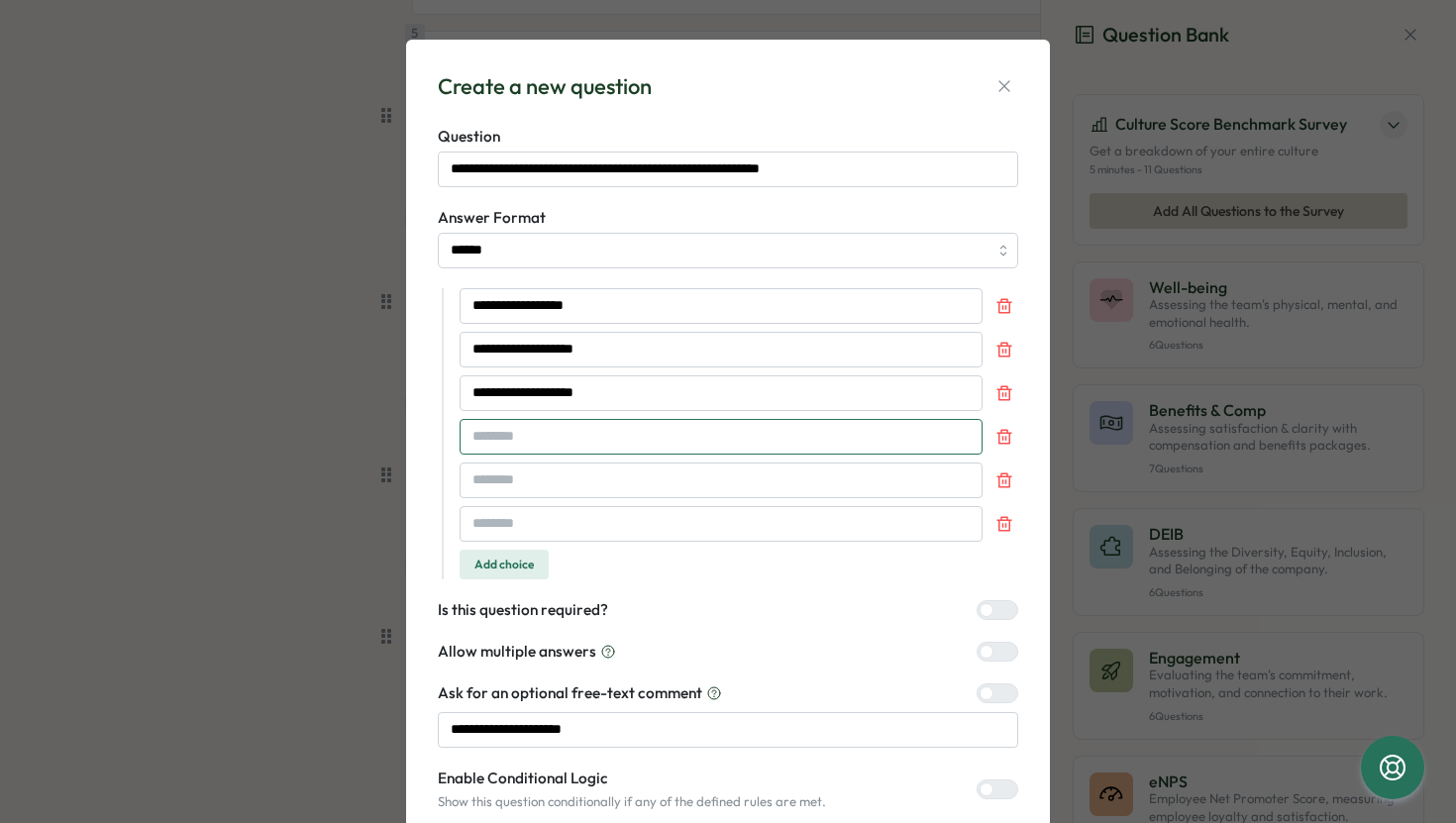 scroll, scrollTop: 868, scrollLeft: 0, axis: vertical 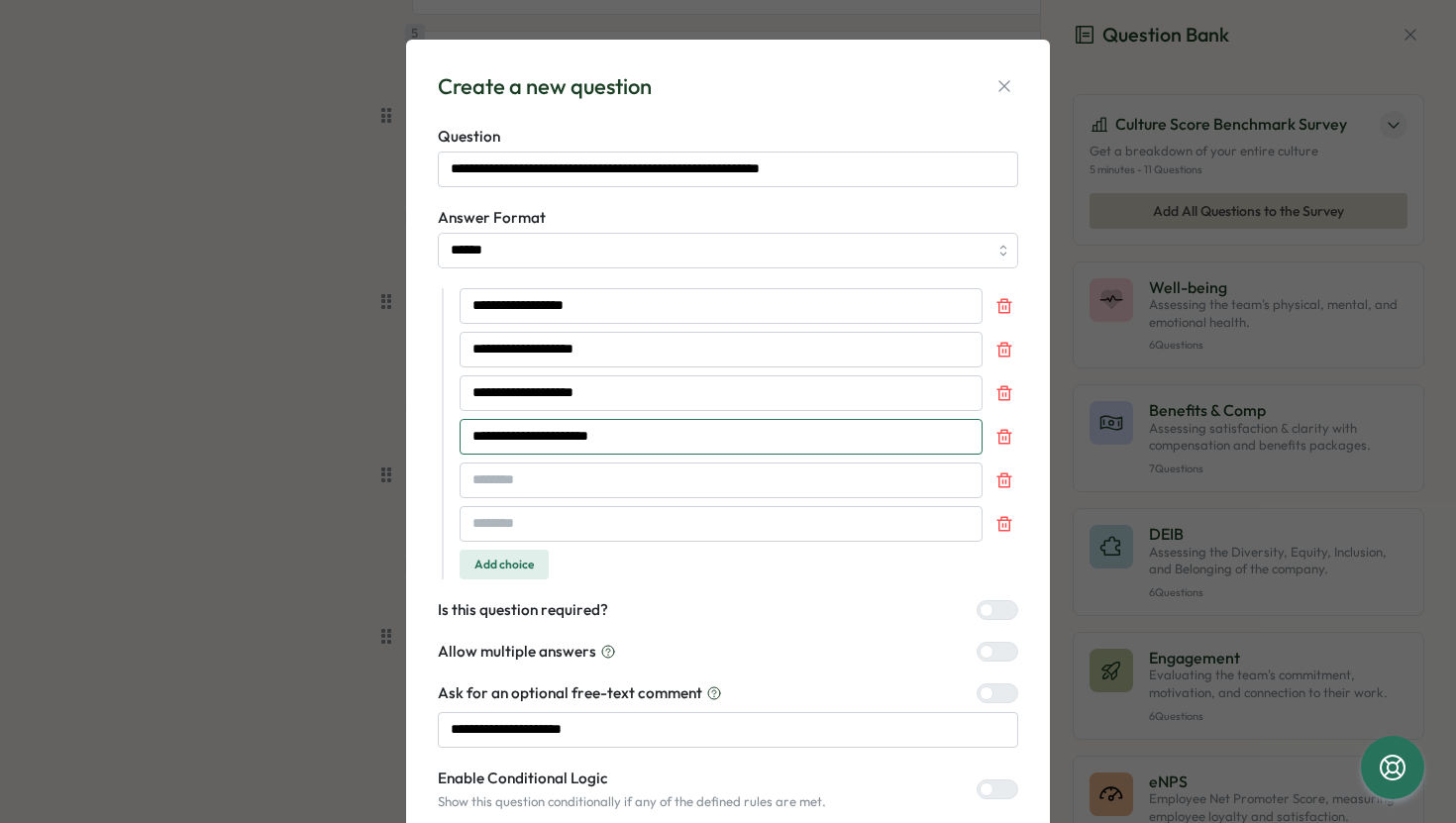 click on "**********" at bounding box center [721, 437] 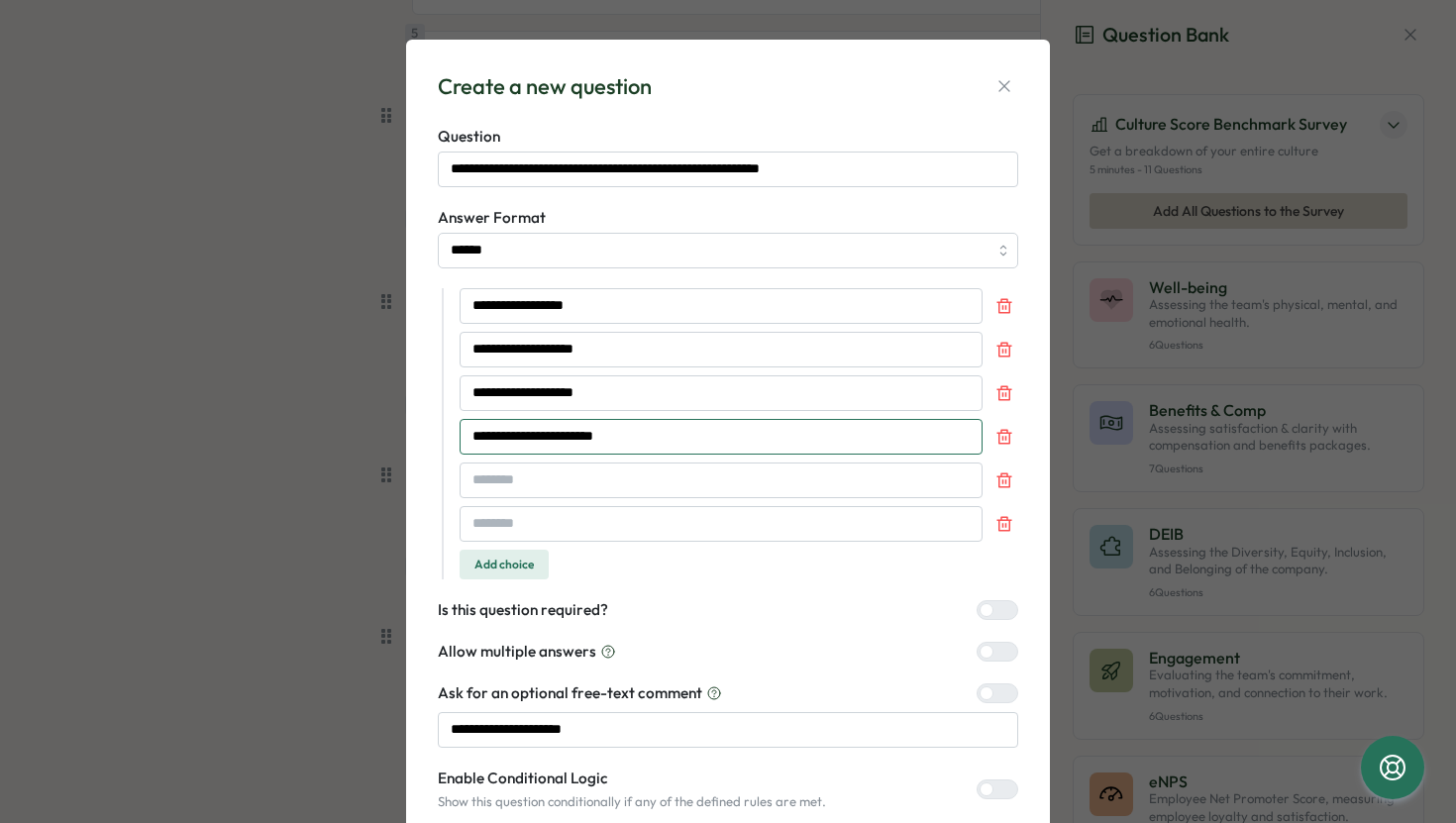 type on "**********" 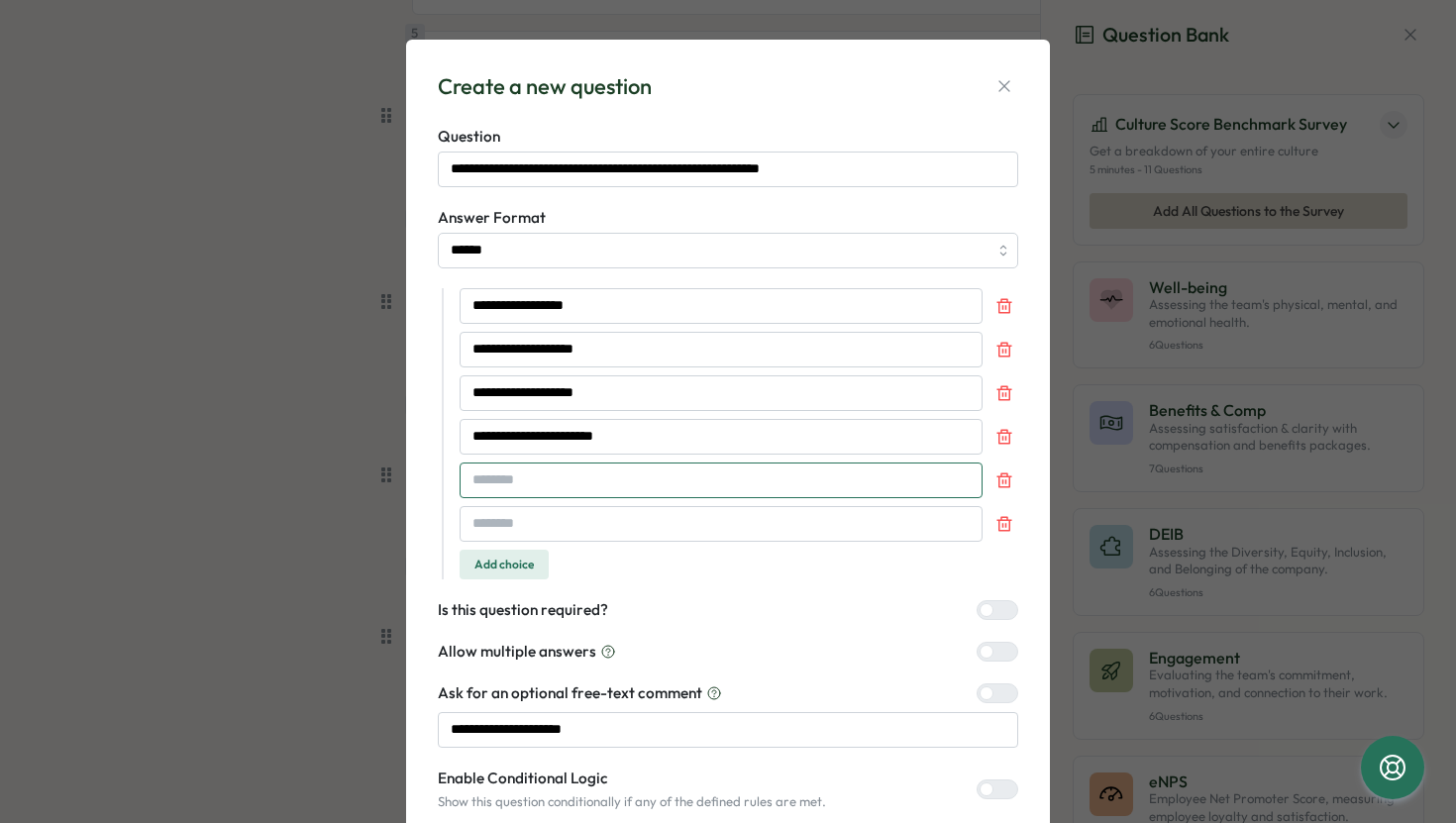 click at bounding box center [721, 480] 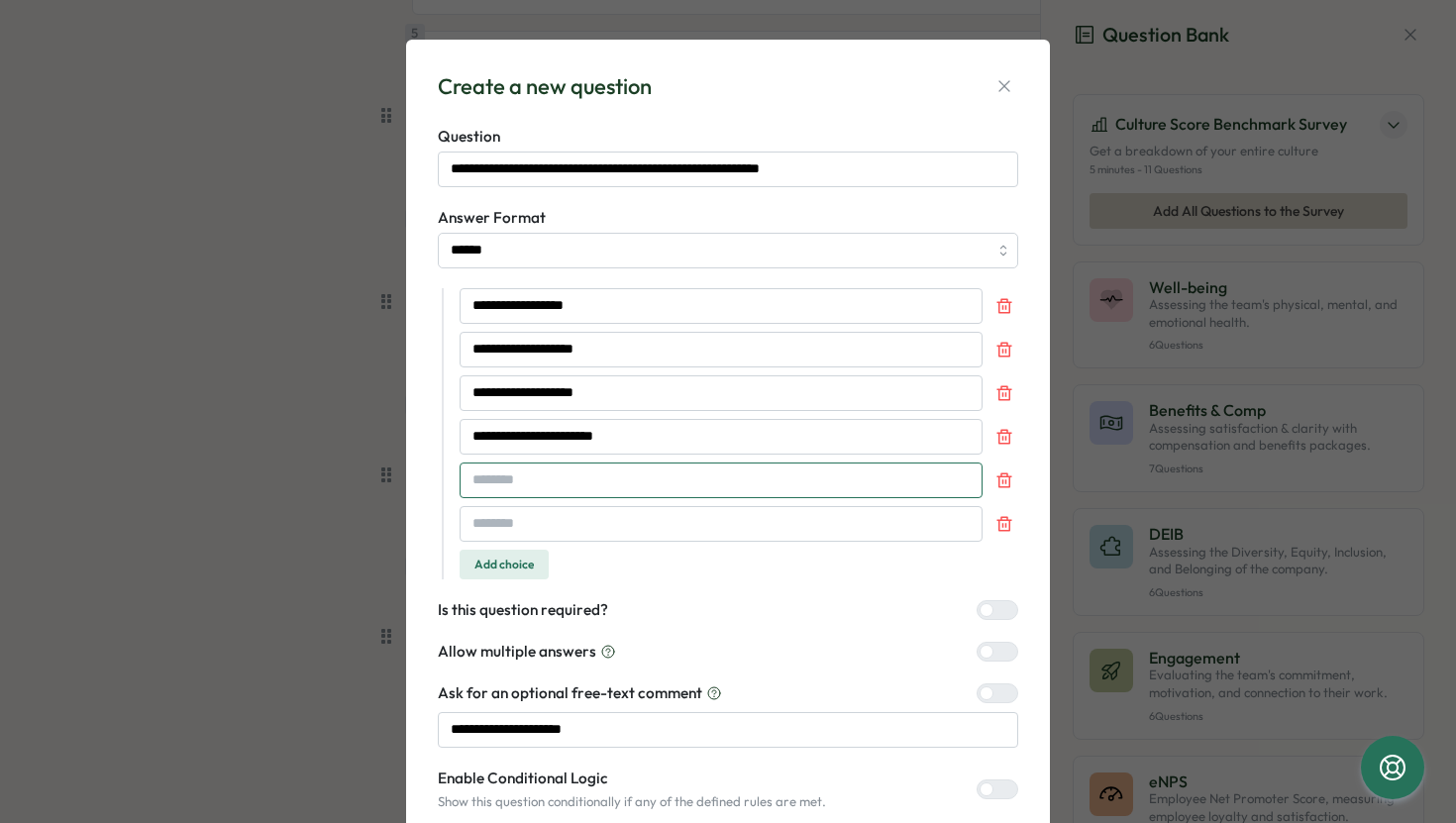 paste on "**********" 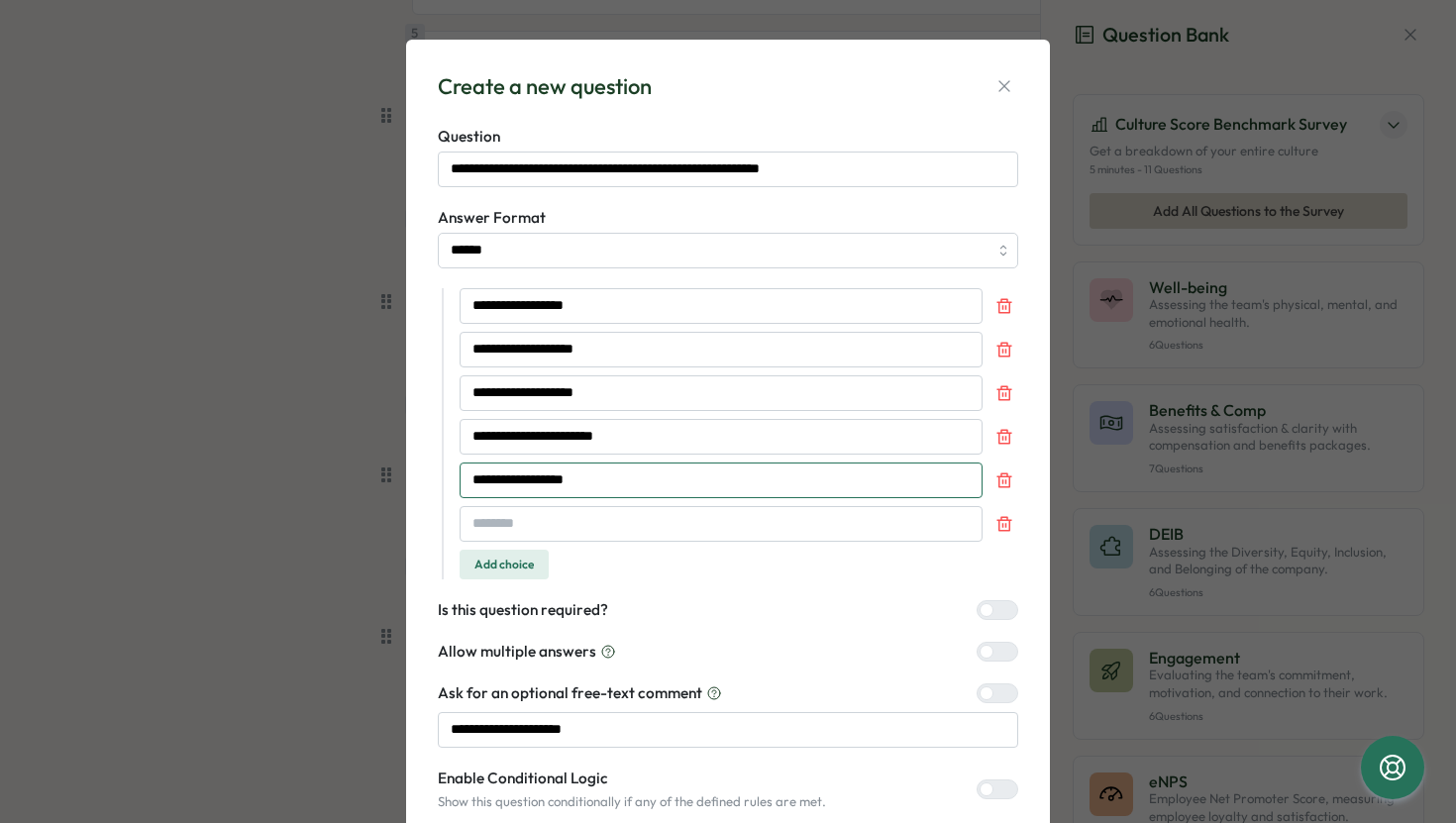 click on "**********" at bounding box center [721, 480] 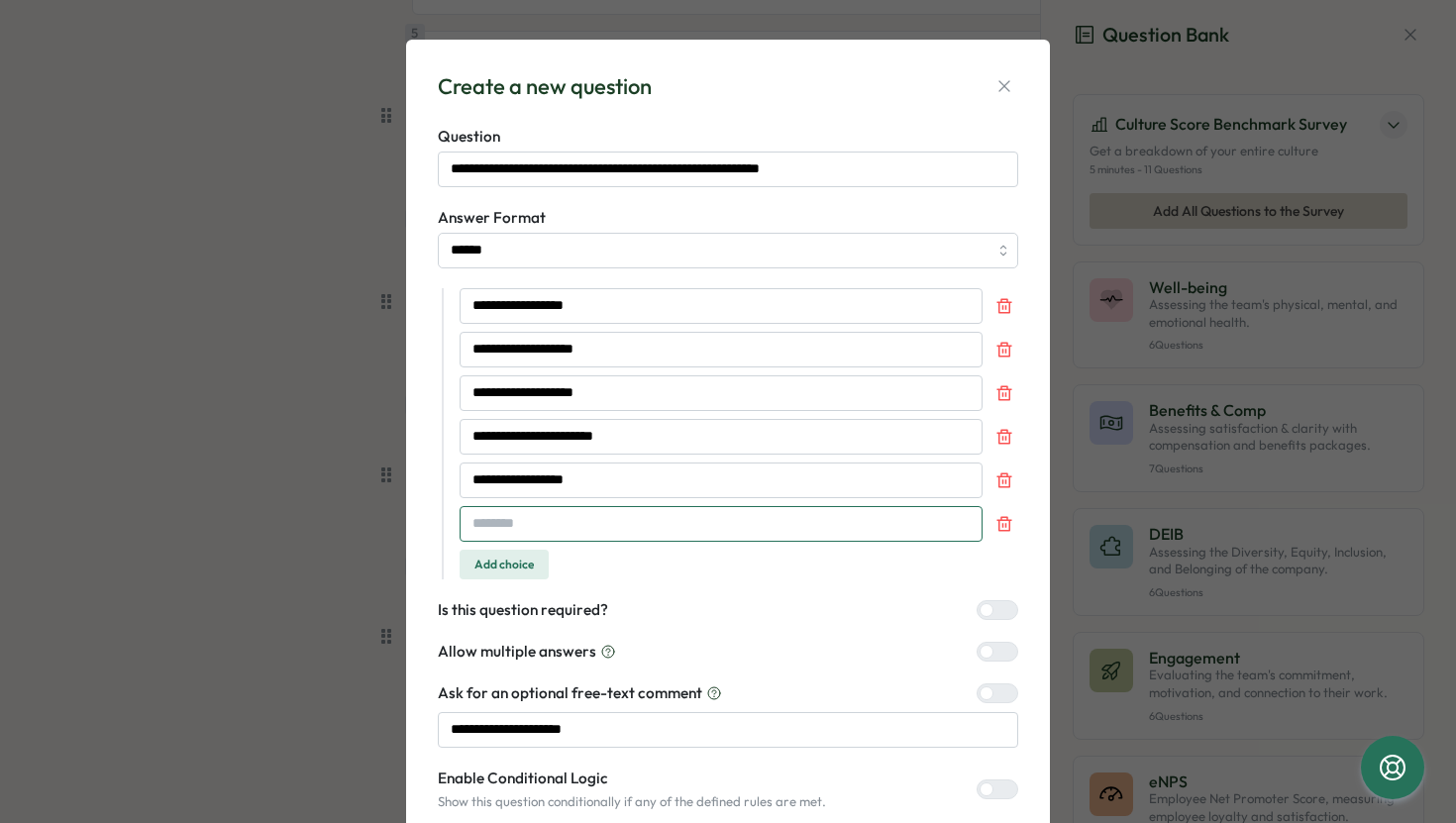 click at bounding box center (721, 524) 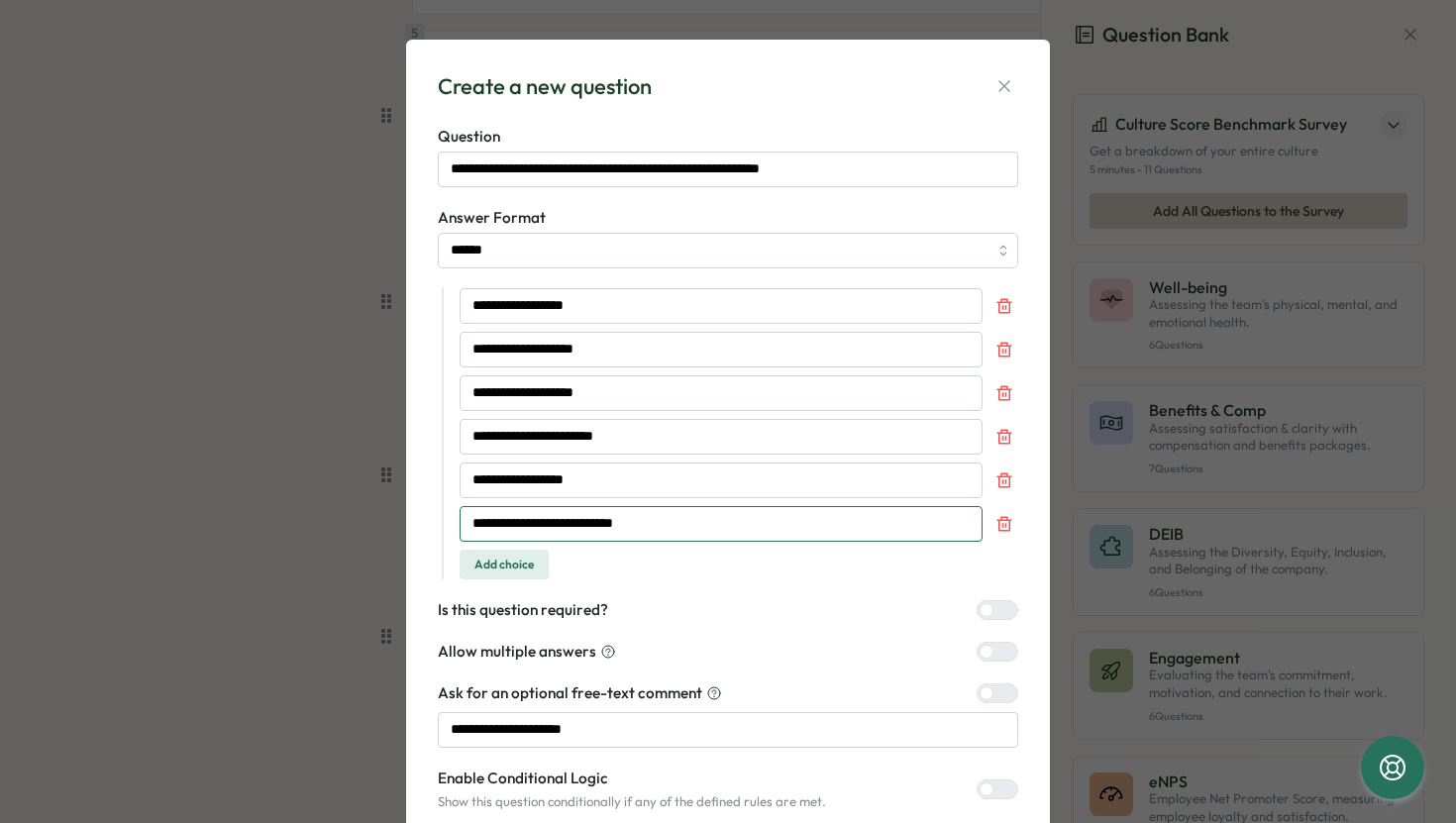 click on "**********" at bounding box center (721, 524) 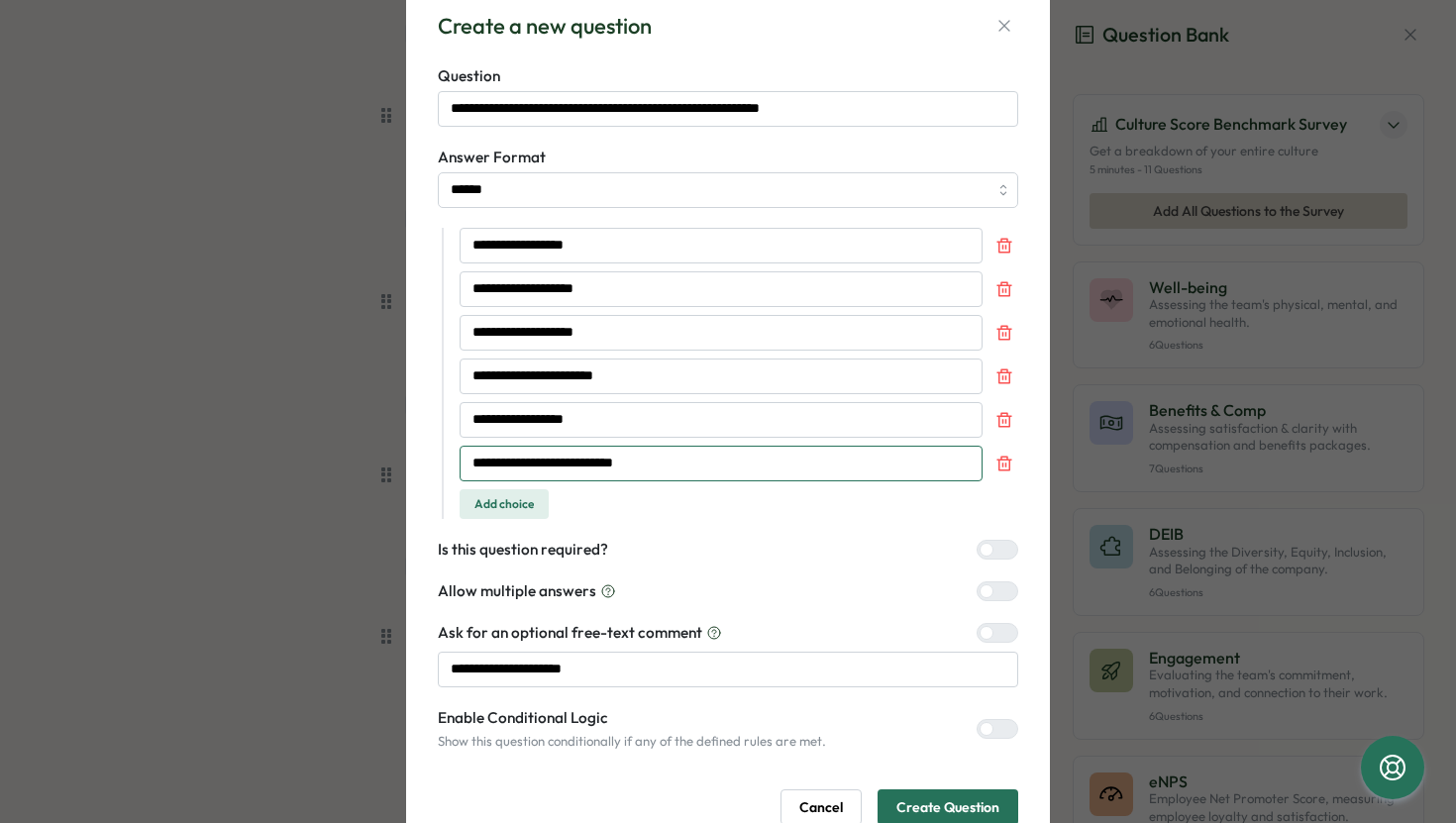 scroll, scrollTop: 134, scrollLeft: 0, axis: vertical 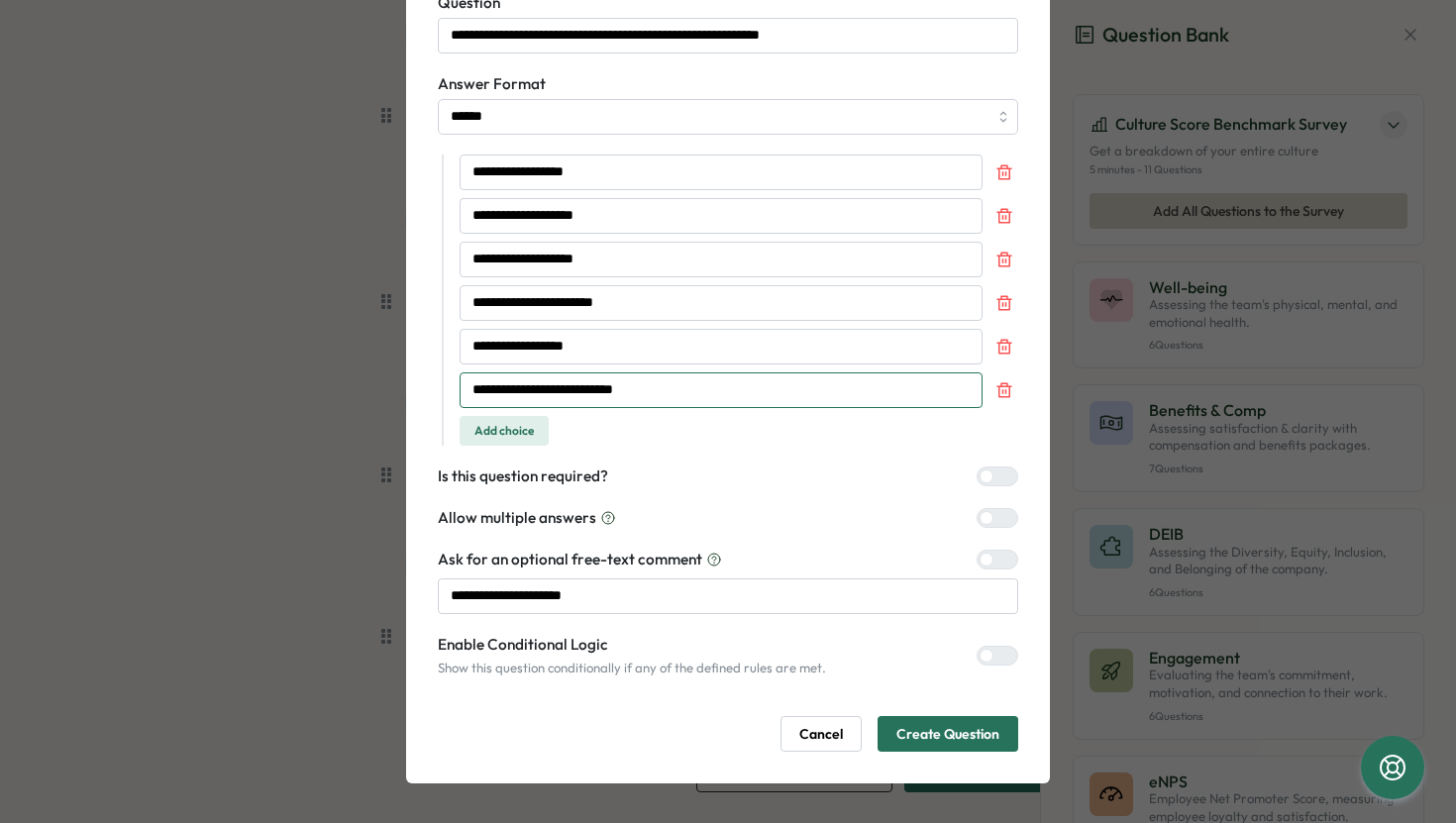 type on "**********" 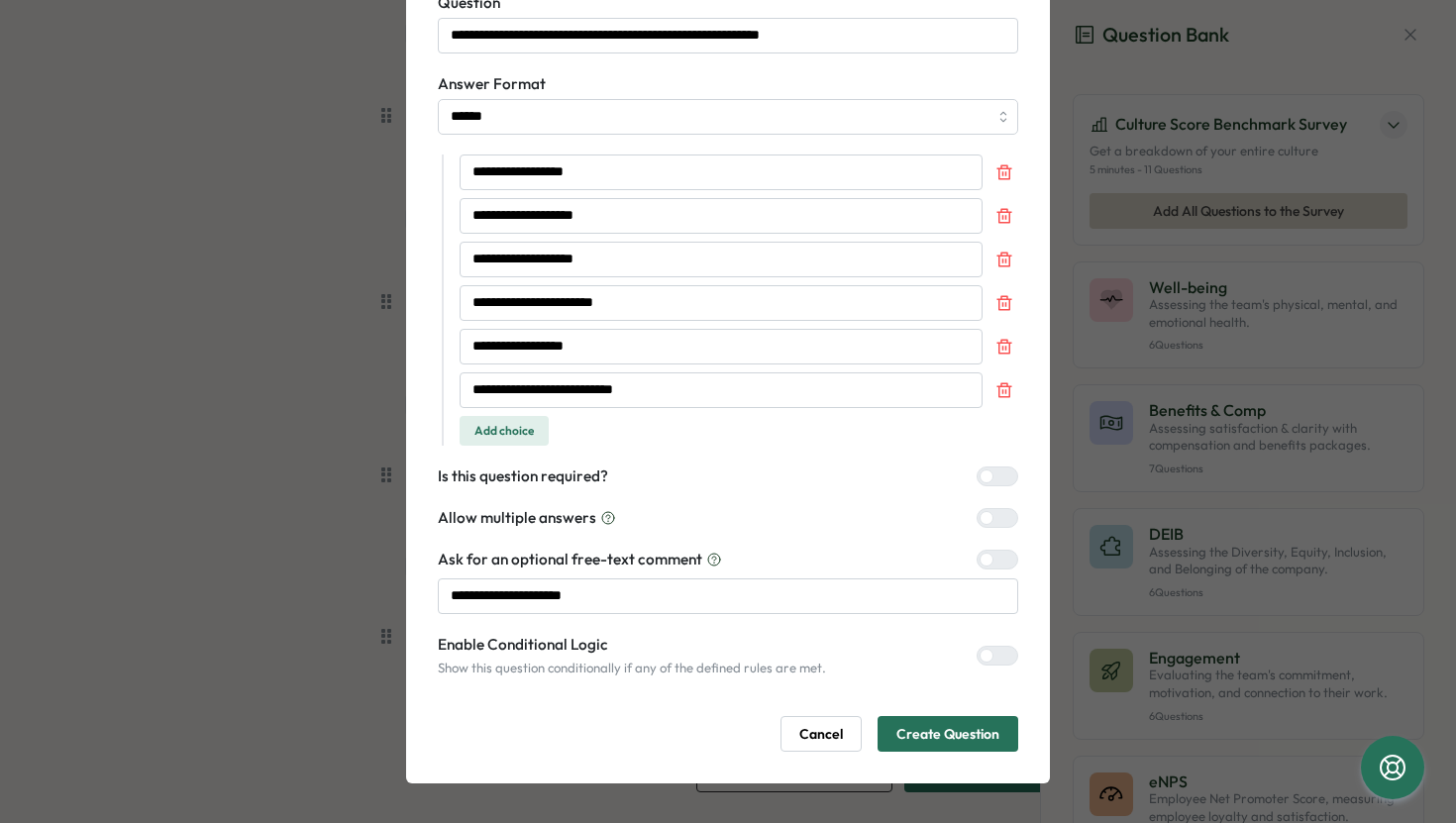 click on "**********" at bounding box center [730, 300] 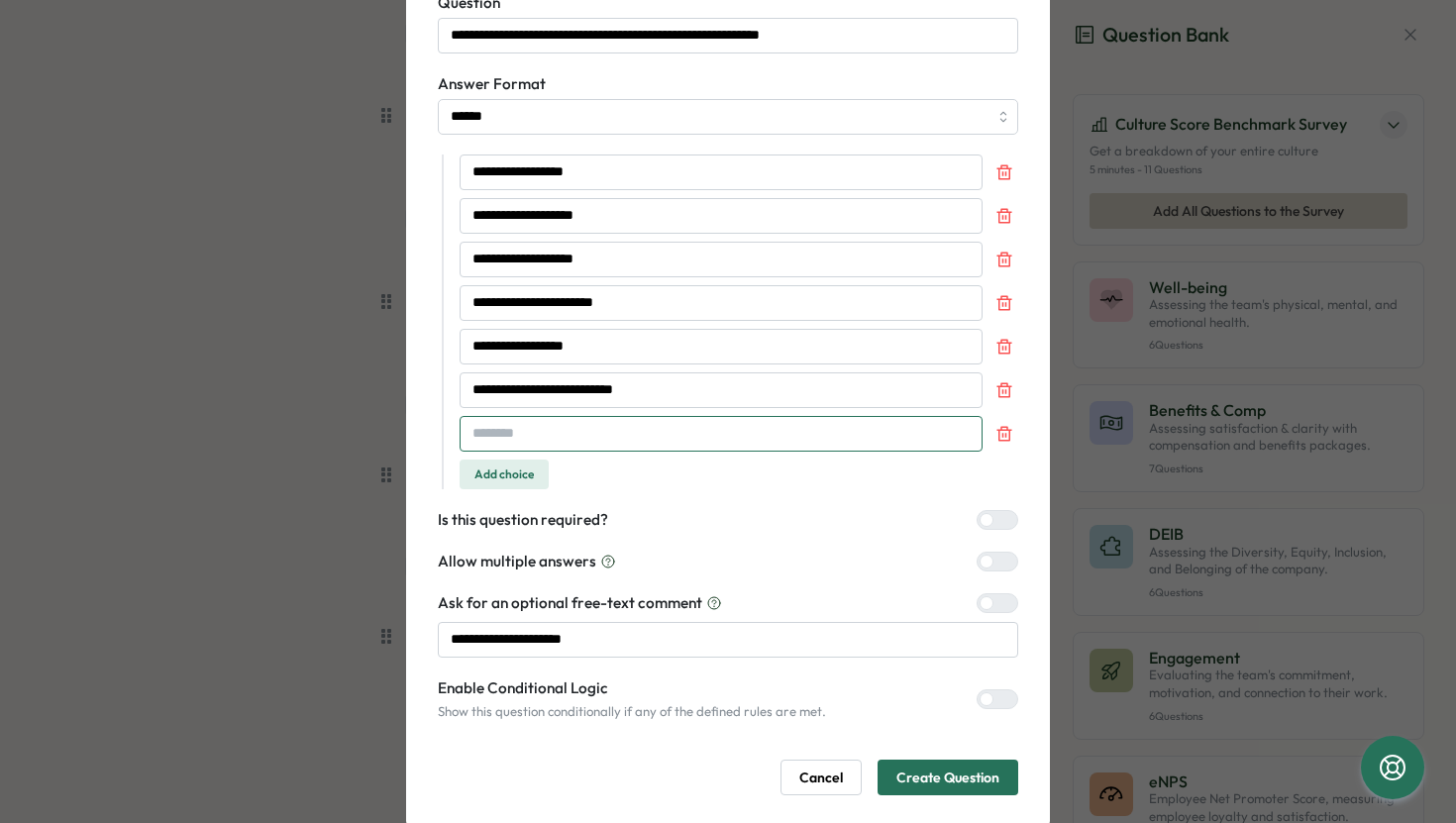 click at bounding box center (721, 434) 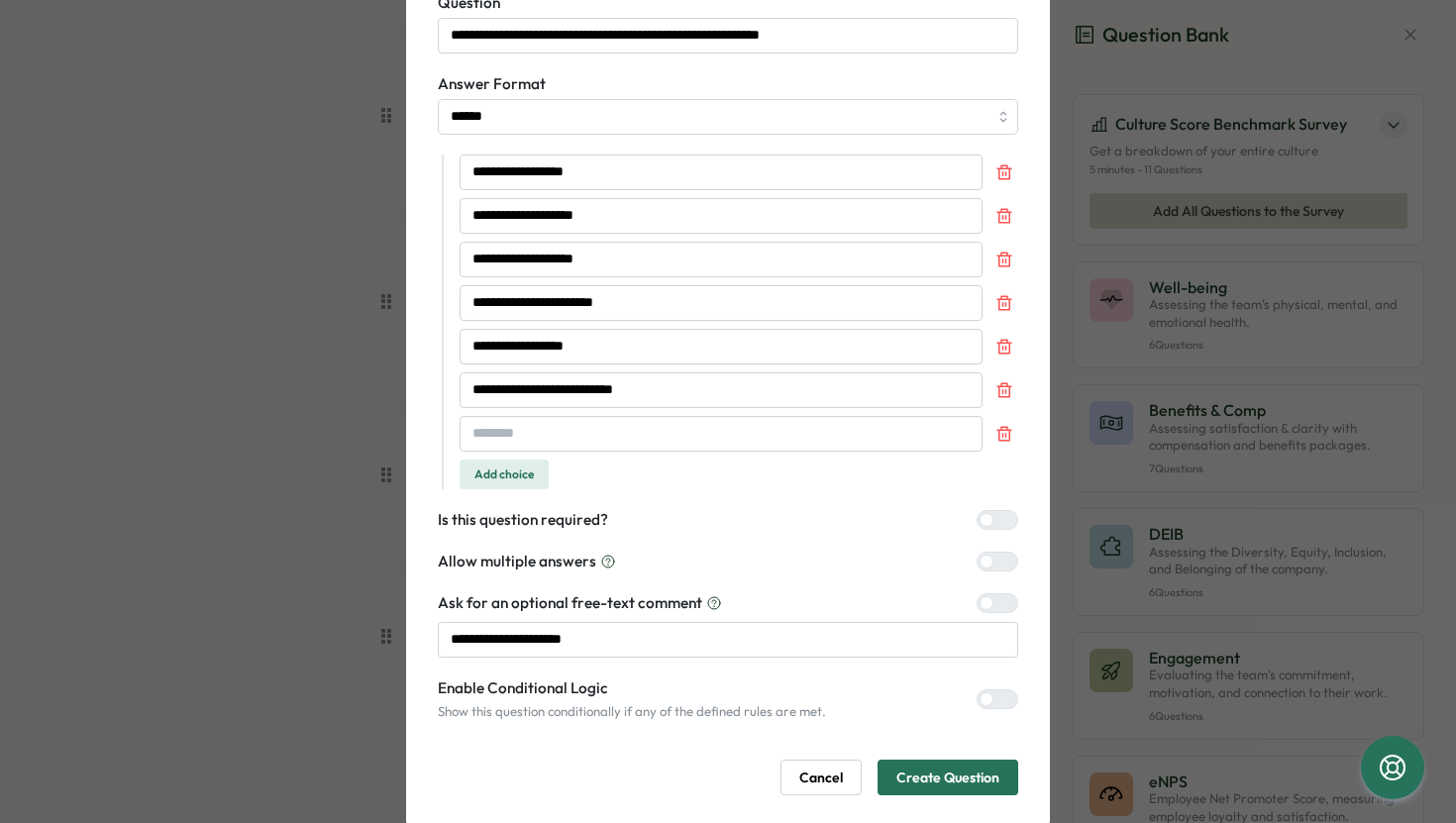 click at bounding box center (1004, 434) 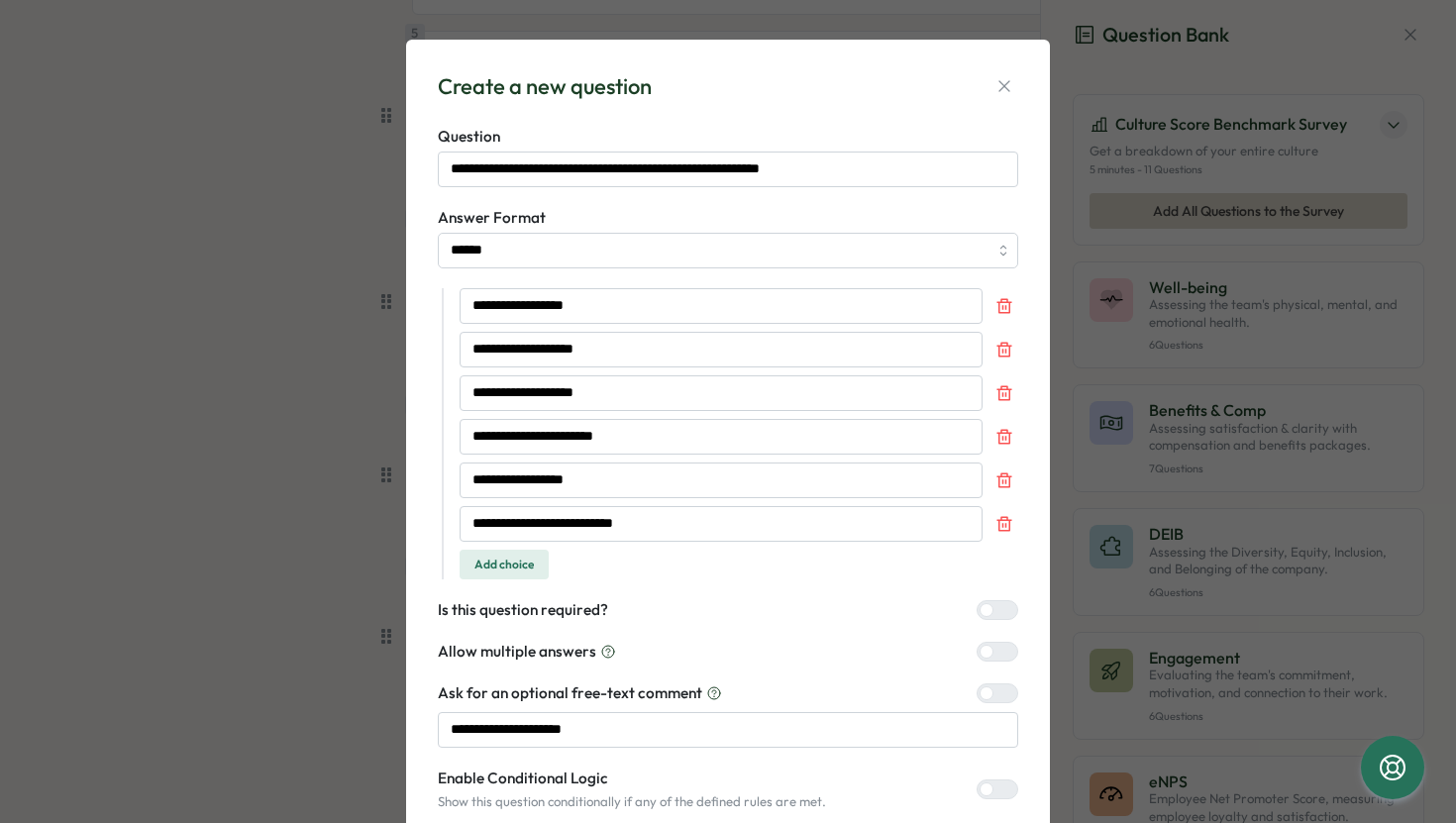 scroll, scrollTop: 64, scrollLeft: 0, axis: vertical 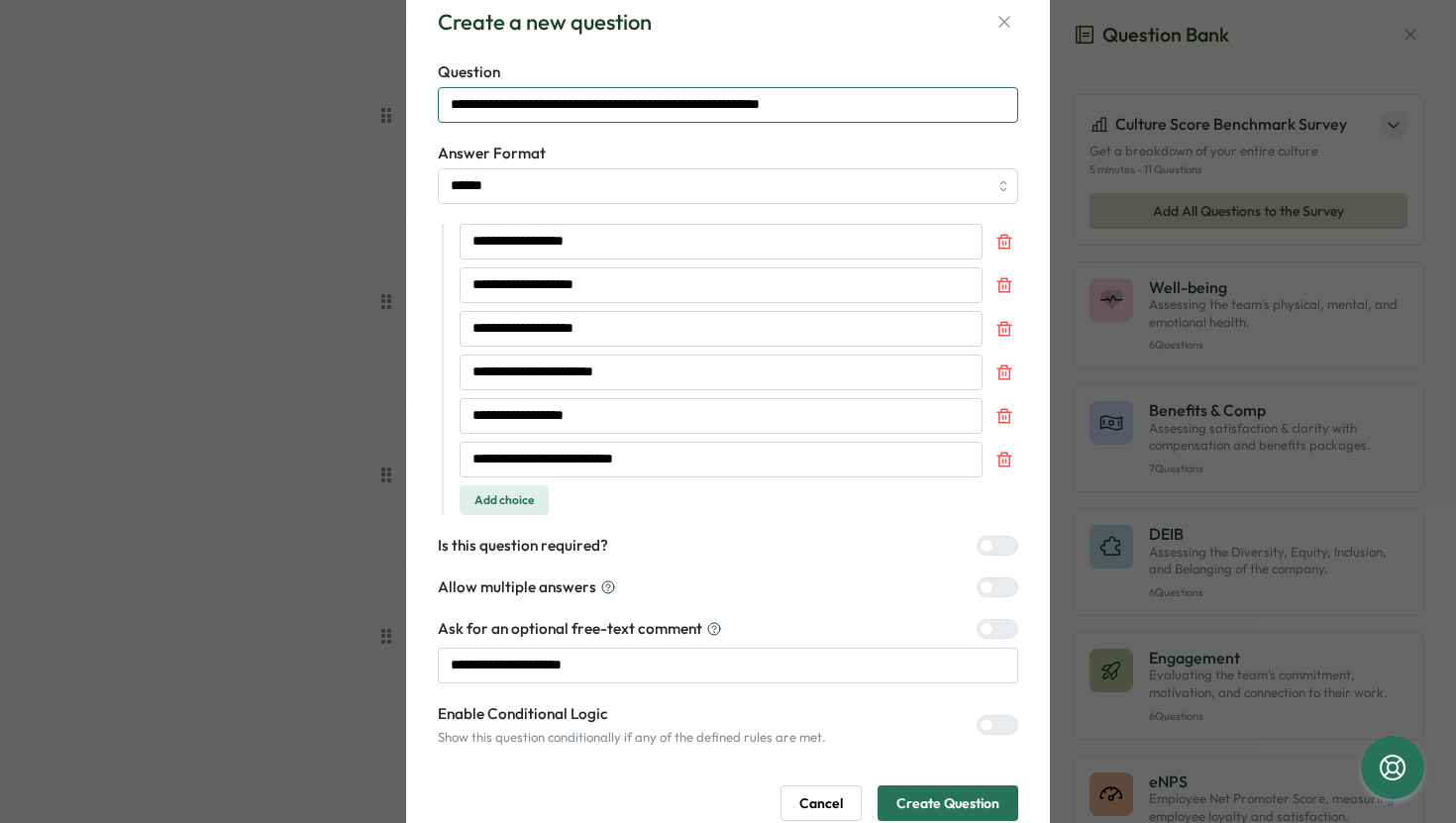 click on "**********" at bounding box center (728, 105) 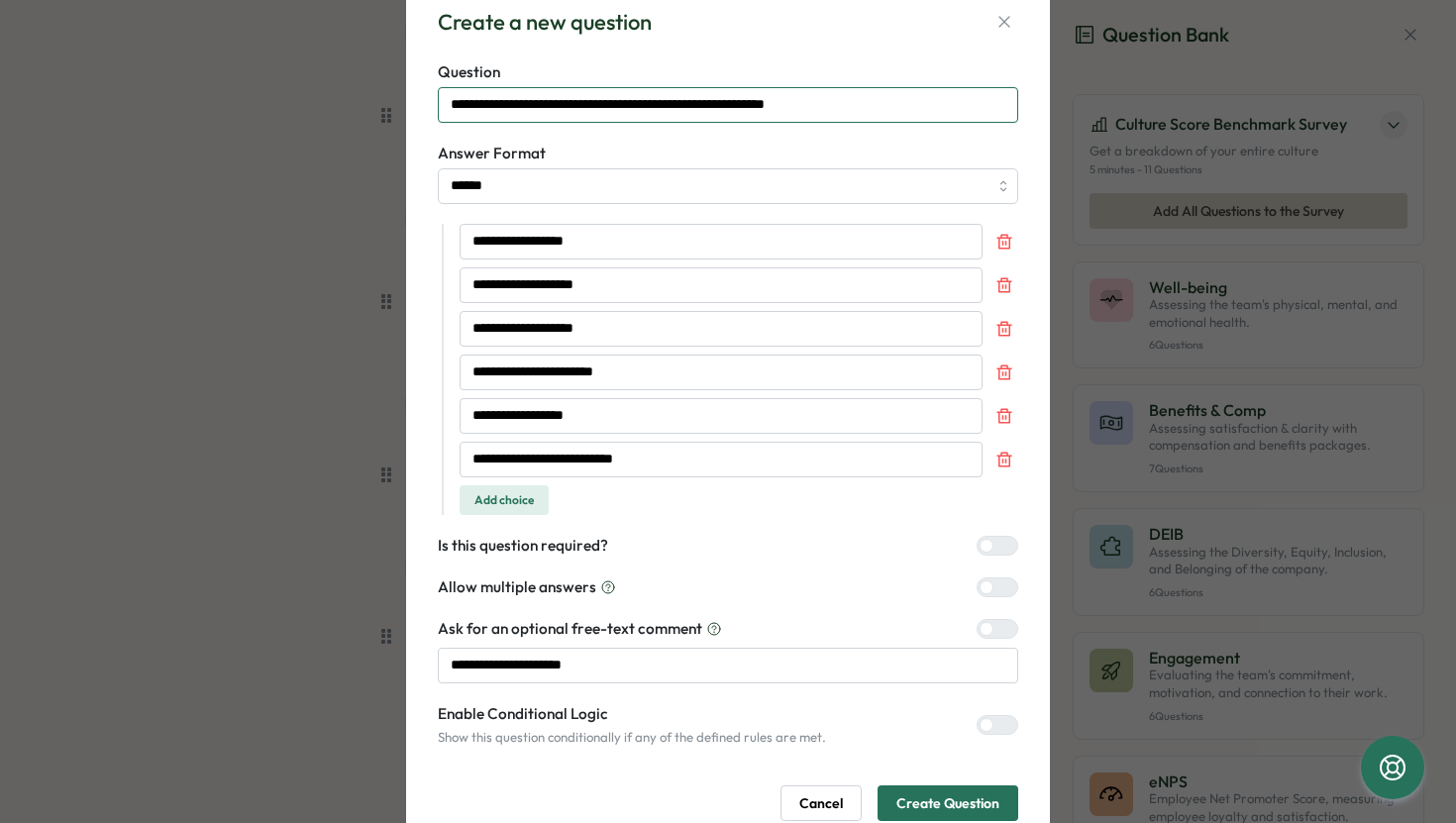 scroll, scrollTop: 134, scrollLeft: 0, axis: vertical 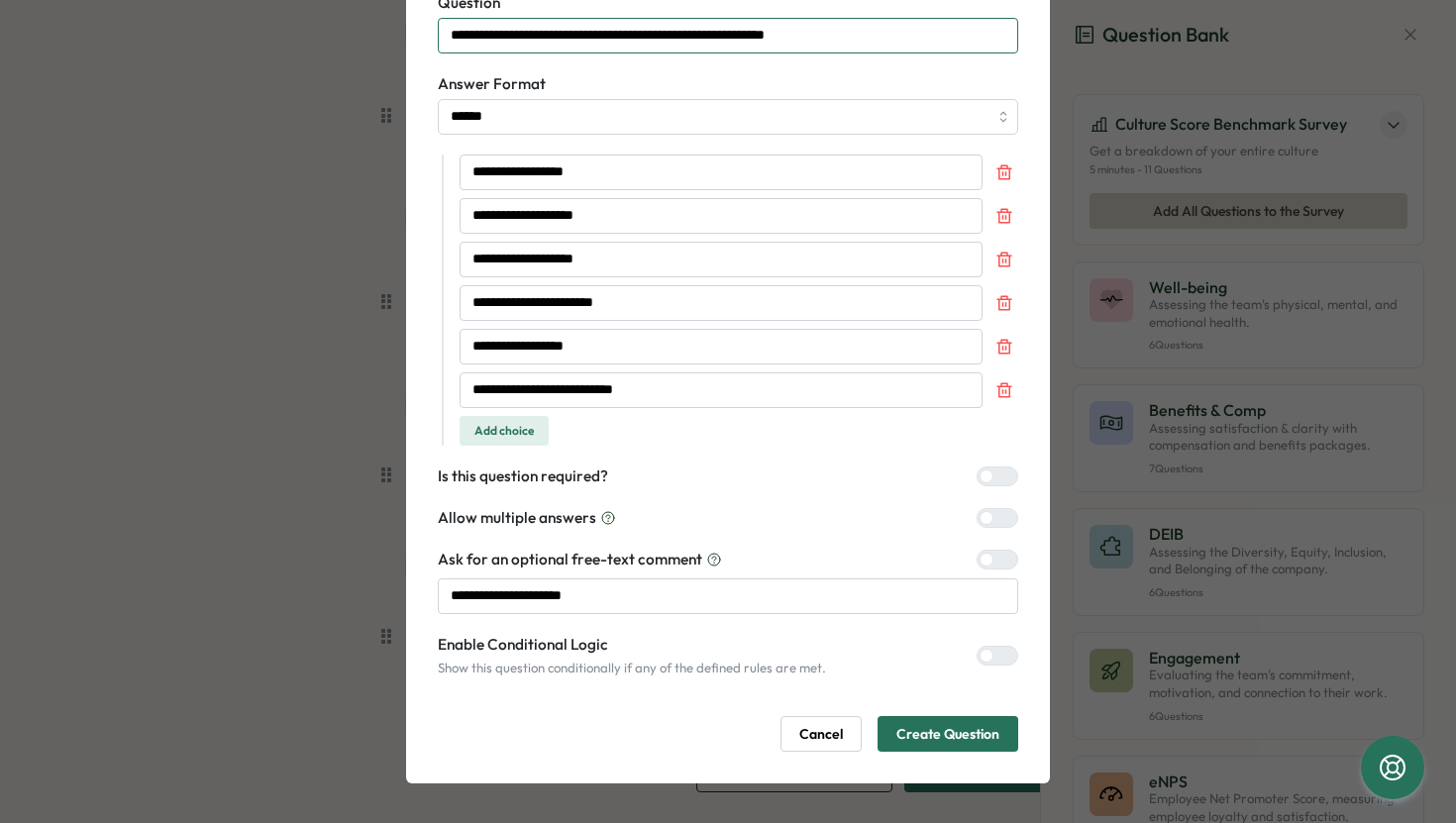 type on "**********" 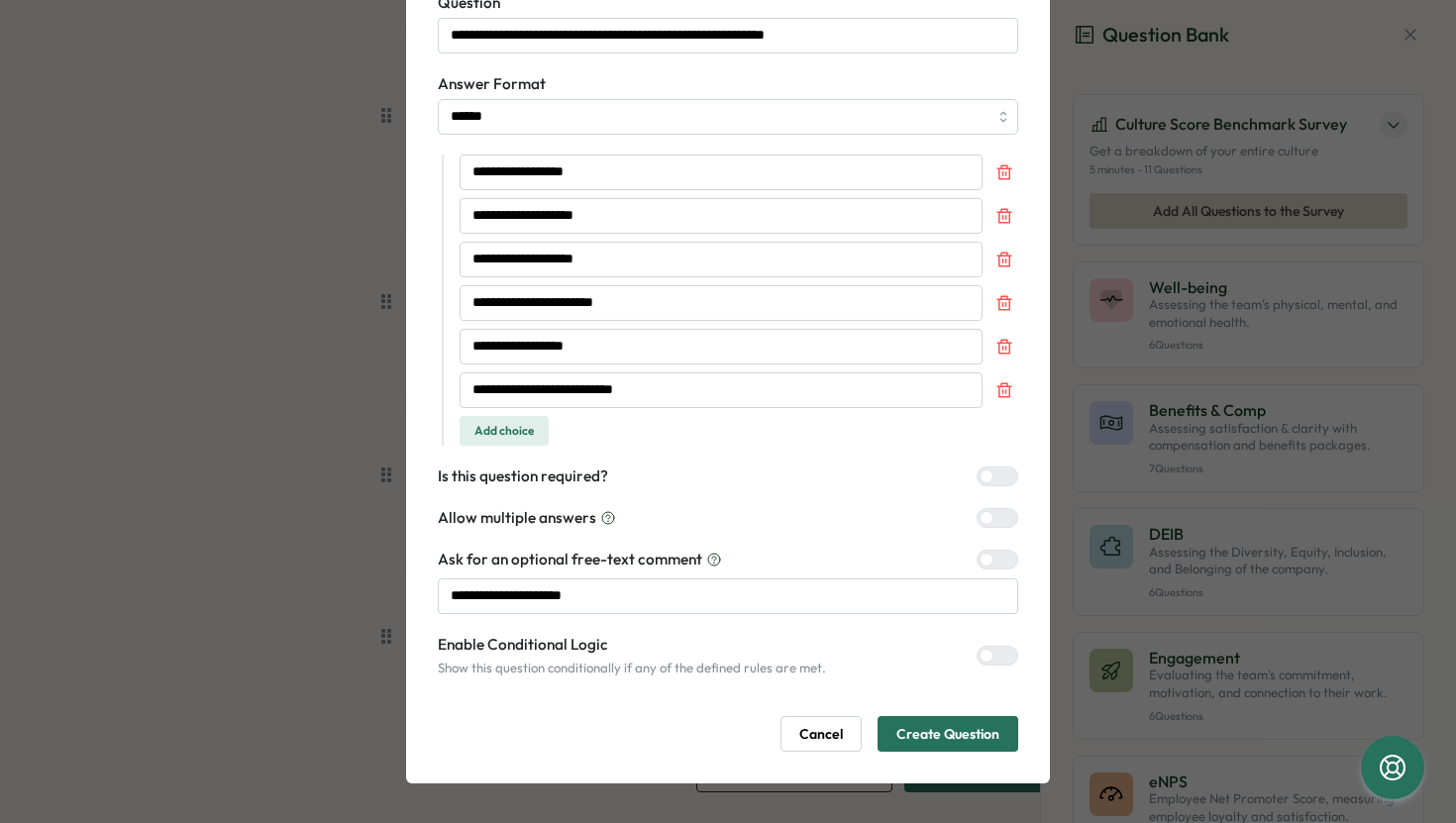click on "Create Question" at bounding box center (948, 734) 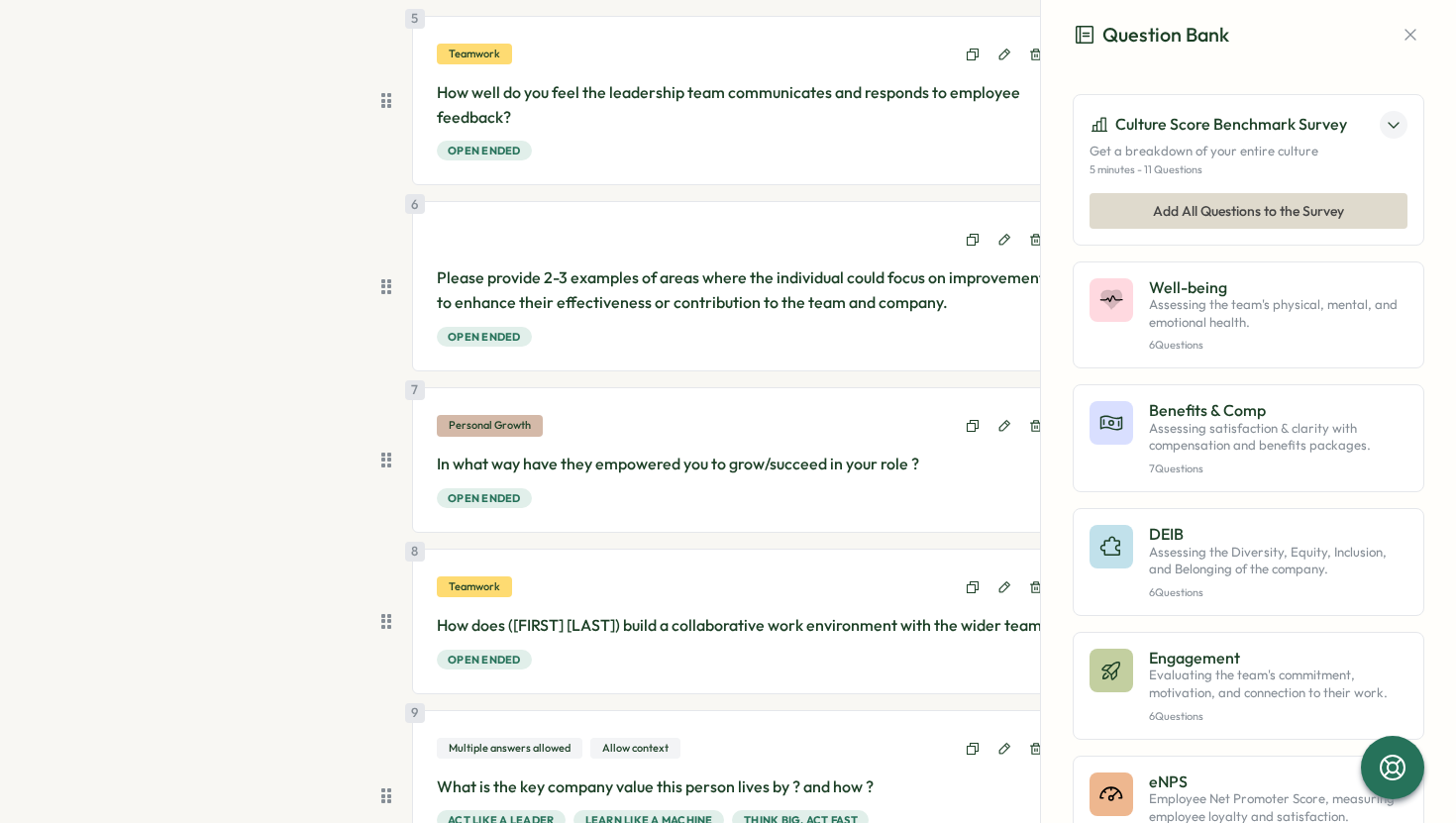 scroll, scrollTop: 1057, scrollLeft: 0, axis: vertical 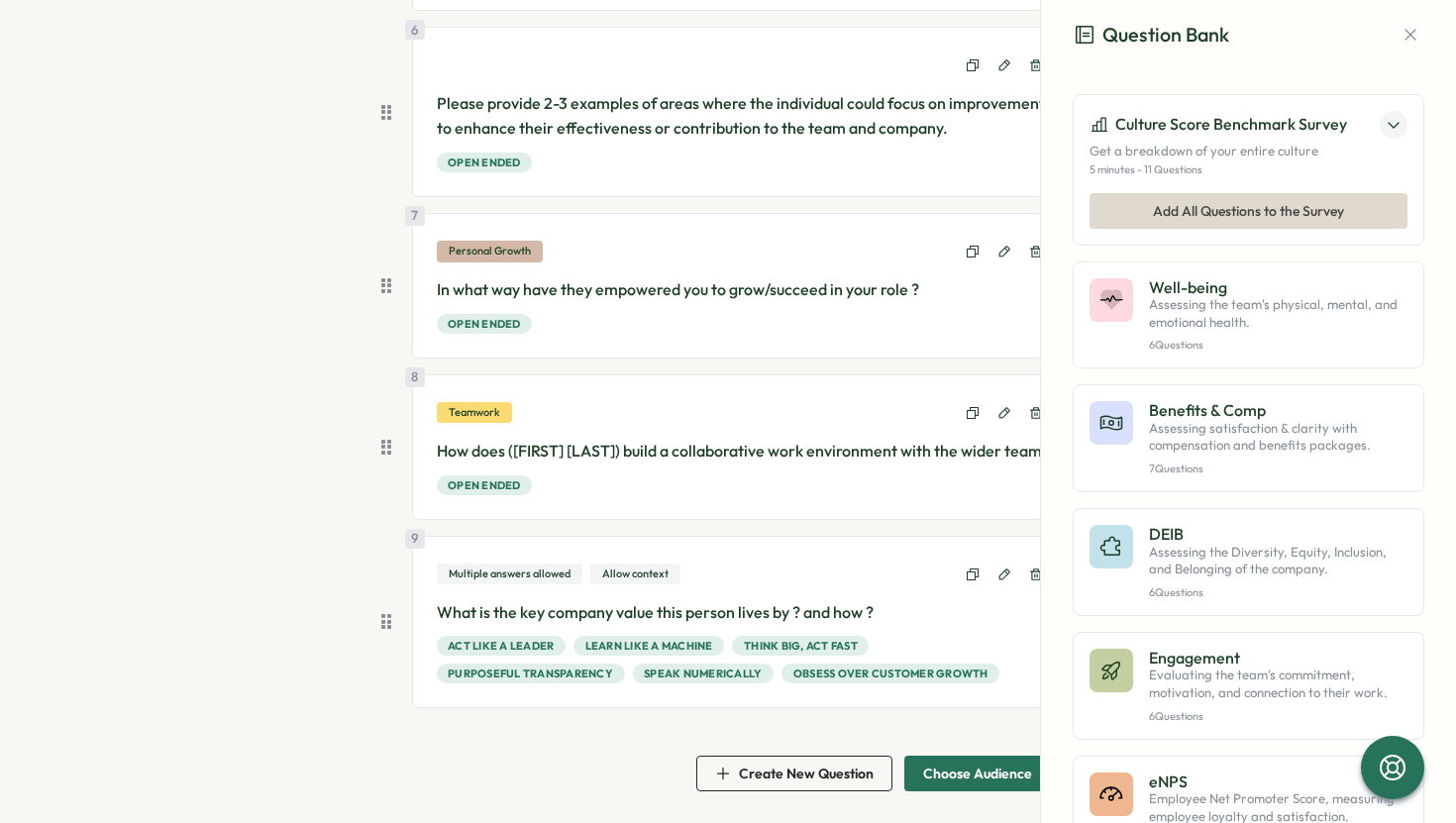 click on "Choose Audience" at bounding box center [978, 773] 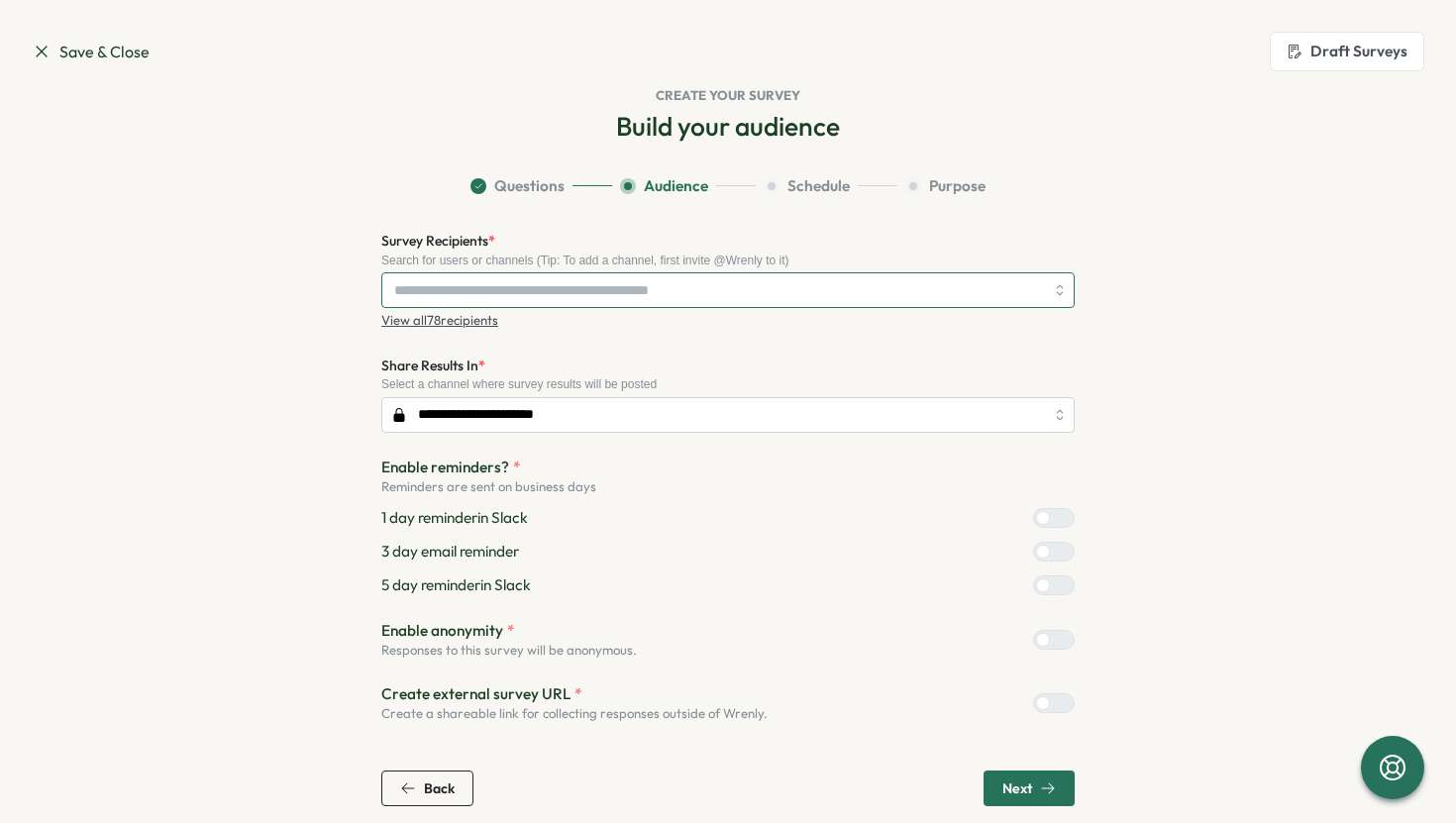 click at bounding box center (728, 290) 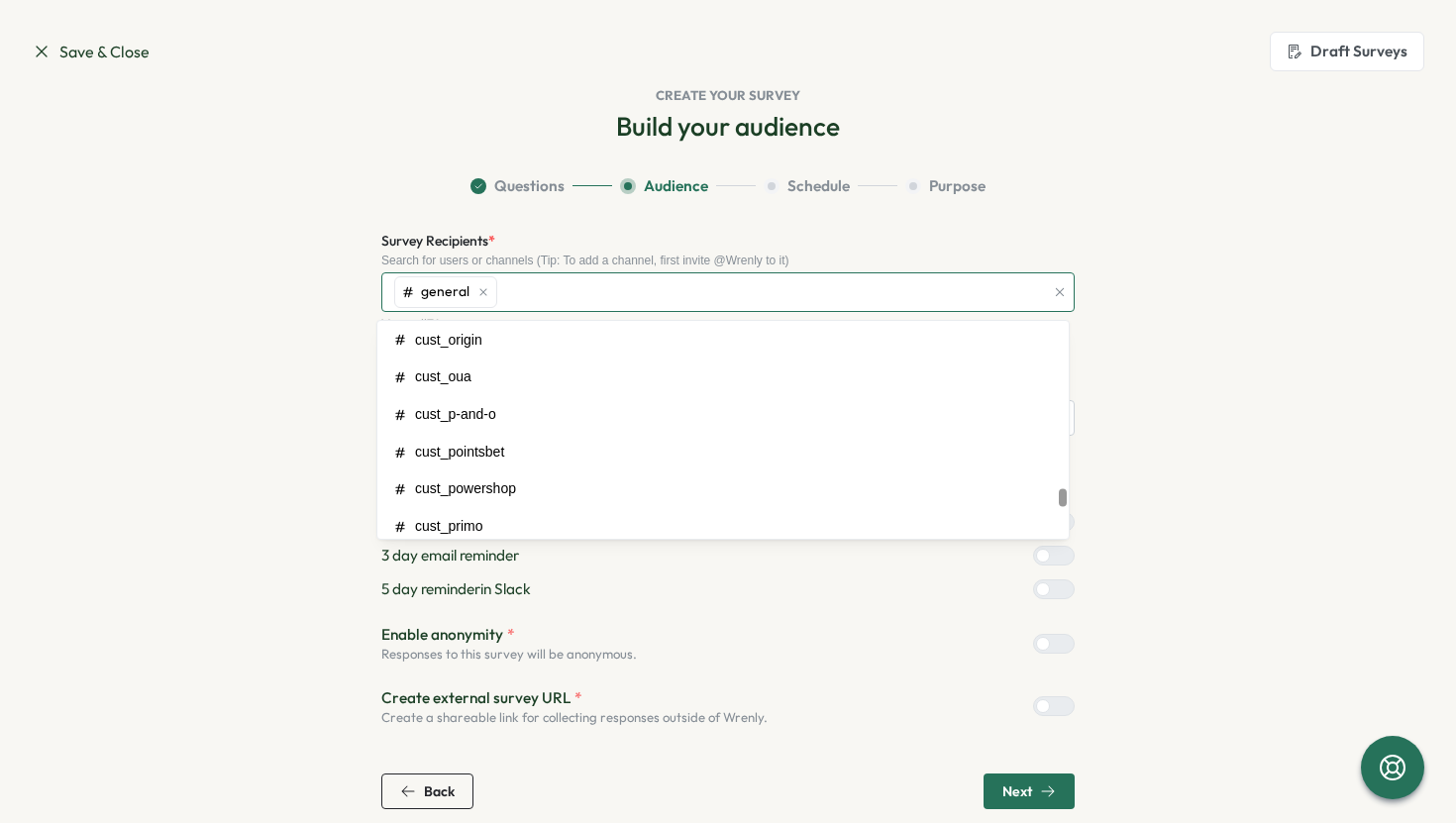 scroll, scrollTop: 3373, scrollLeft: 0, axis: vertical 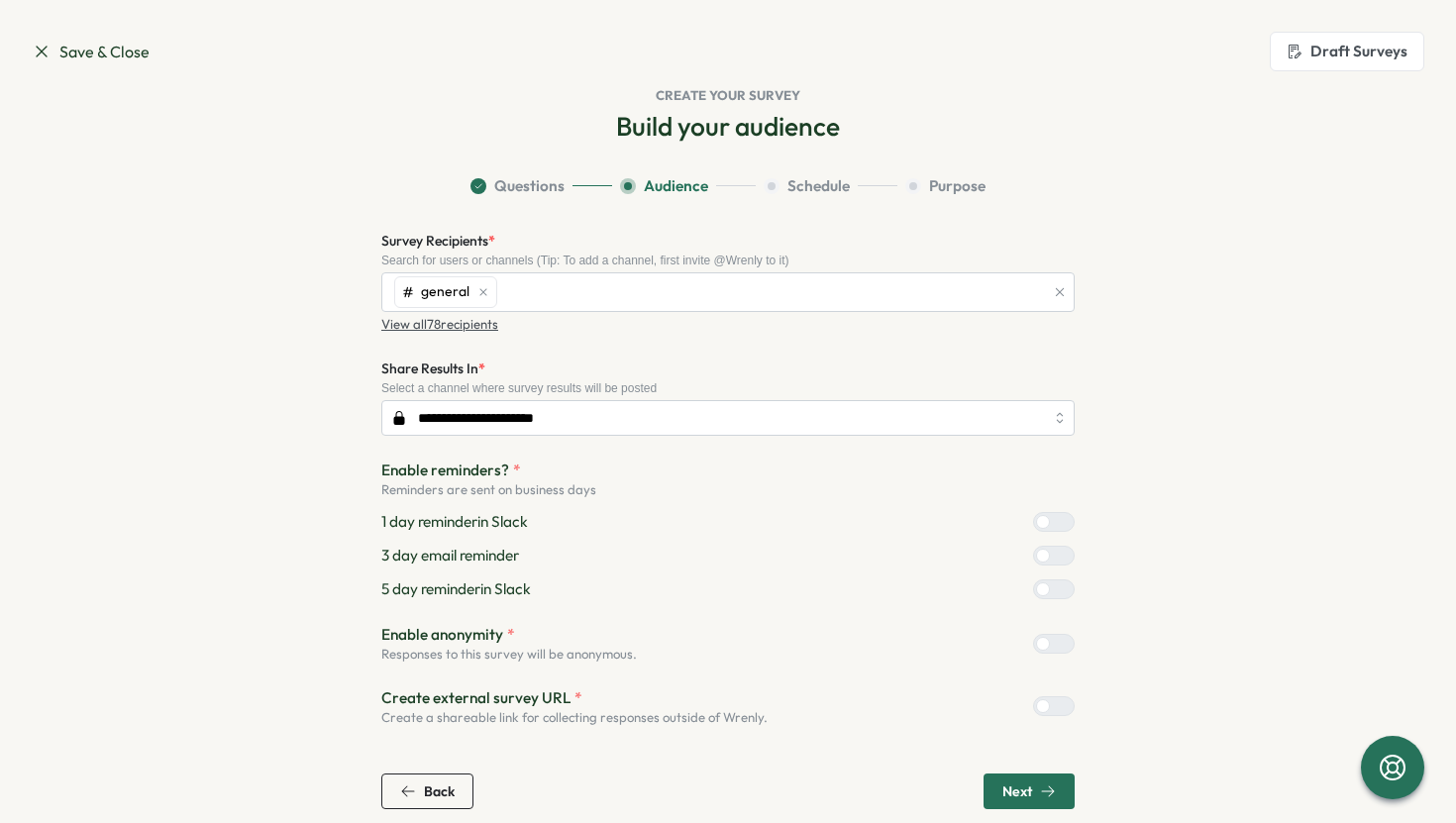 click on "Survey Recipients  * Search for users or channels (Tip: To add a channel, first invite @Wrenly to it) general" at bounding box center (728, 270) 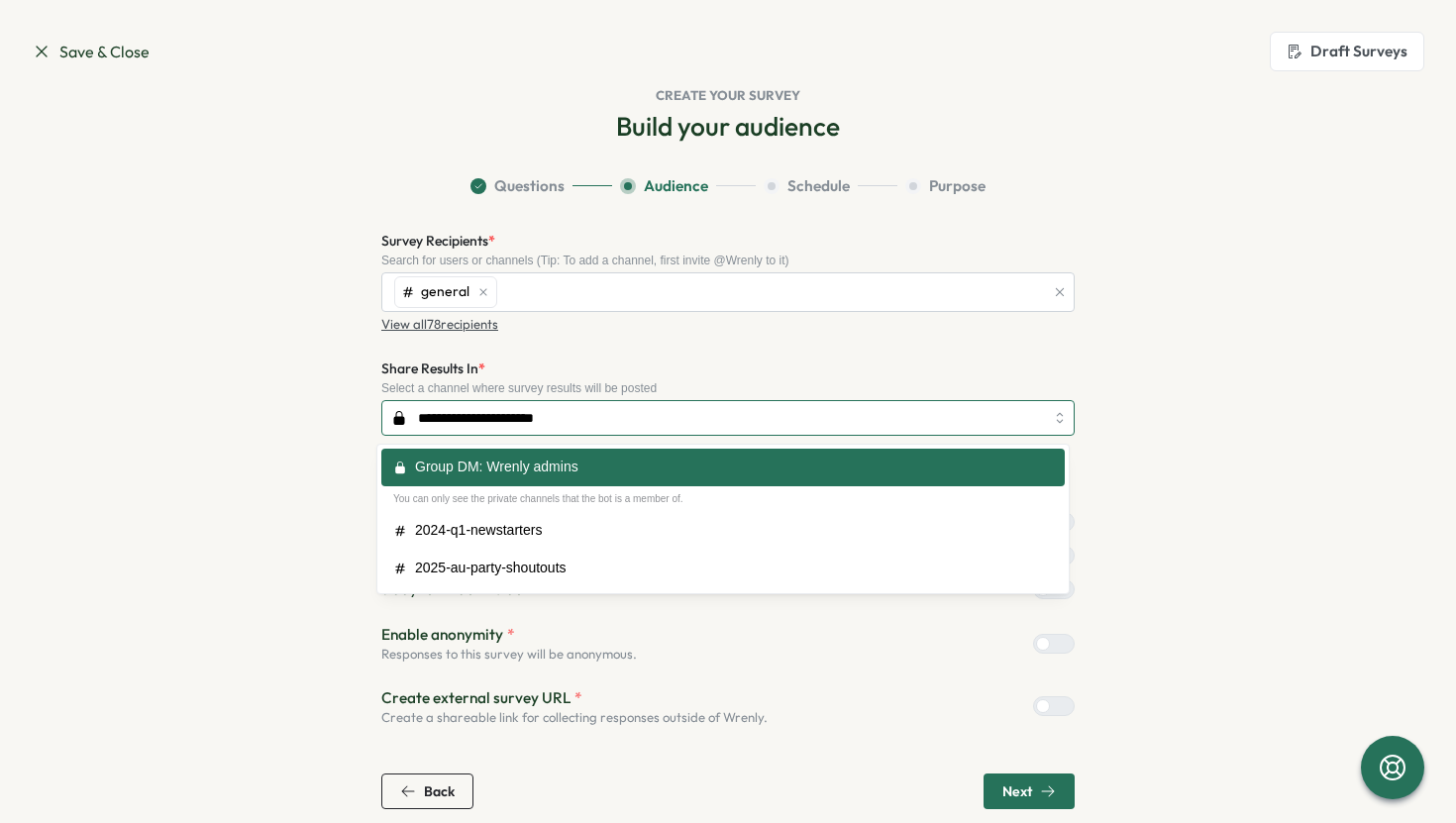 click on "**********" at bounding box center (728, 418) 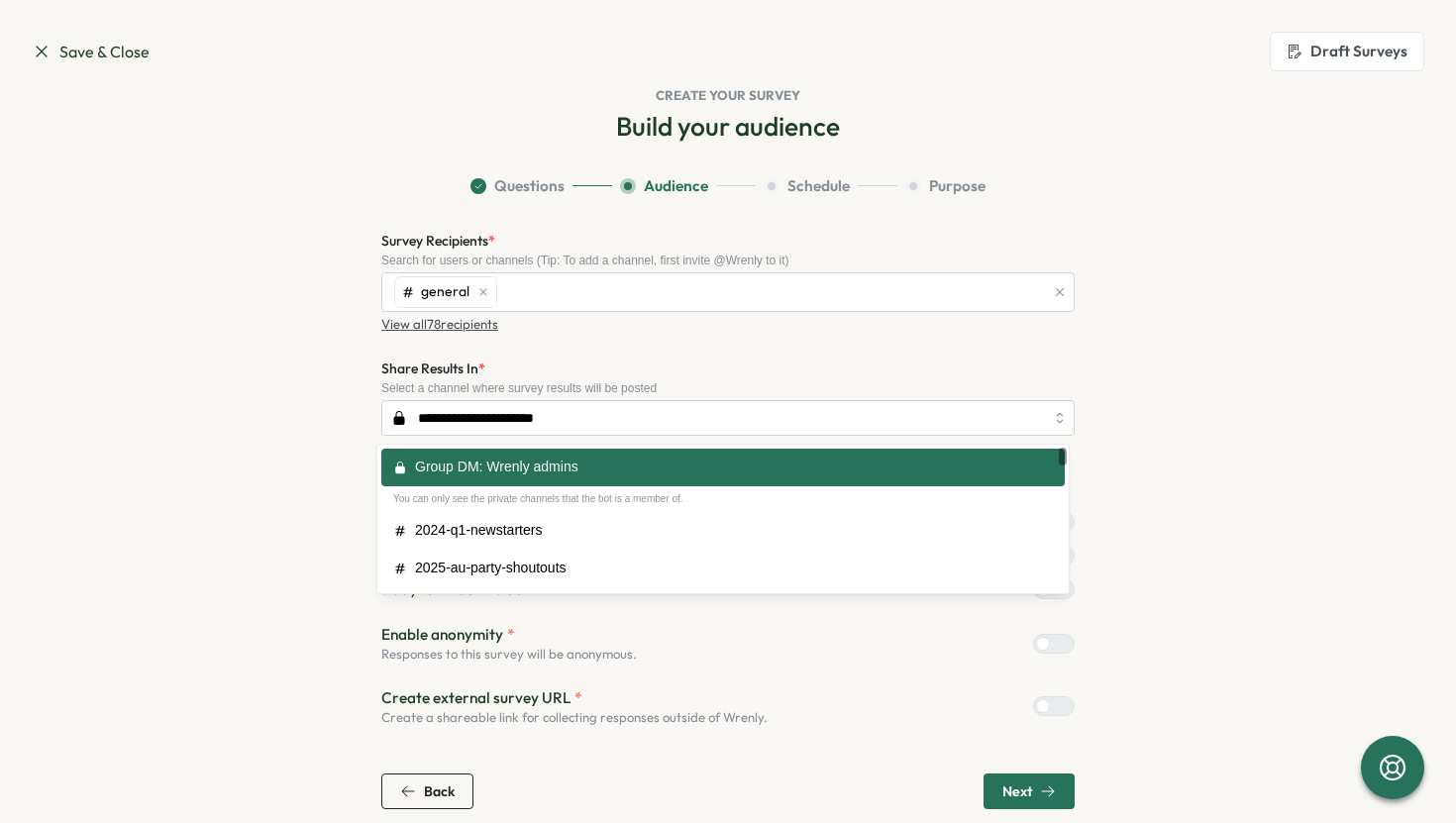 click on "Select a channel where survey results will be posted" at bounding box center [728, 388] 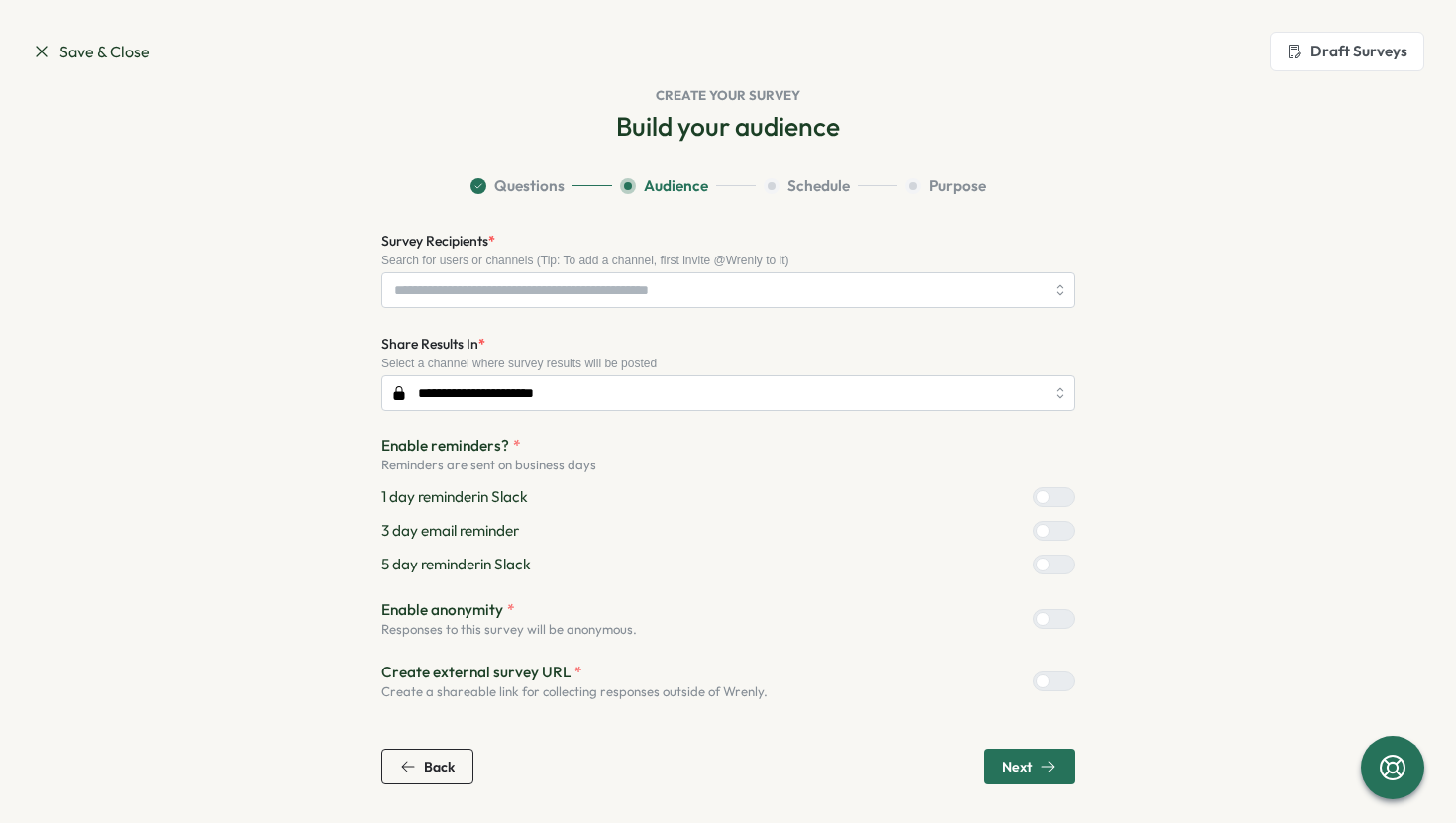 click at bounding box center (1043, 619) 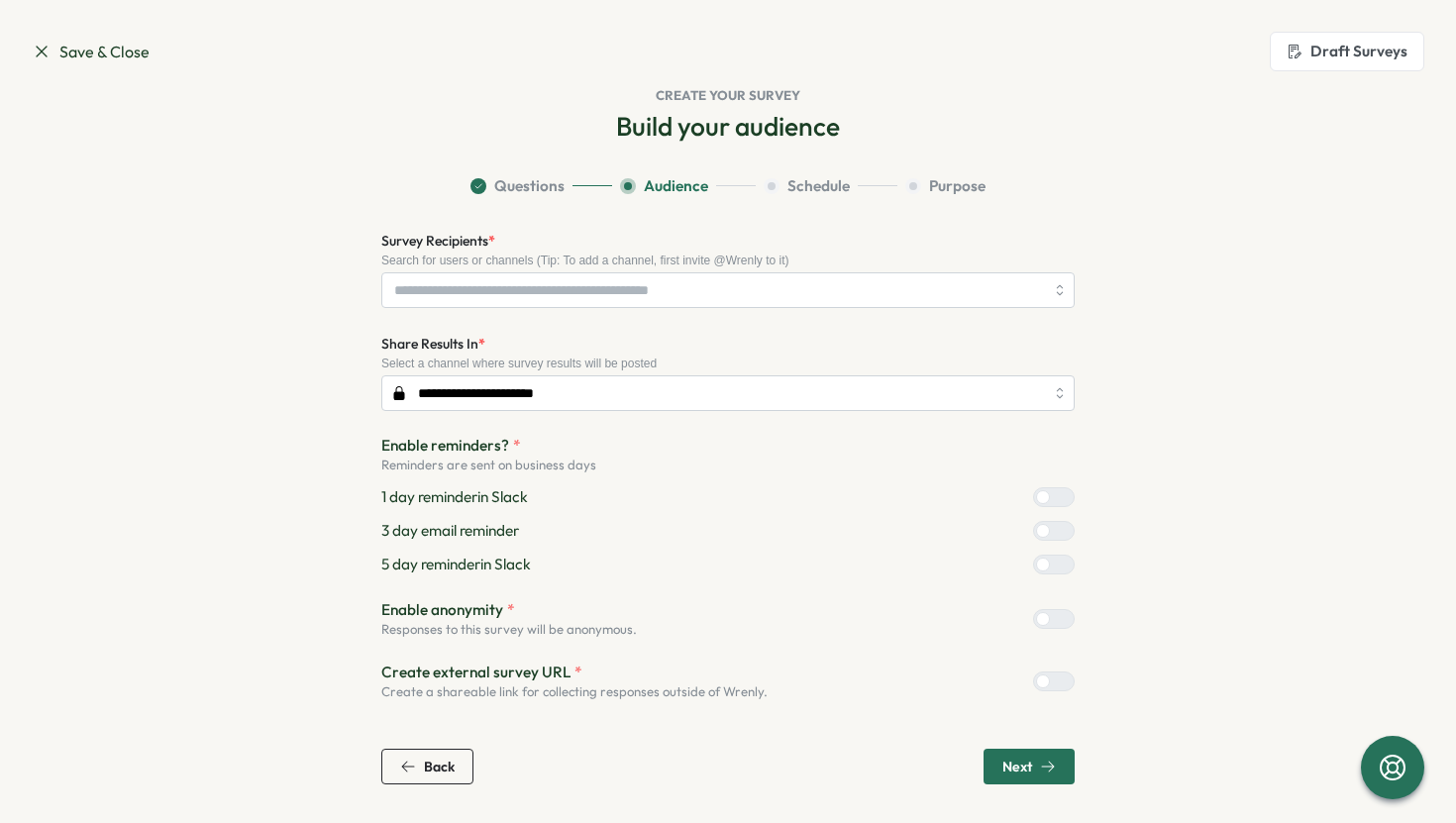 click on "Back" at bounding box center (427, 767) 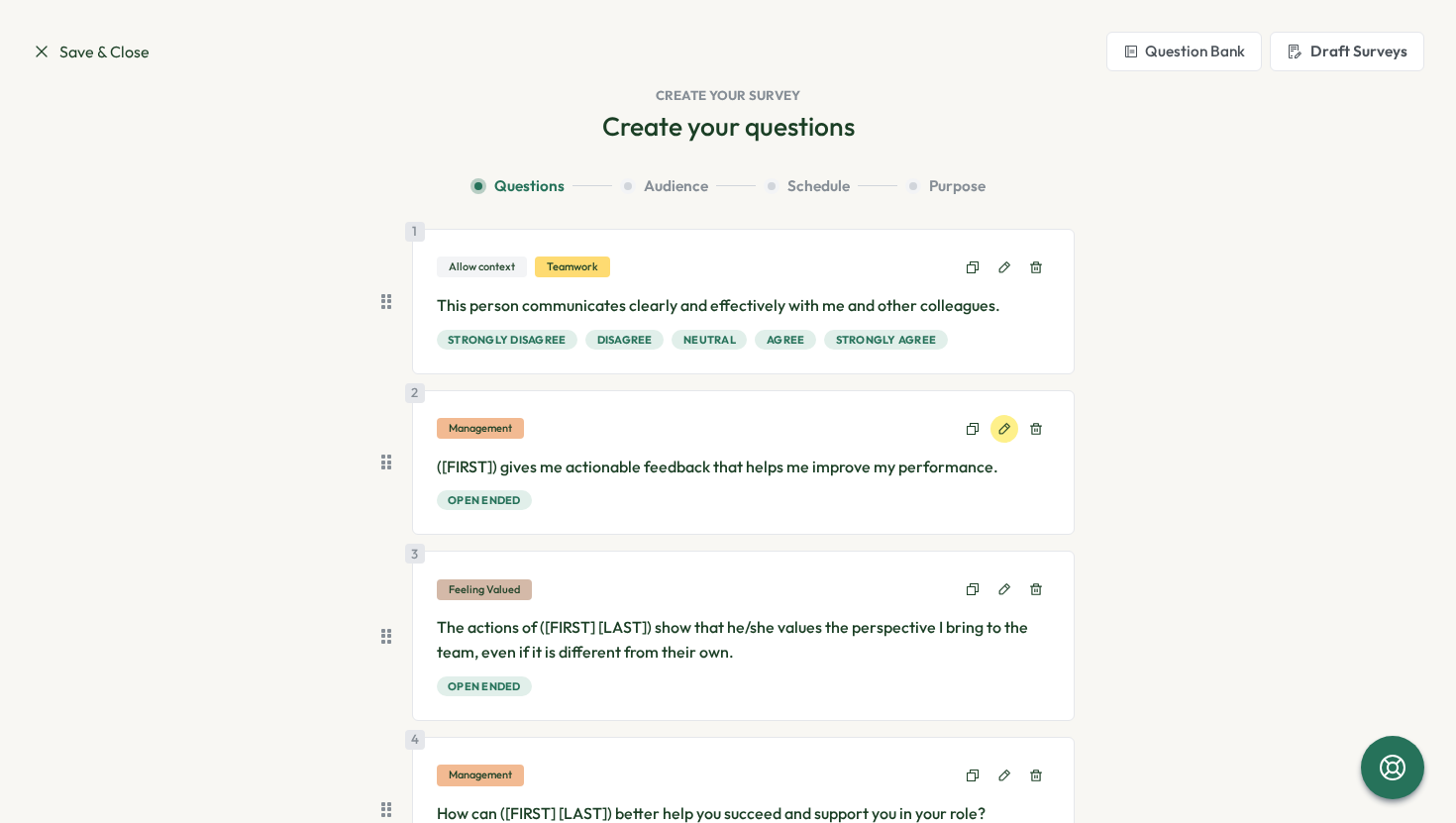 click at bounding box center (1004, 429) 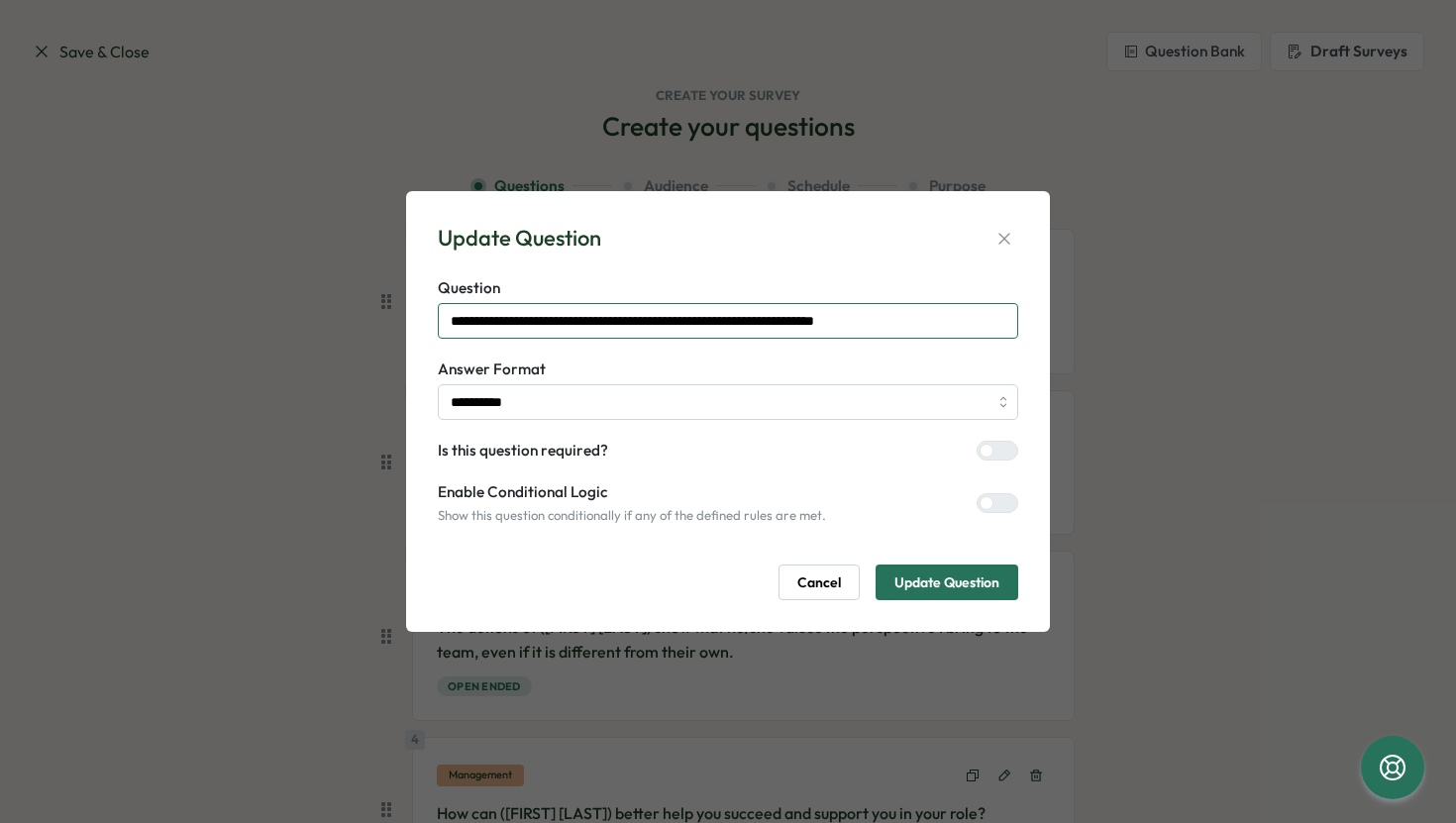 drag, startPoint x: 500, startPoint y: 323, endPoint x: 377, endPoint y: 324, distance: 123.004065 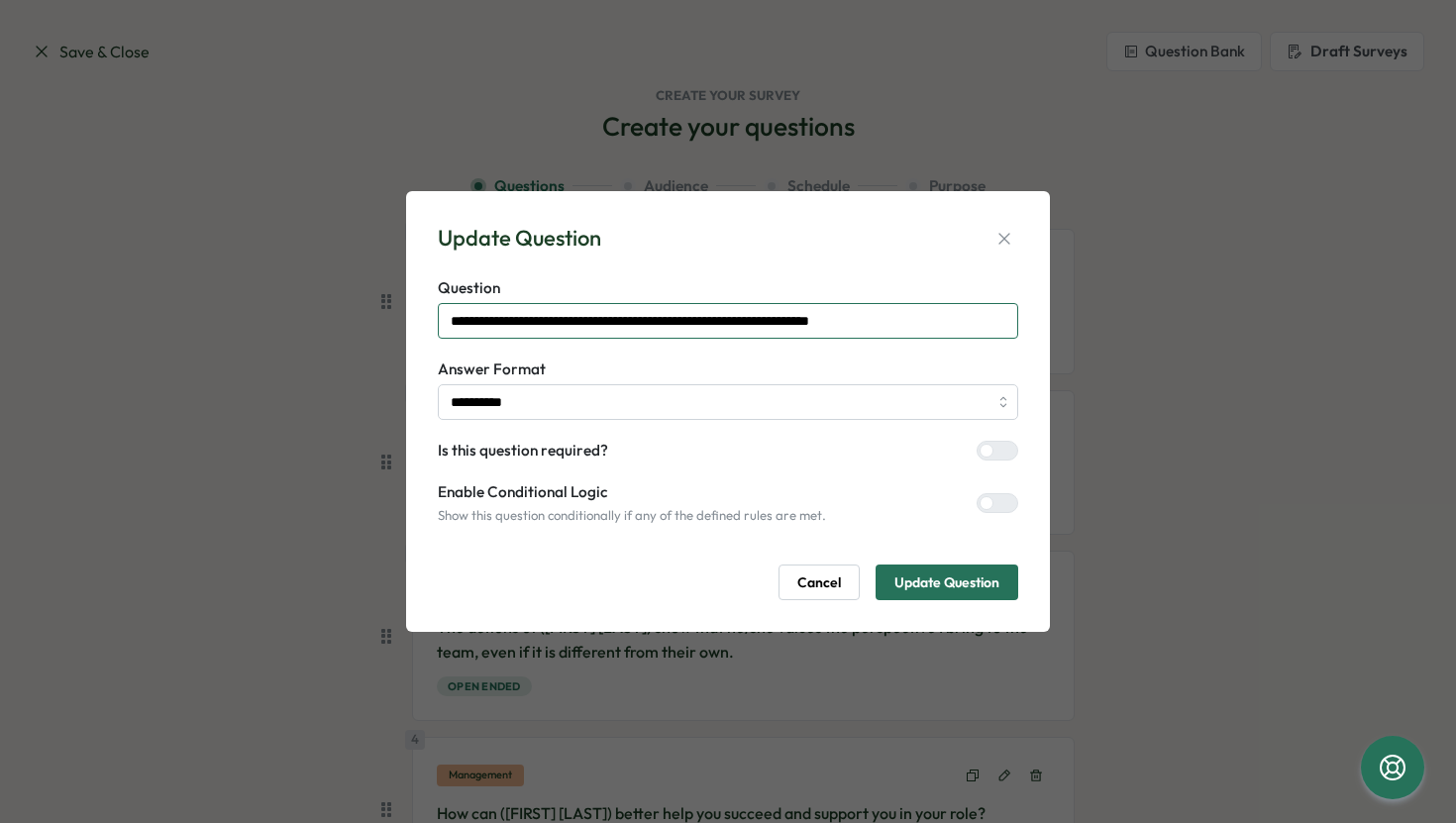 type on "**********" 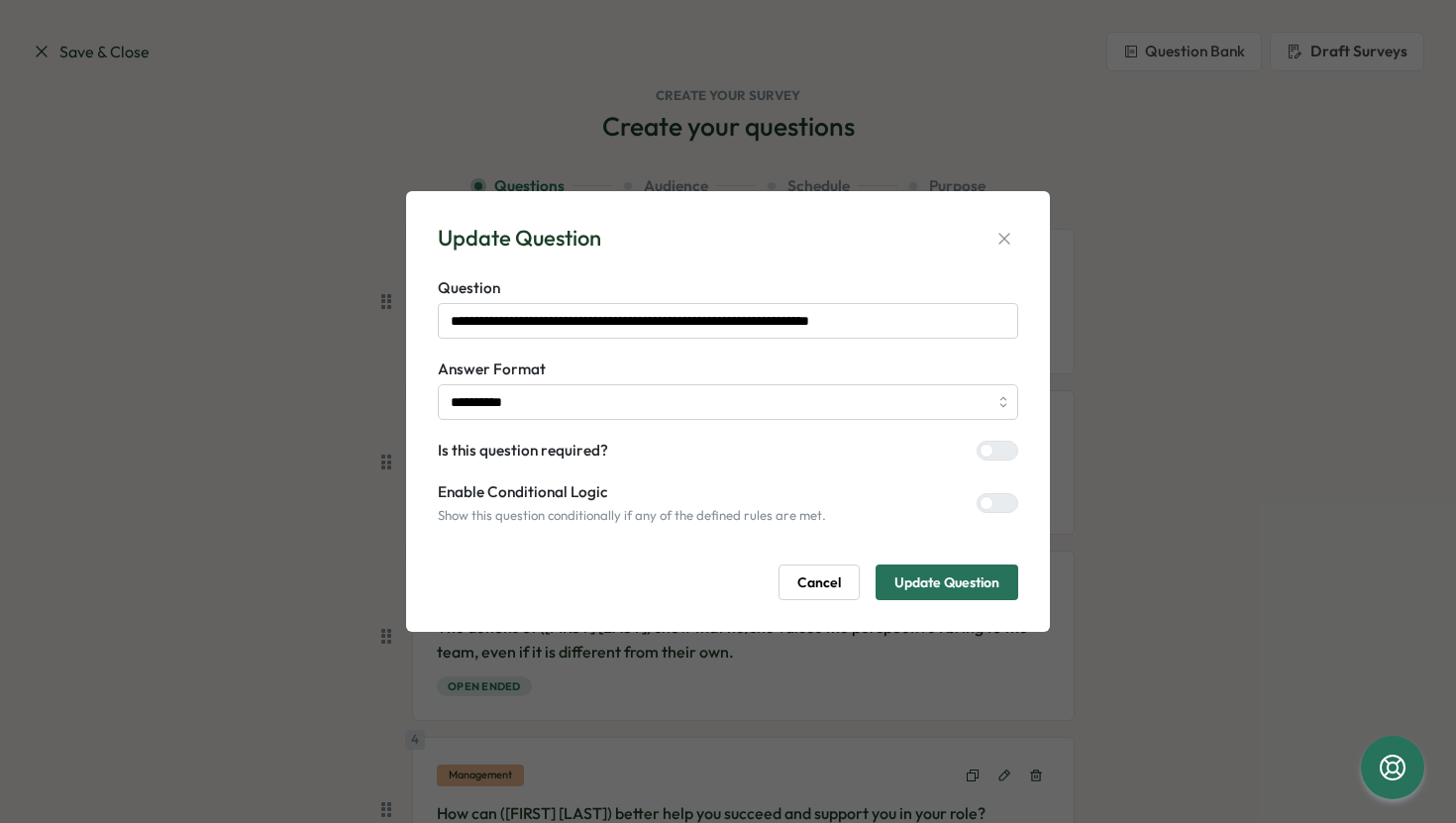 click on "Update Question" at bounding box center (947, 582) 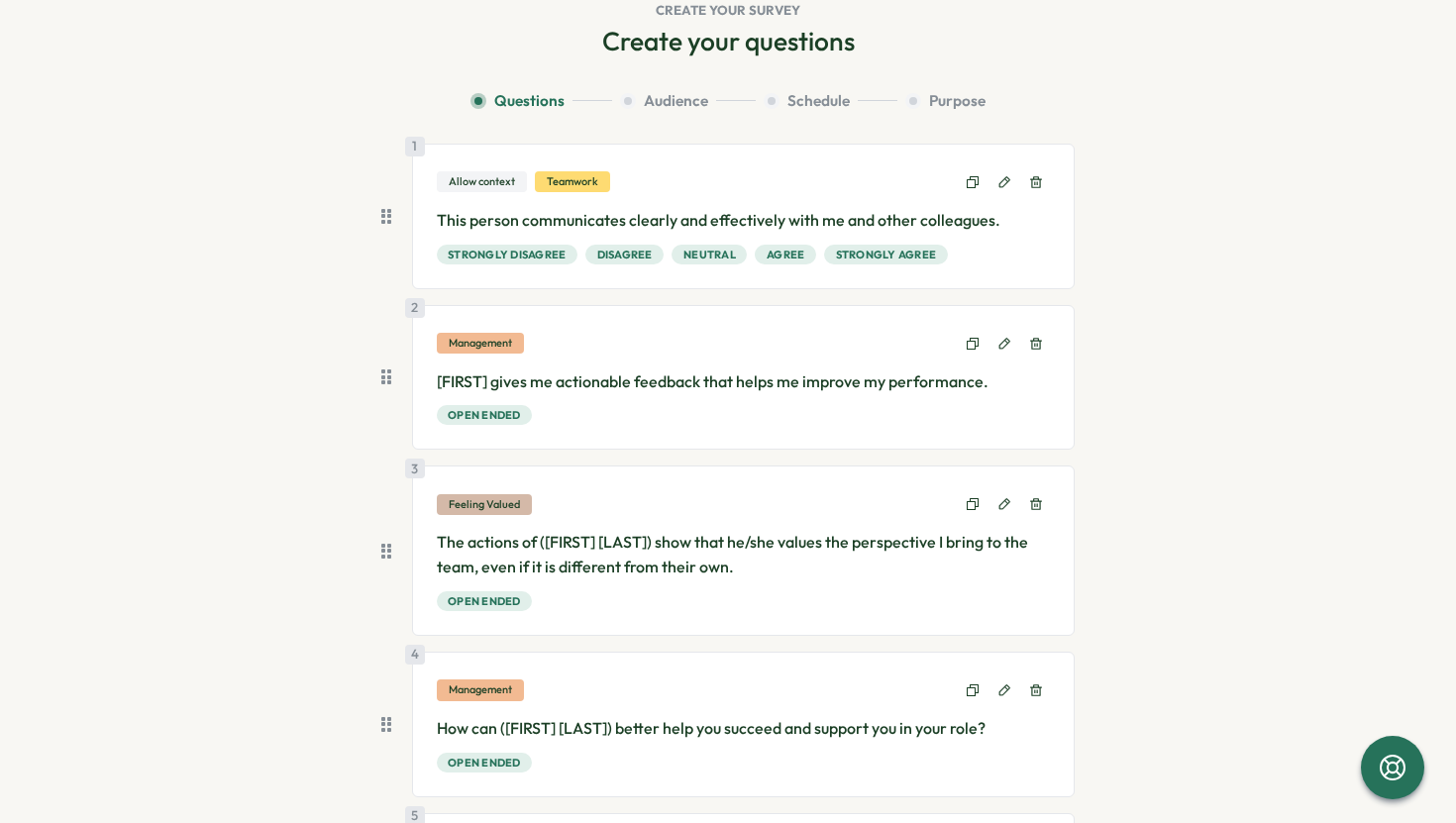 scroll, scrollTop: 97, scrollLeft: 0, axis: vertical 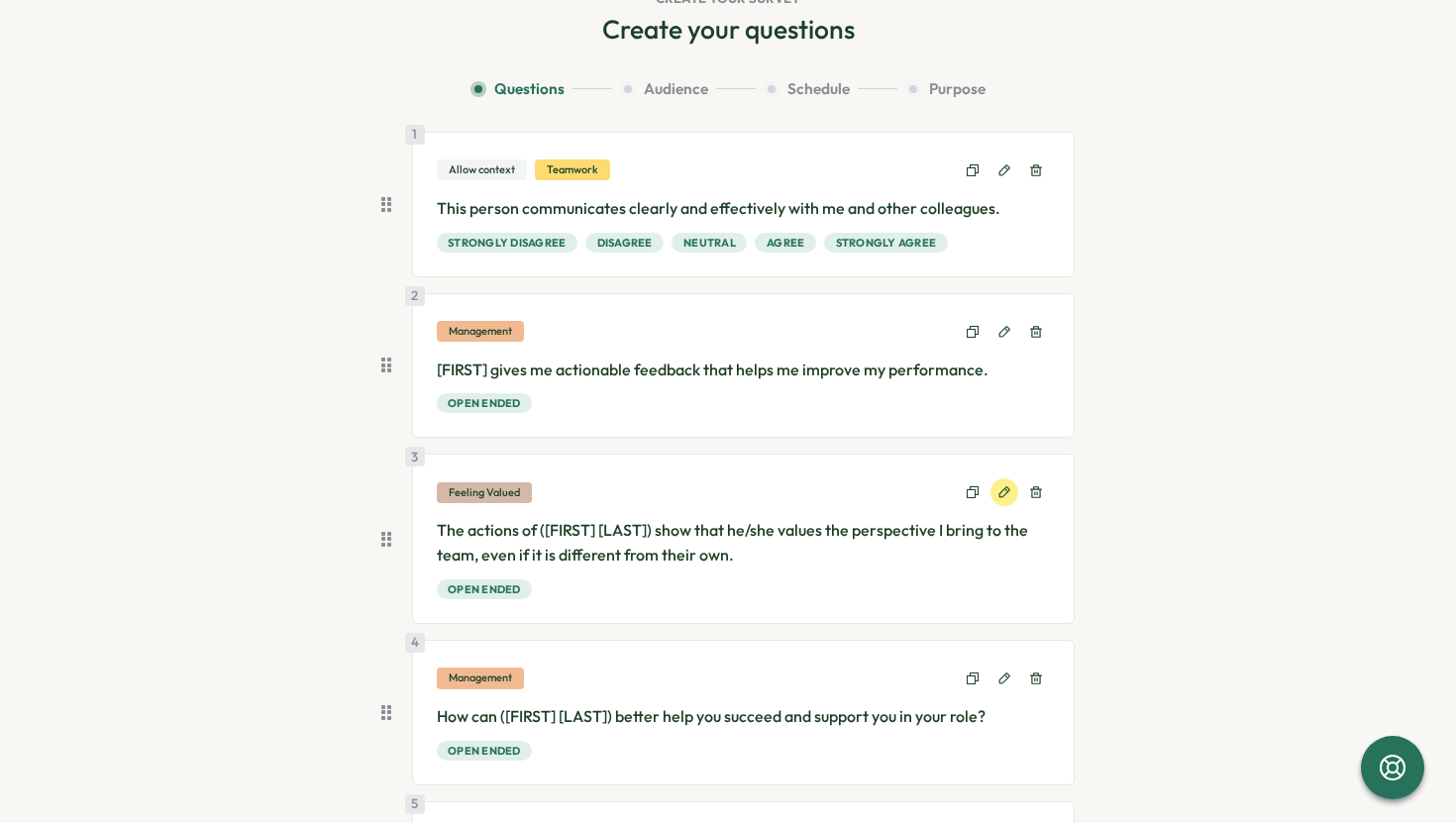 click 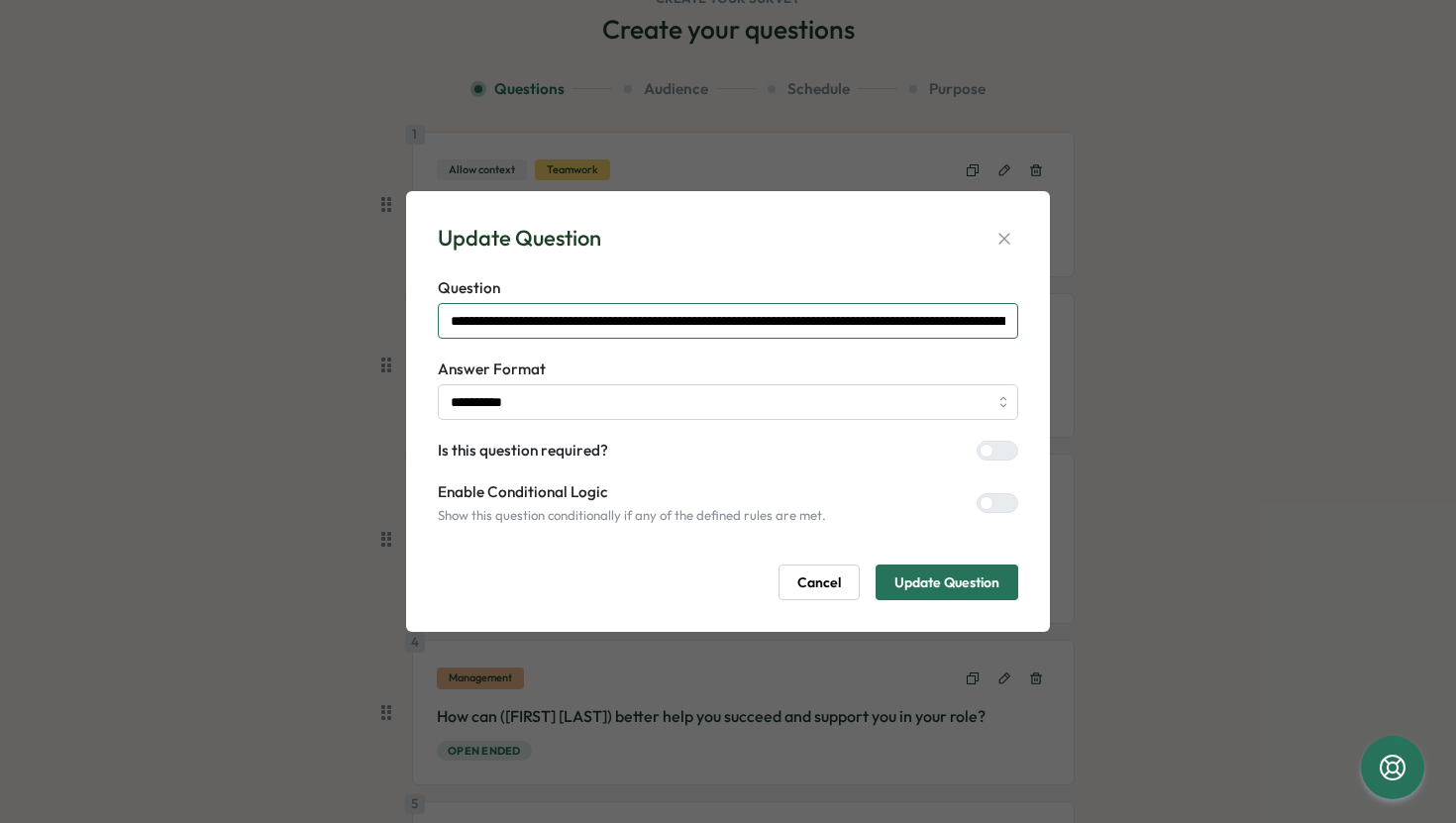 drag, startPoint x: 593, startPoint y: 317, endPoint x: 547, endPoint y: 317, distance: 46 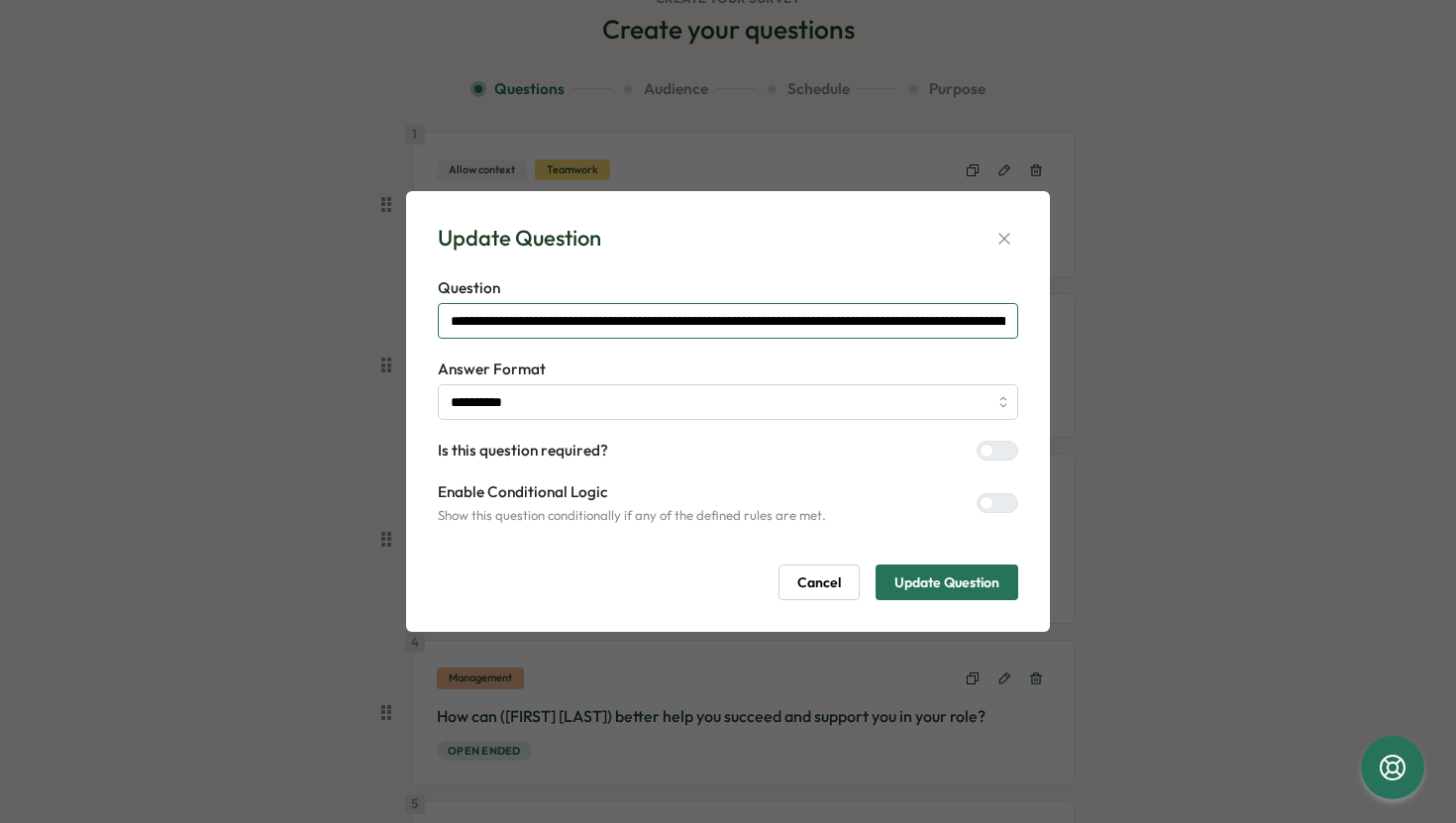 type on "**********" 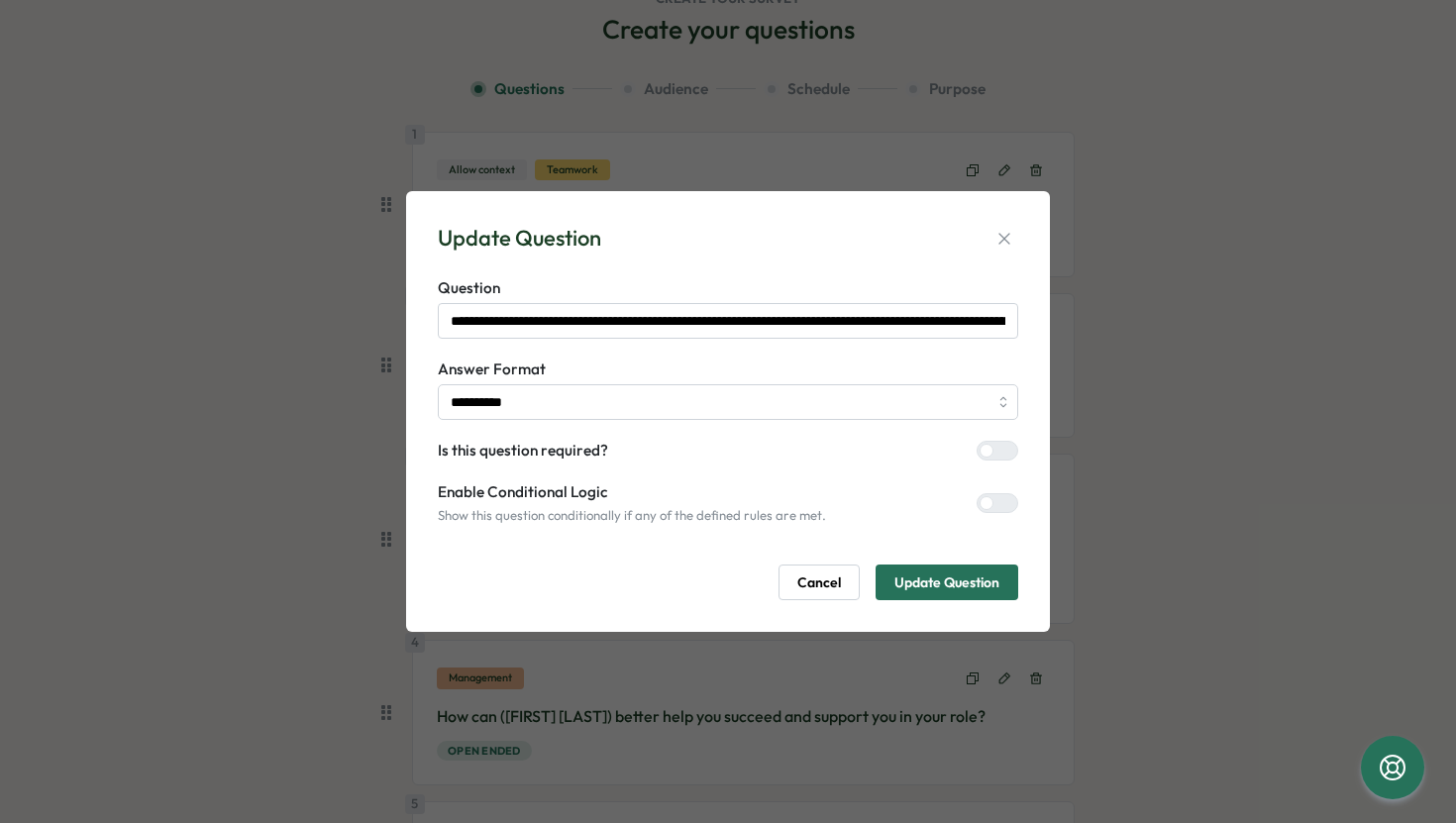 click on "Update Question" at bounding box center (947, 582) 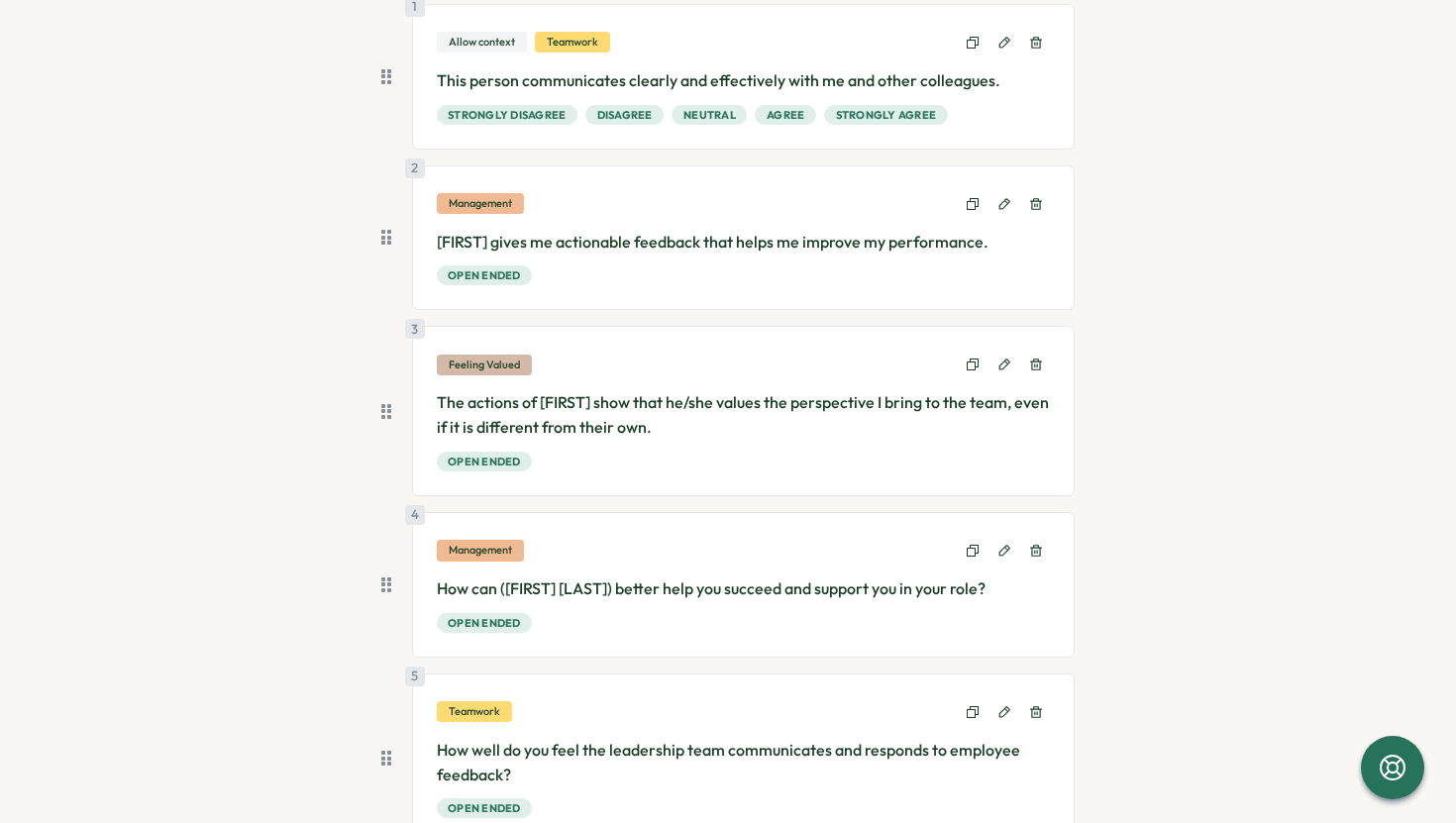 scroll, scrollTop: 243, scrollLeft: 0, axis: vertical 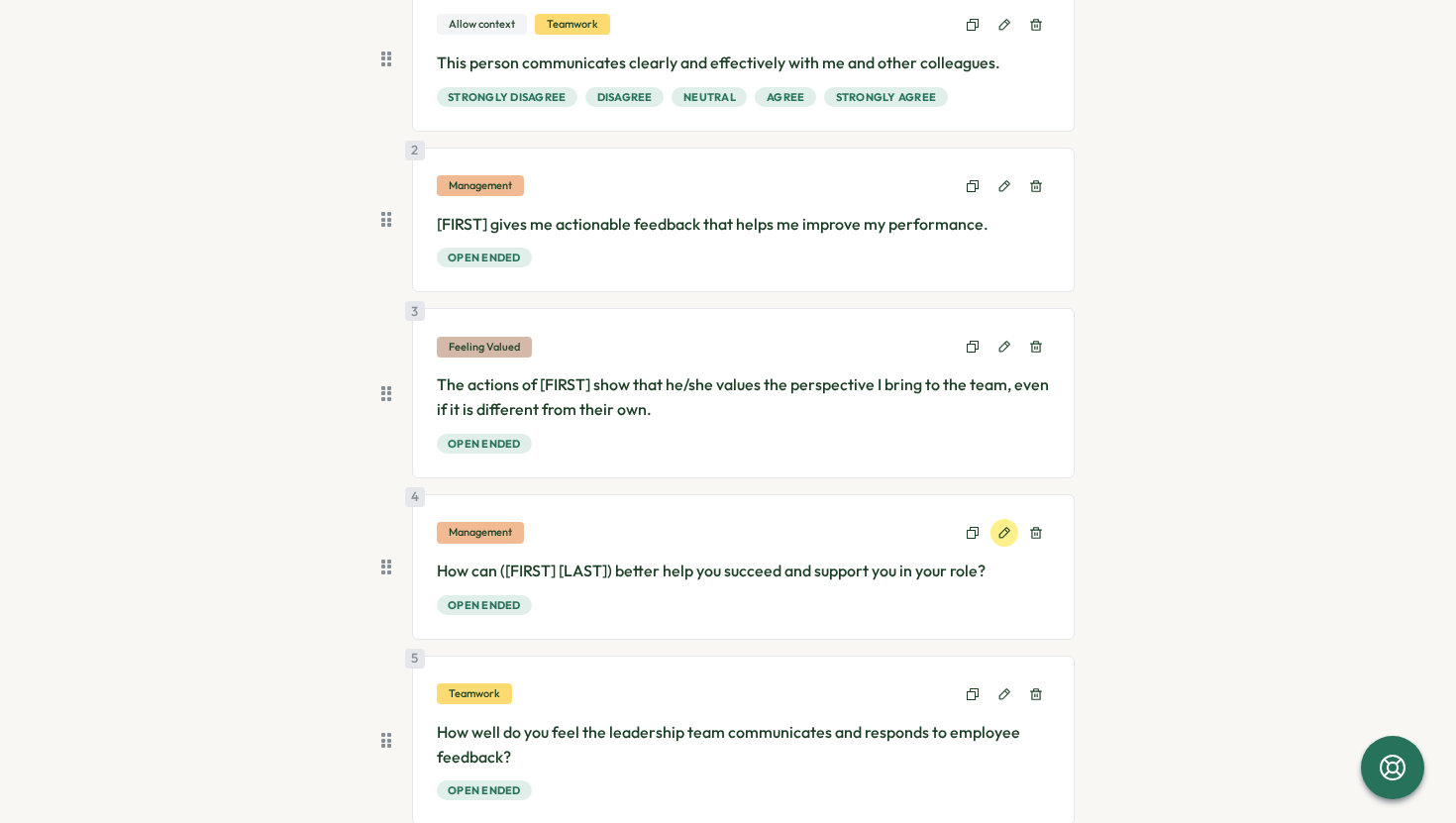 click at bounding box center (1004, 533) 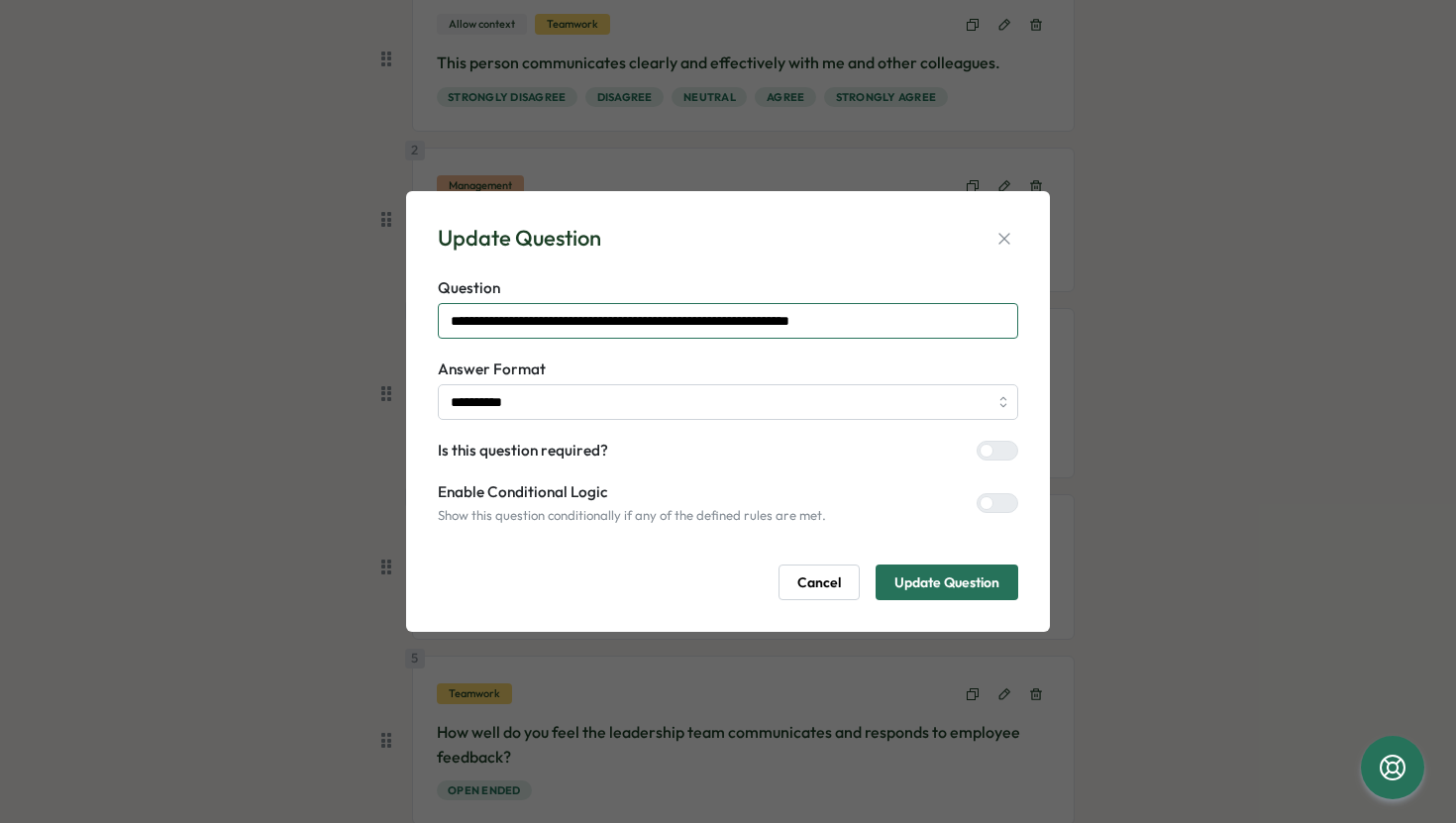 drag, startPoint x: 562, startPoint y: 323, endPoint x: 523, endPoint y: 322, distance: 39.012818 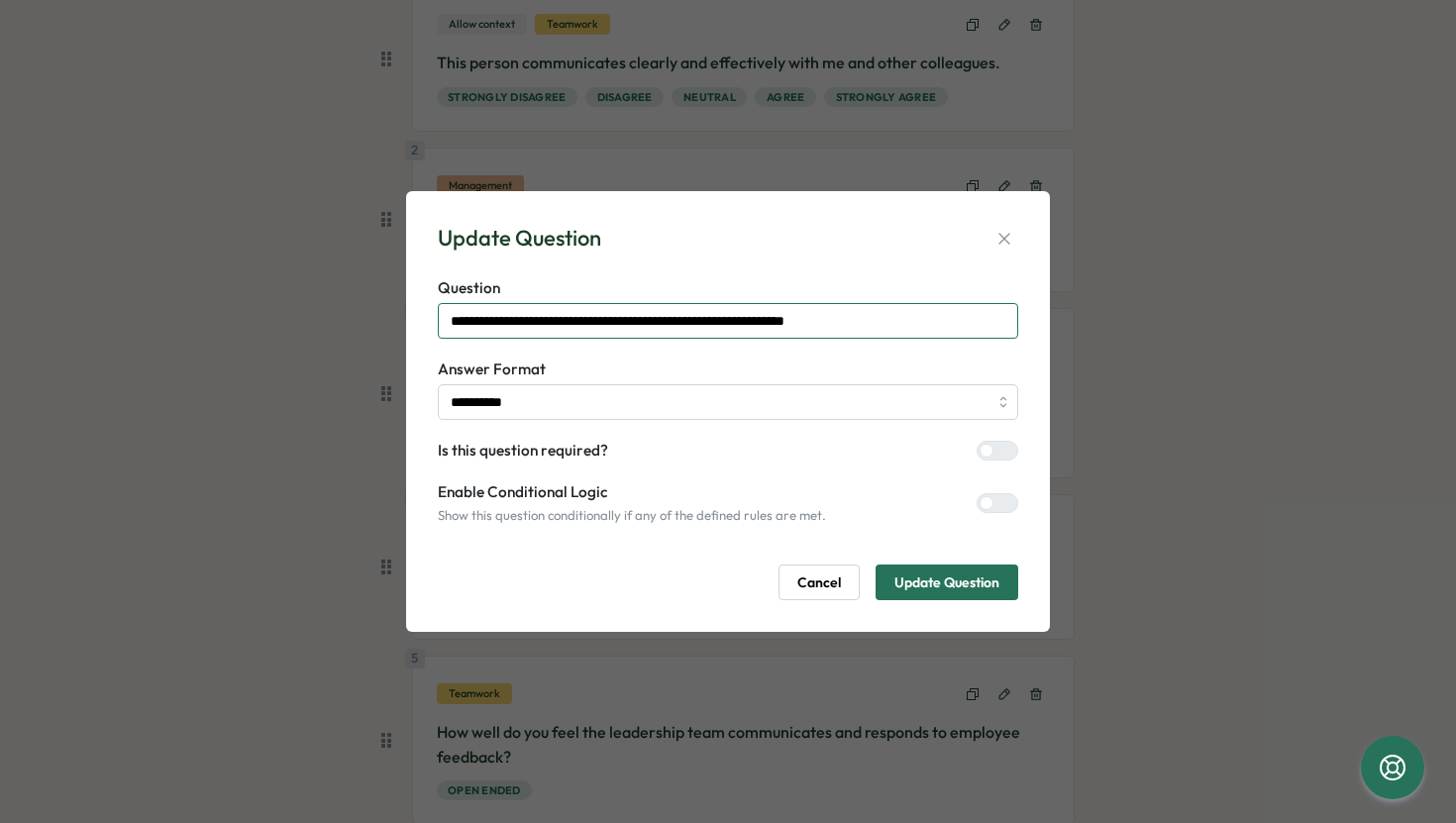 type on "**********" 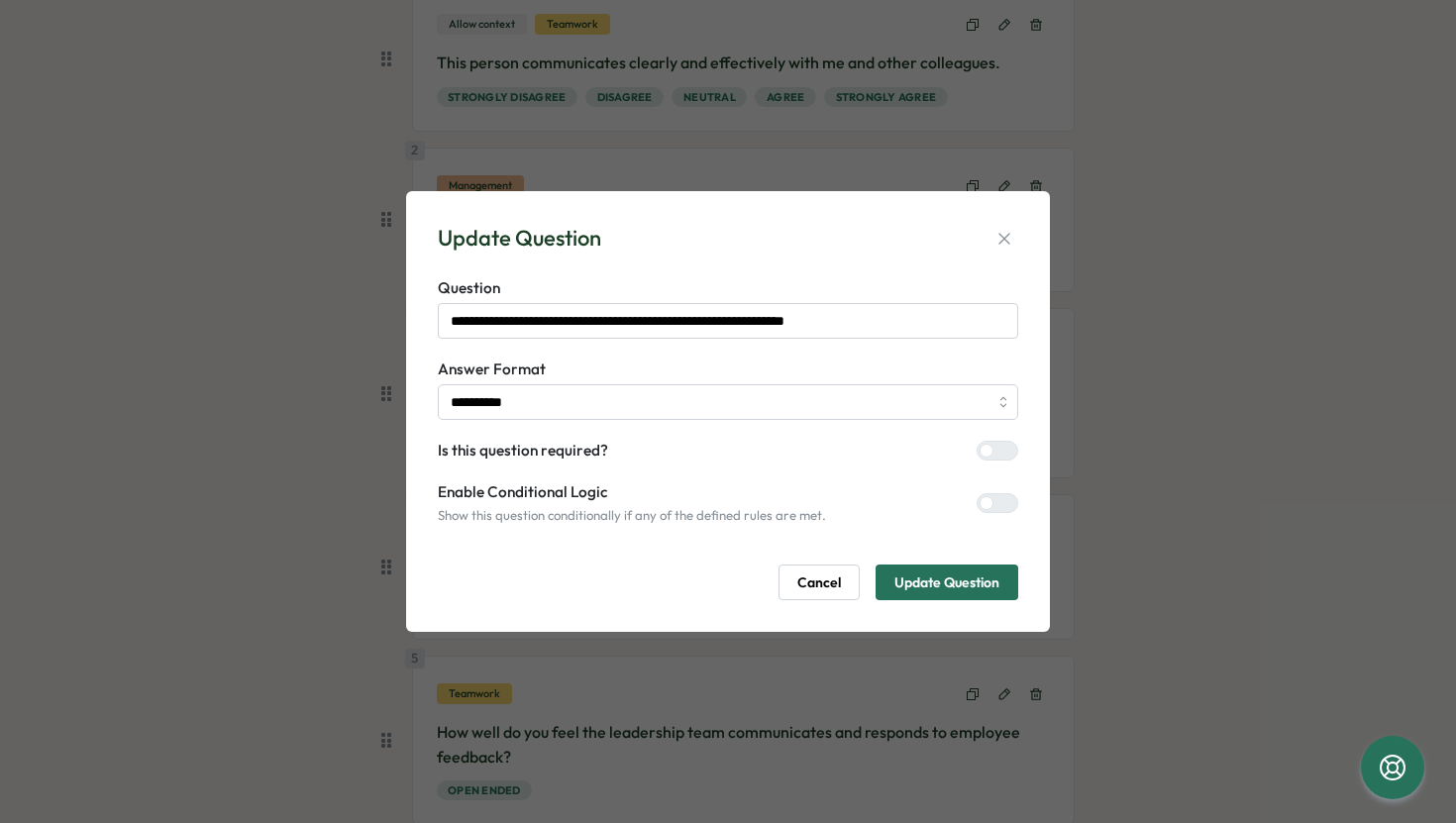 click on "Update Question" at bounding box center [947, 582] 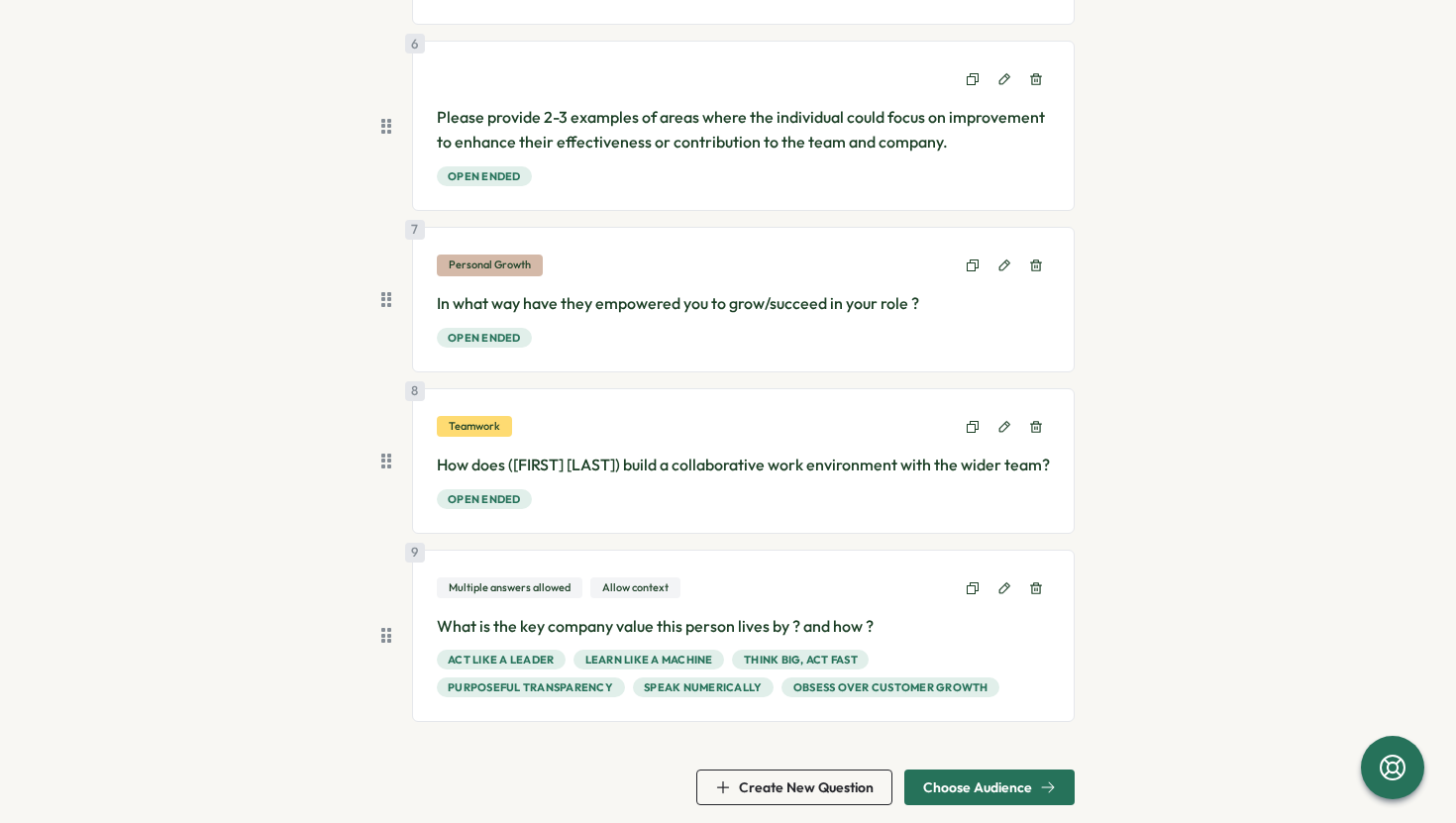 scroll, scrollTop: 1057, scrollLeft: 0, axis: vertical 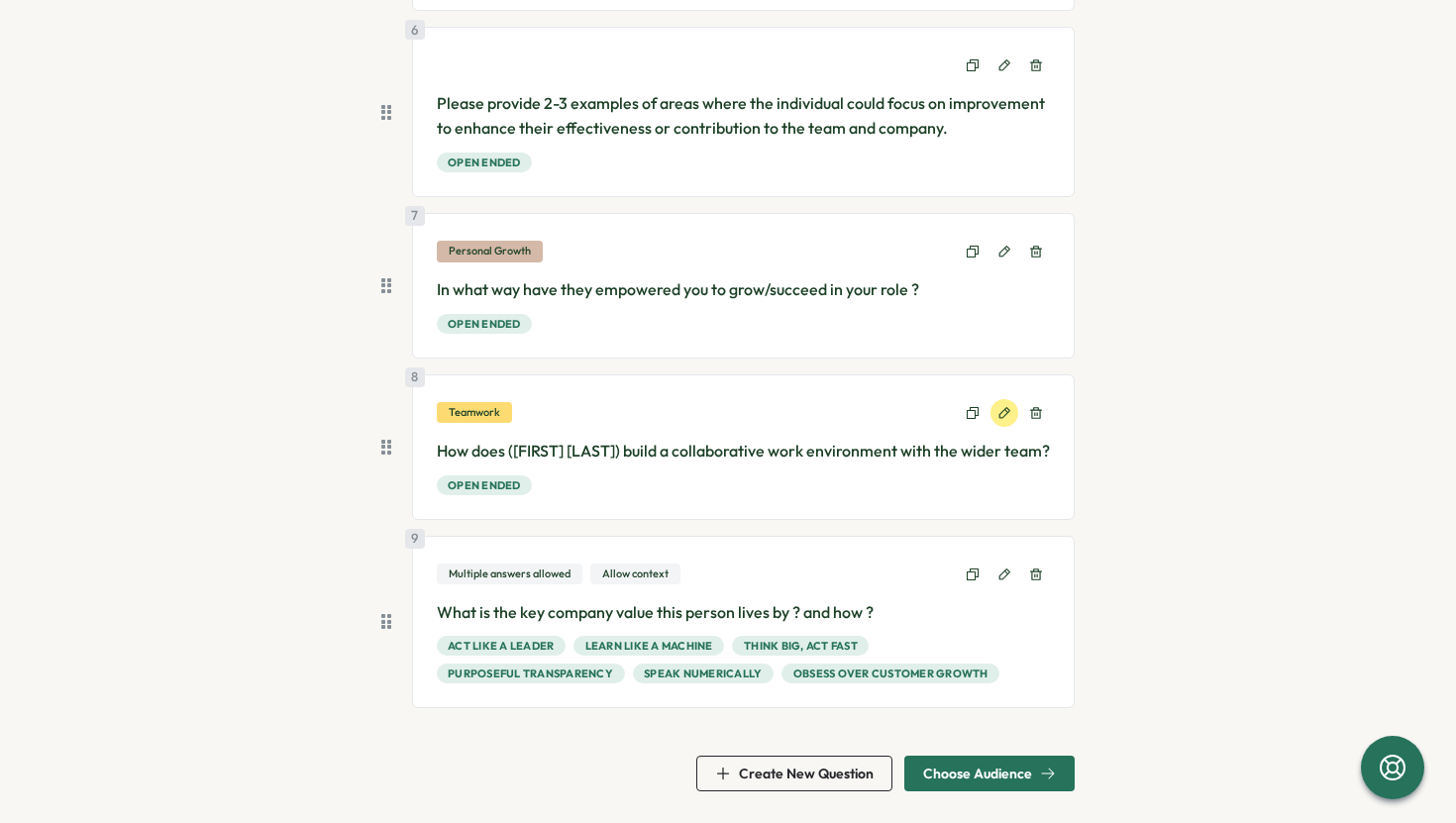 click 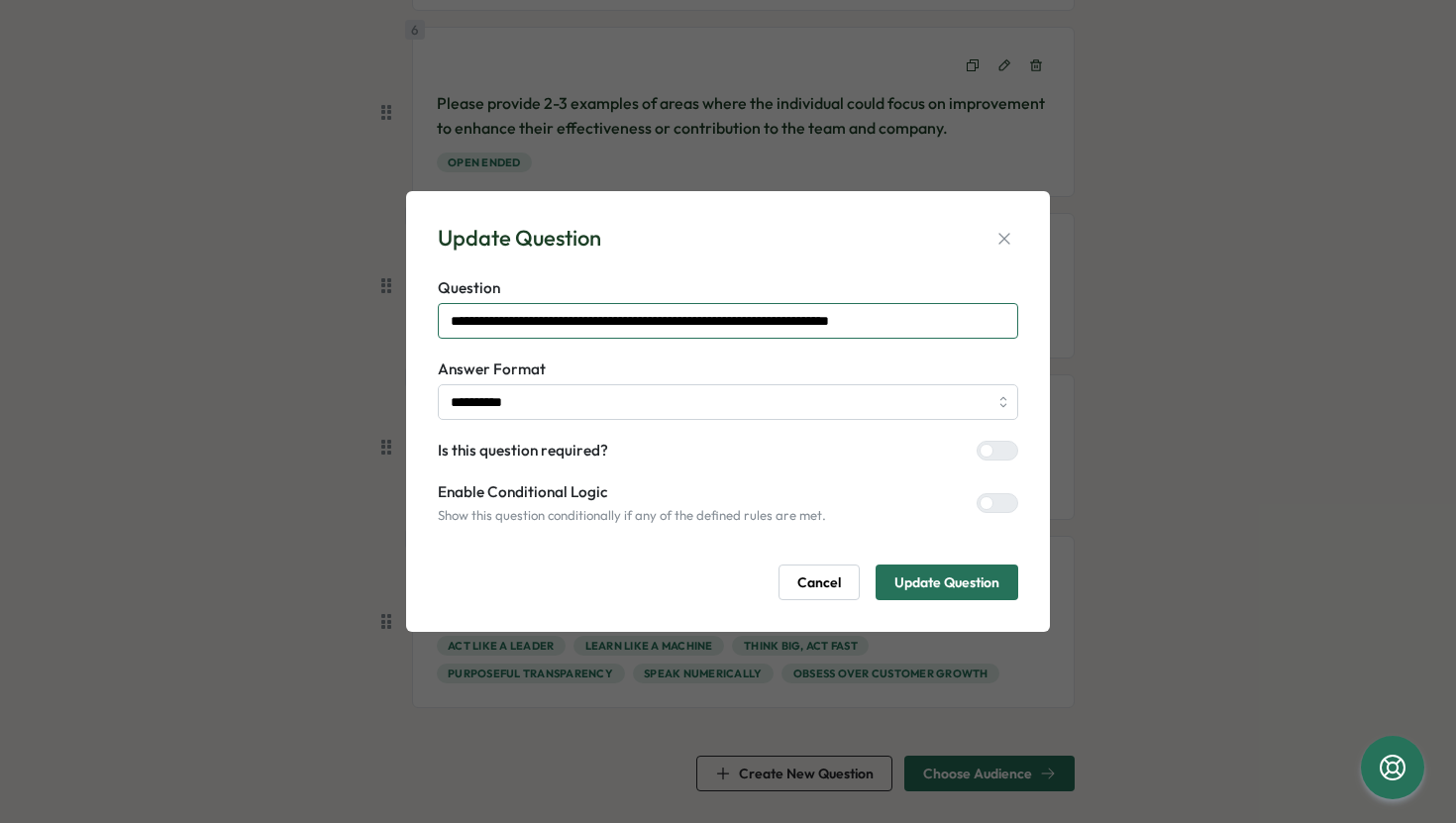 drag, startPoint x: 570, startPoint y: 321, endPoint x: 521, endPoint y: 316, distance: 49.25444 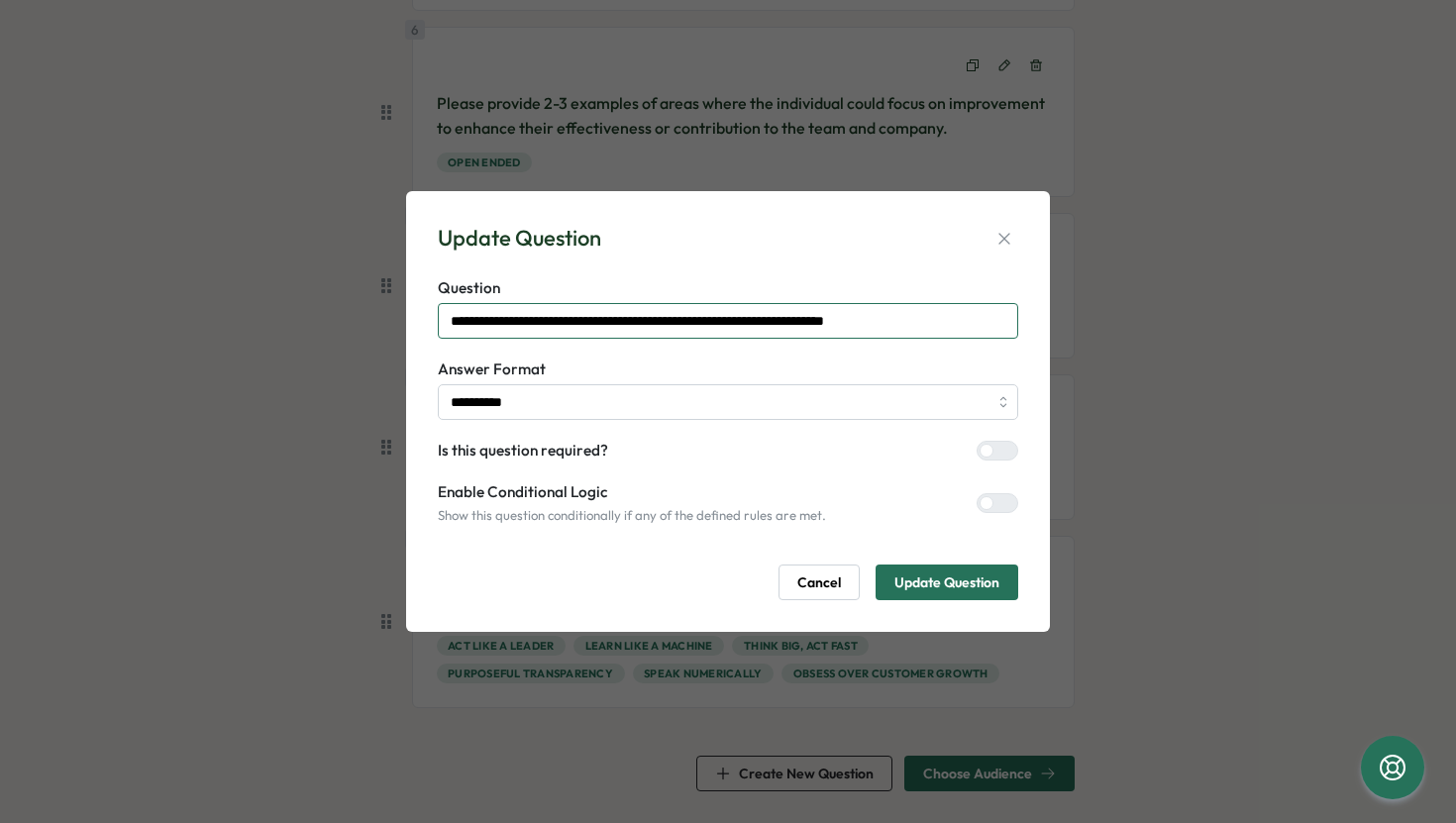 type on "**********" 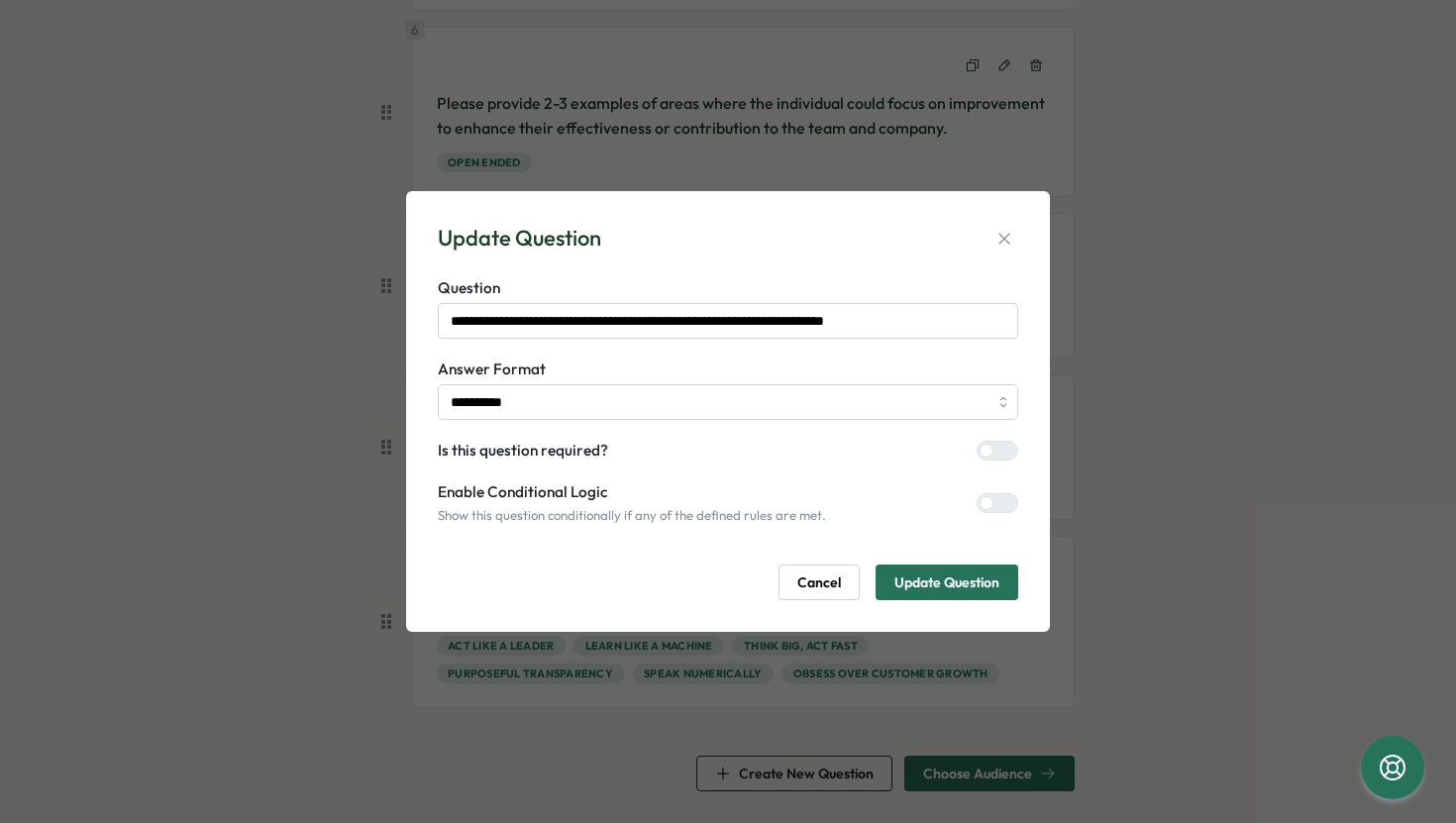 click on "Update Question" at bounding box center [947, 582] 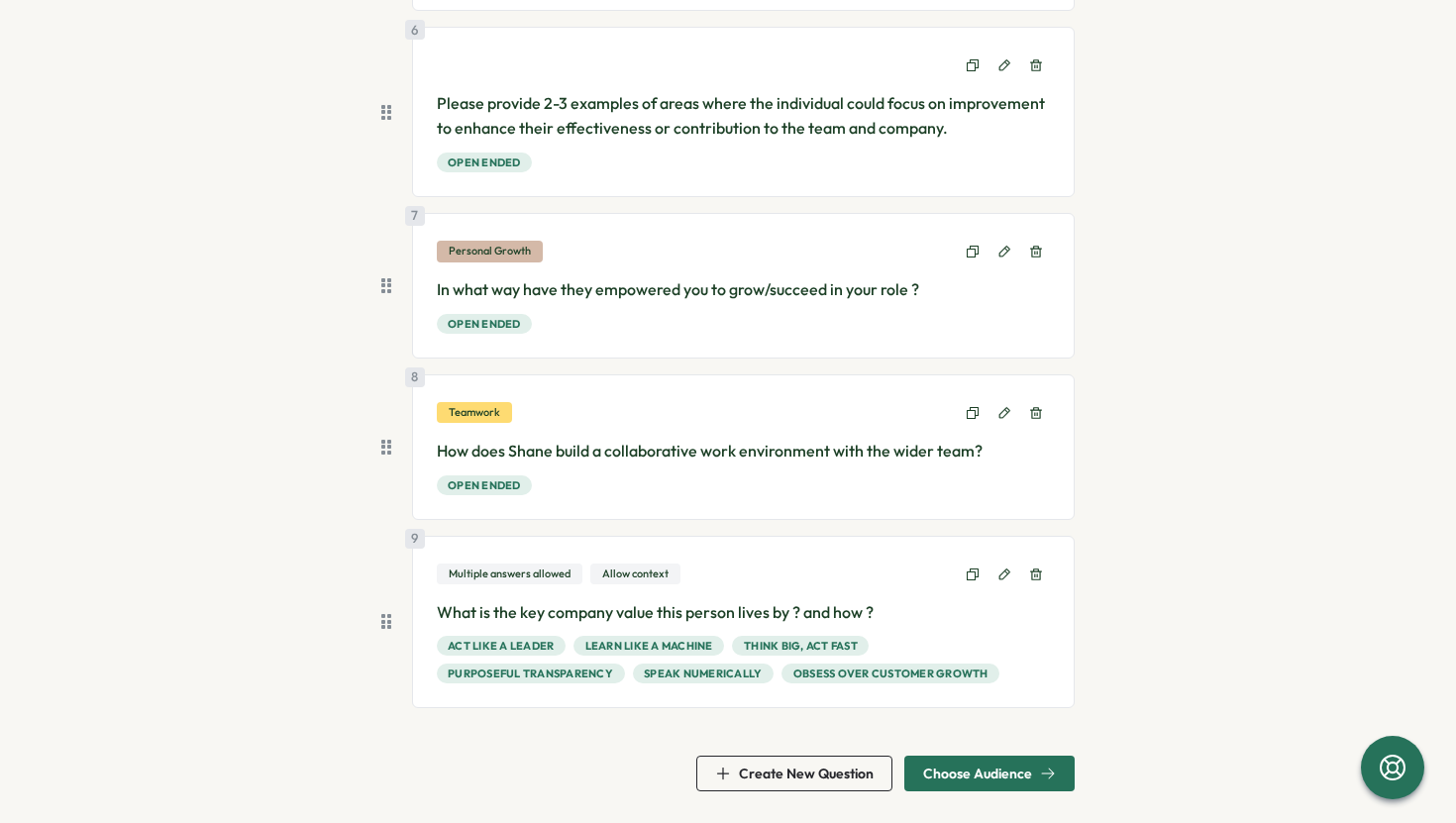 click on "Choose Audience" at bounding box center [978, 773] 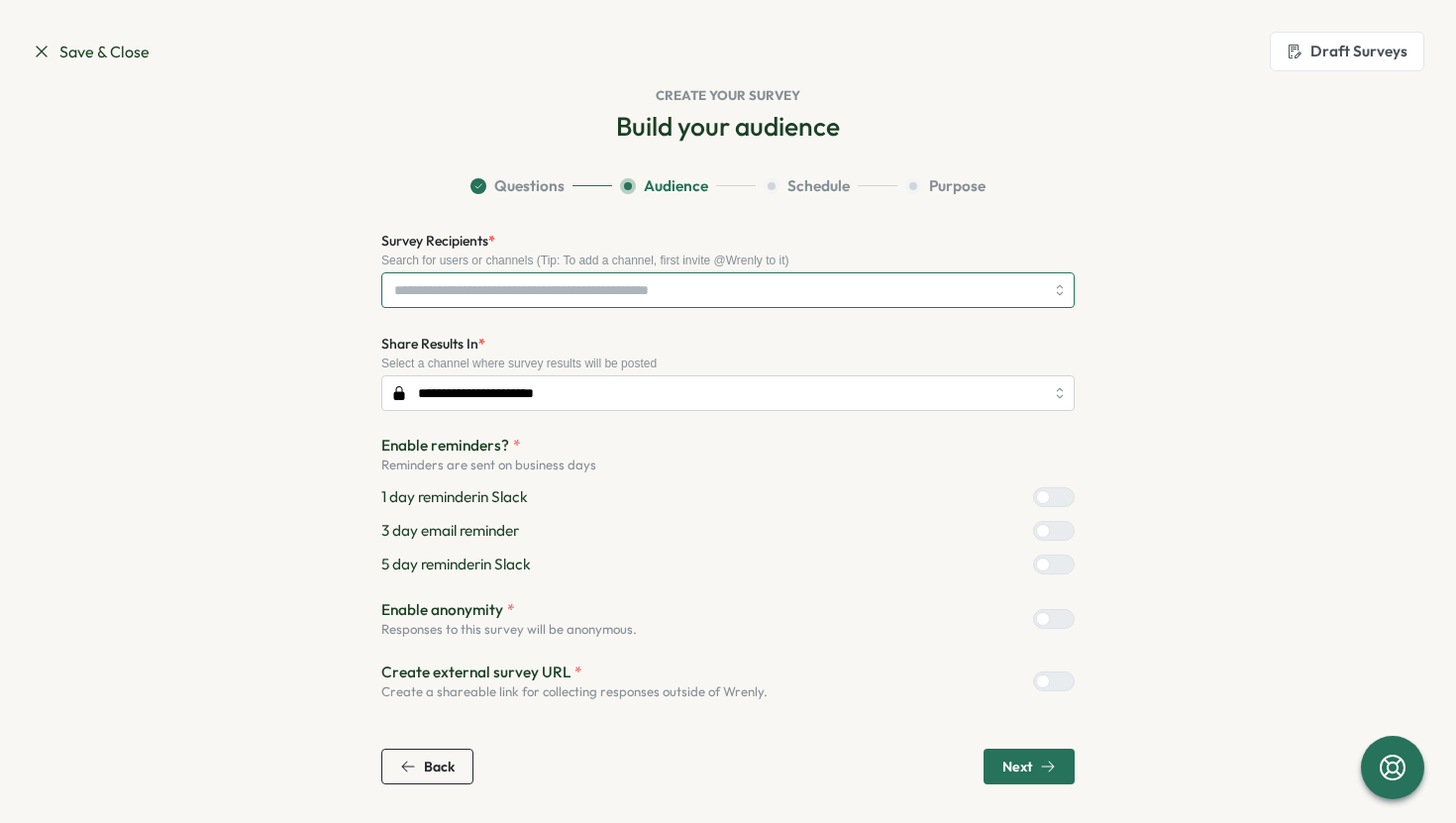 click on "Survey Recipients  *" at bounding box center [719, 290] 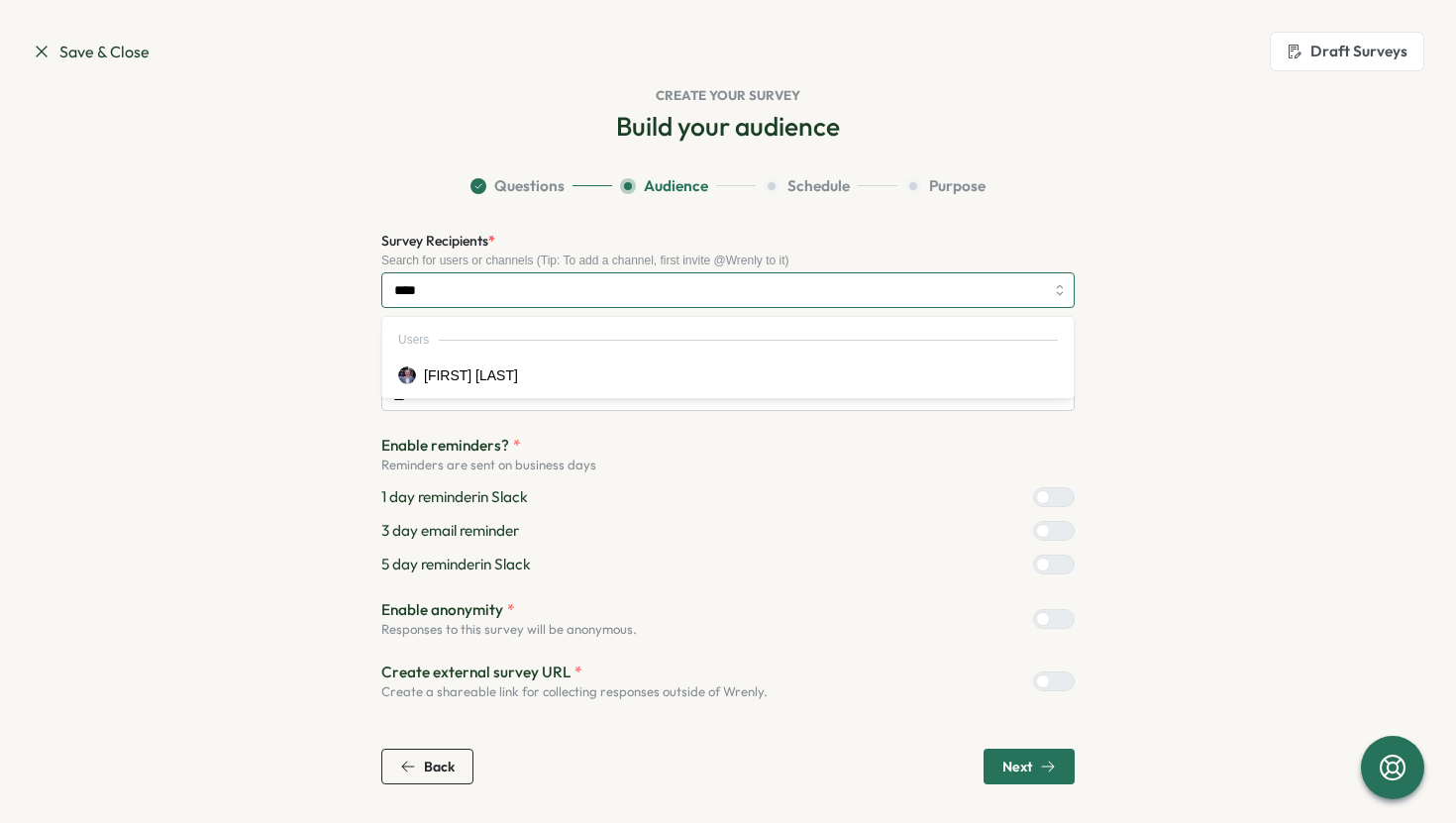 type on "*****" 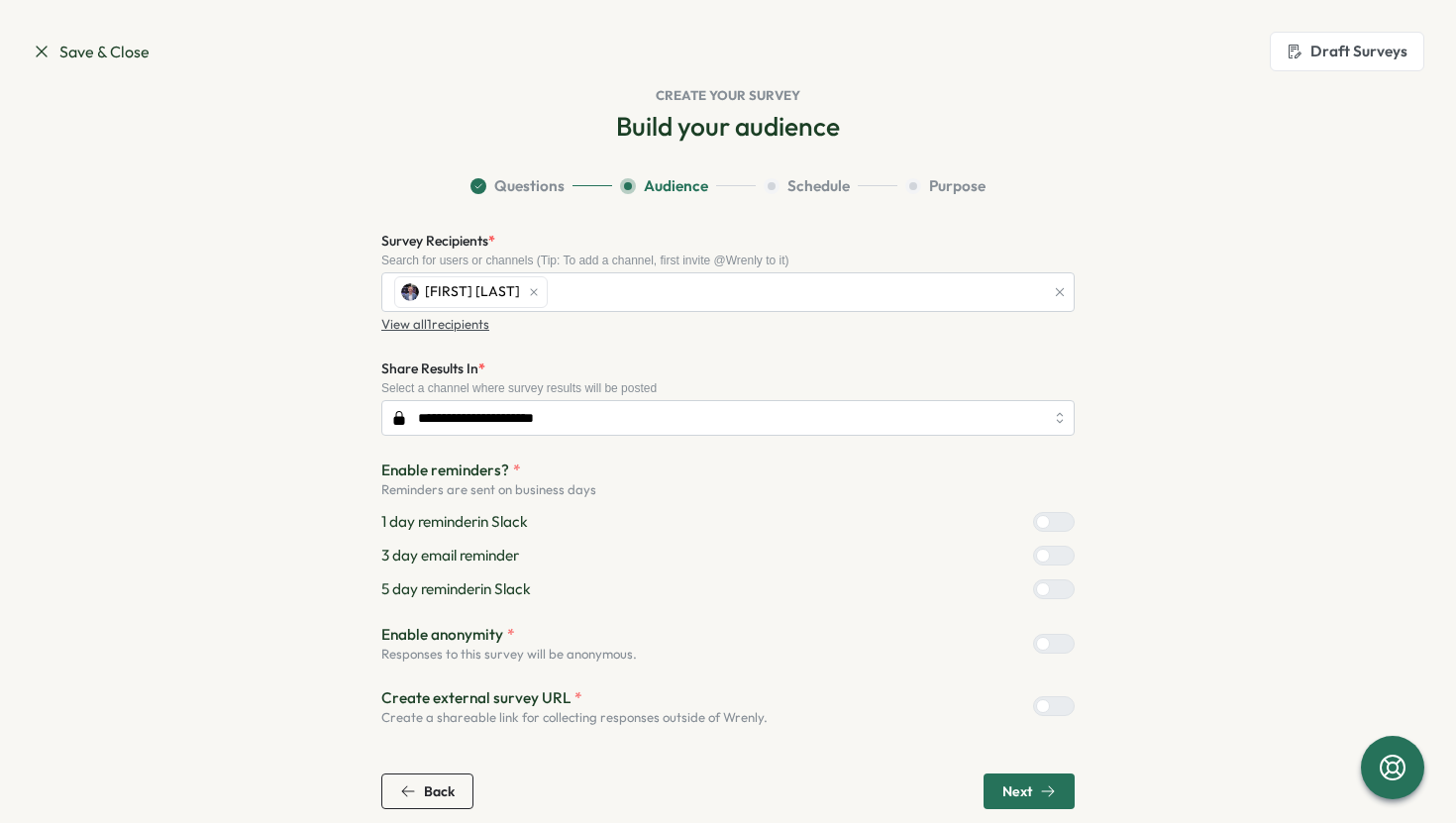 click on "Next" at bounding box center (1017, 791) 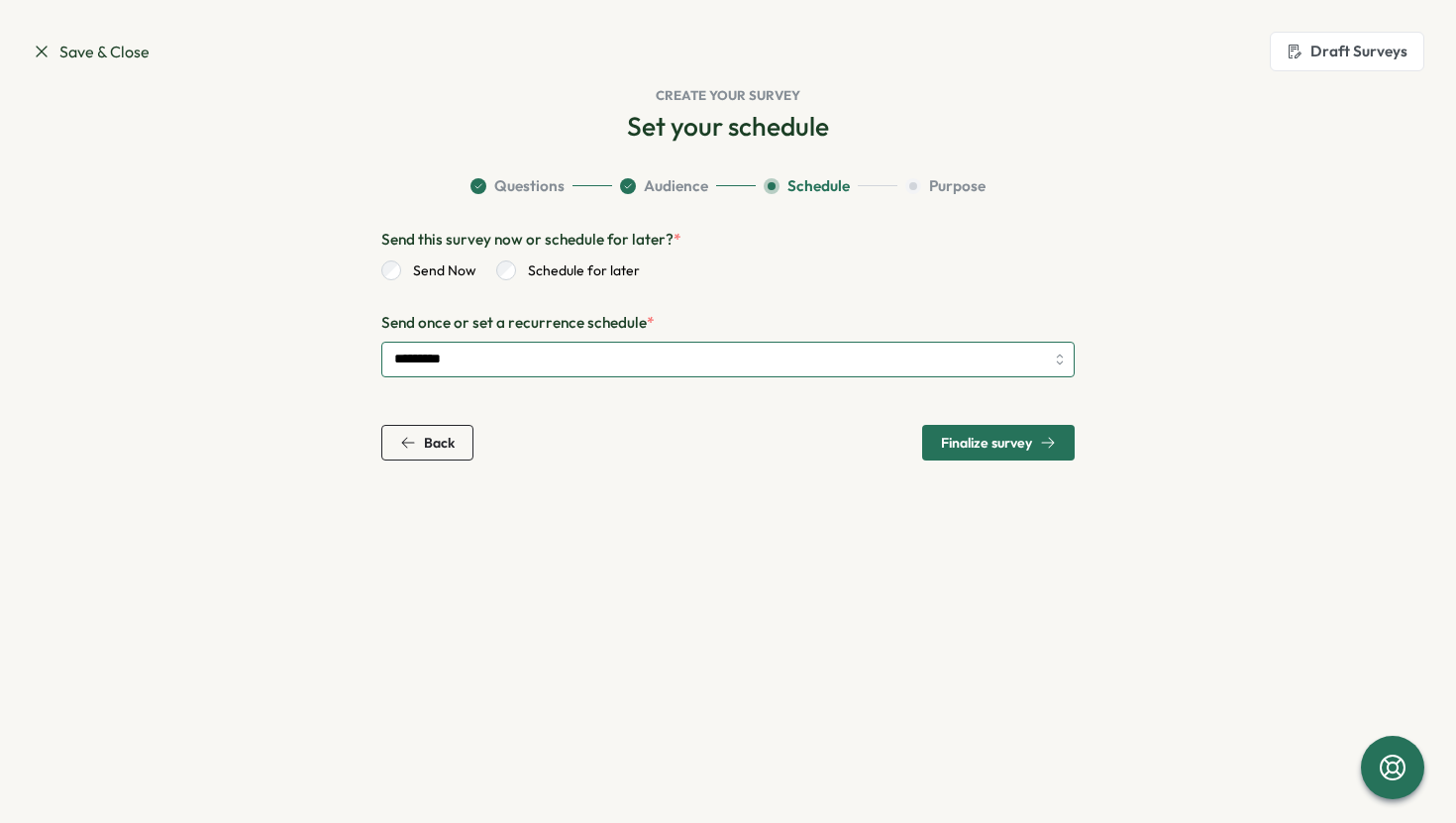 click on "*********" at bounding box center [728, 360] 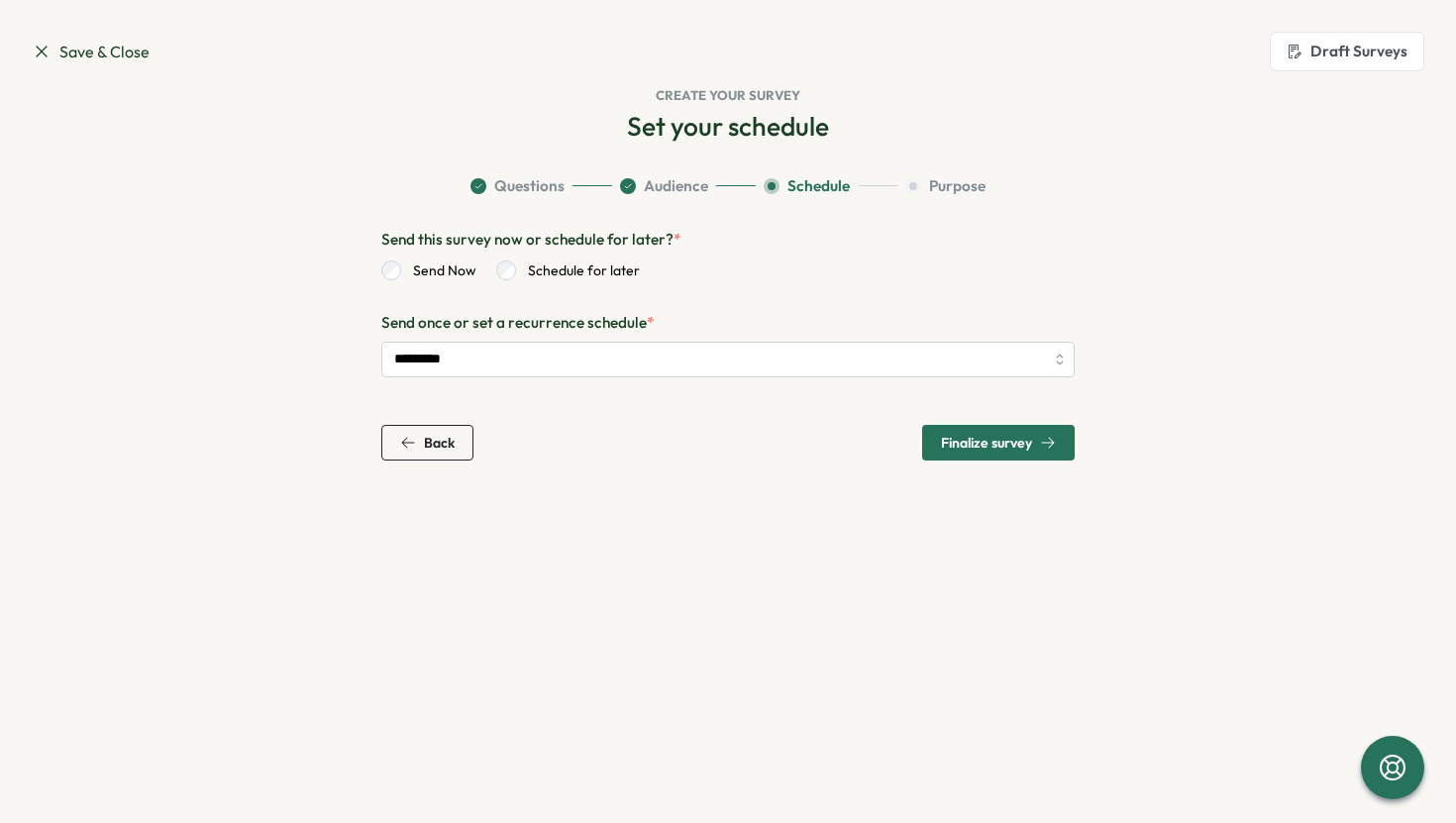 click on "Finalize survey" at bounding box center (987, 443) 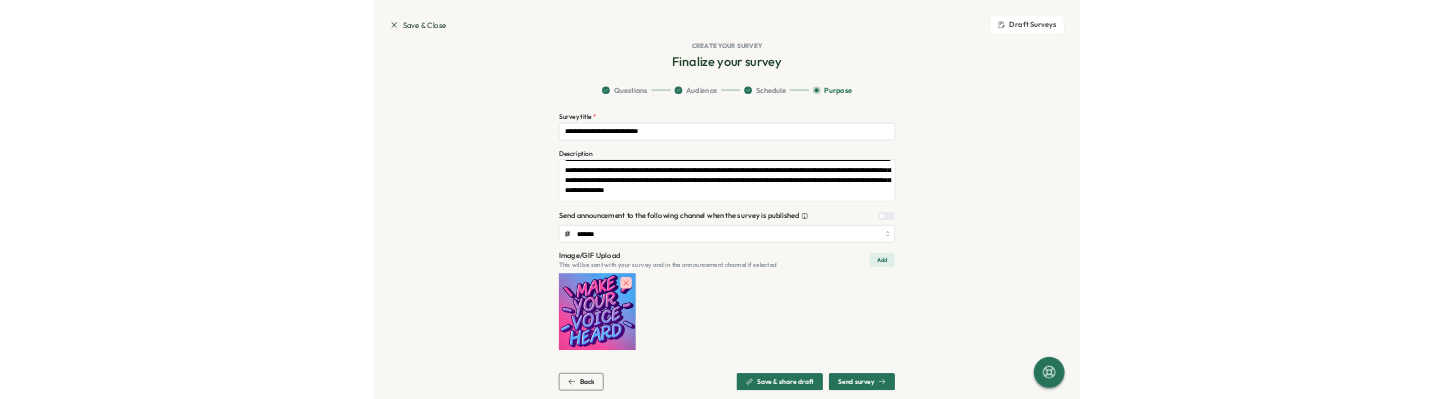 scroll, scrollTop: 43, scrollLeft: 0, axis: vertical 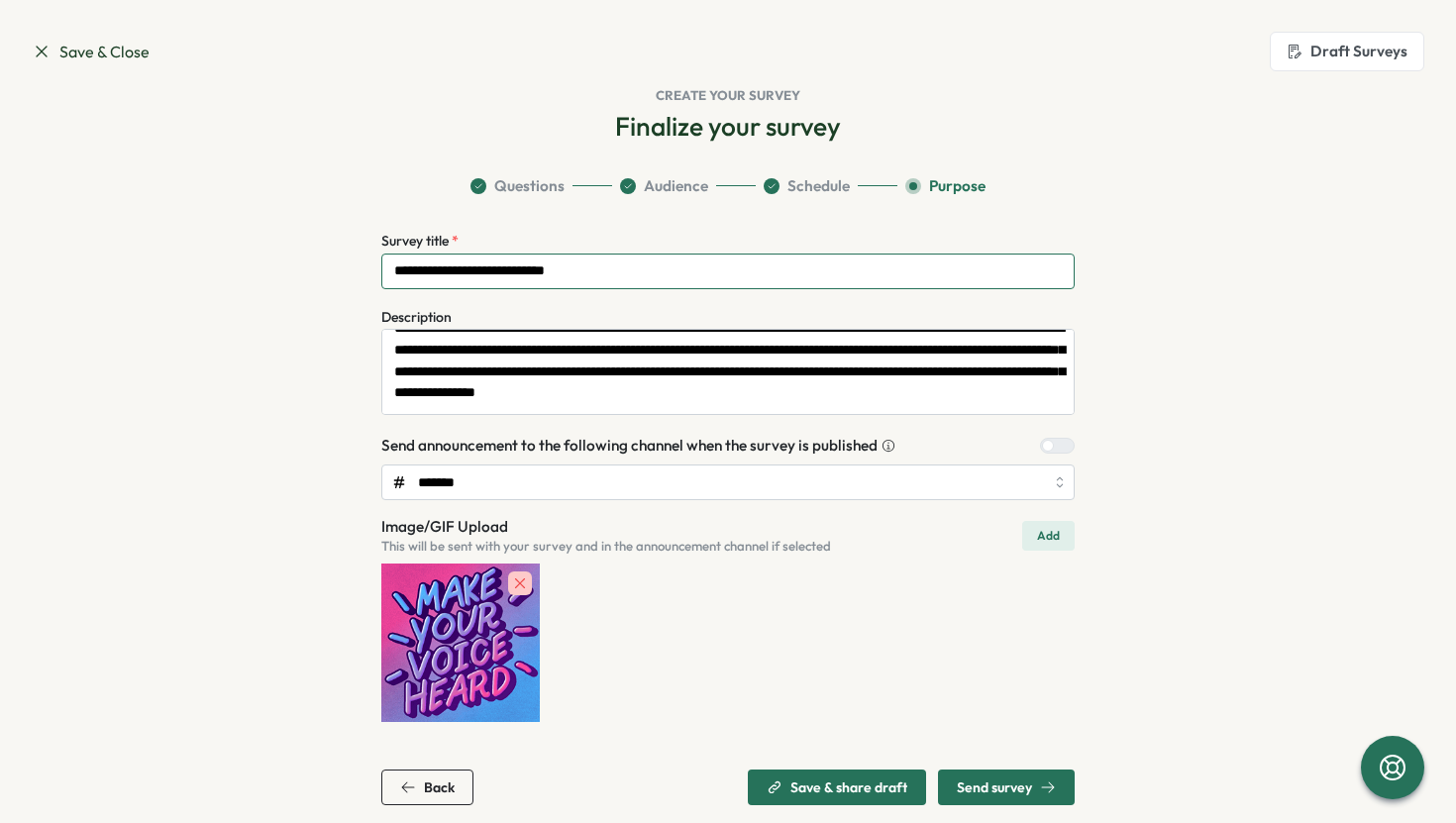 drag, startPoint x: 633, startPoint y: 284, endPoint x: 330, endPoint y: 258, distance: 304.1135 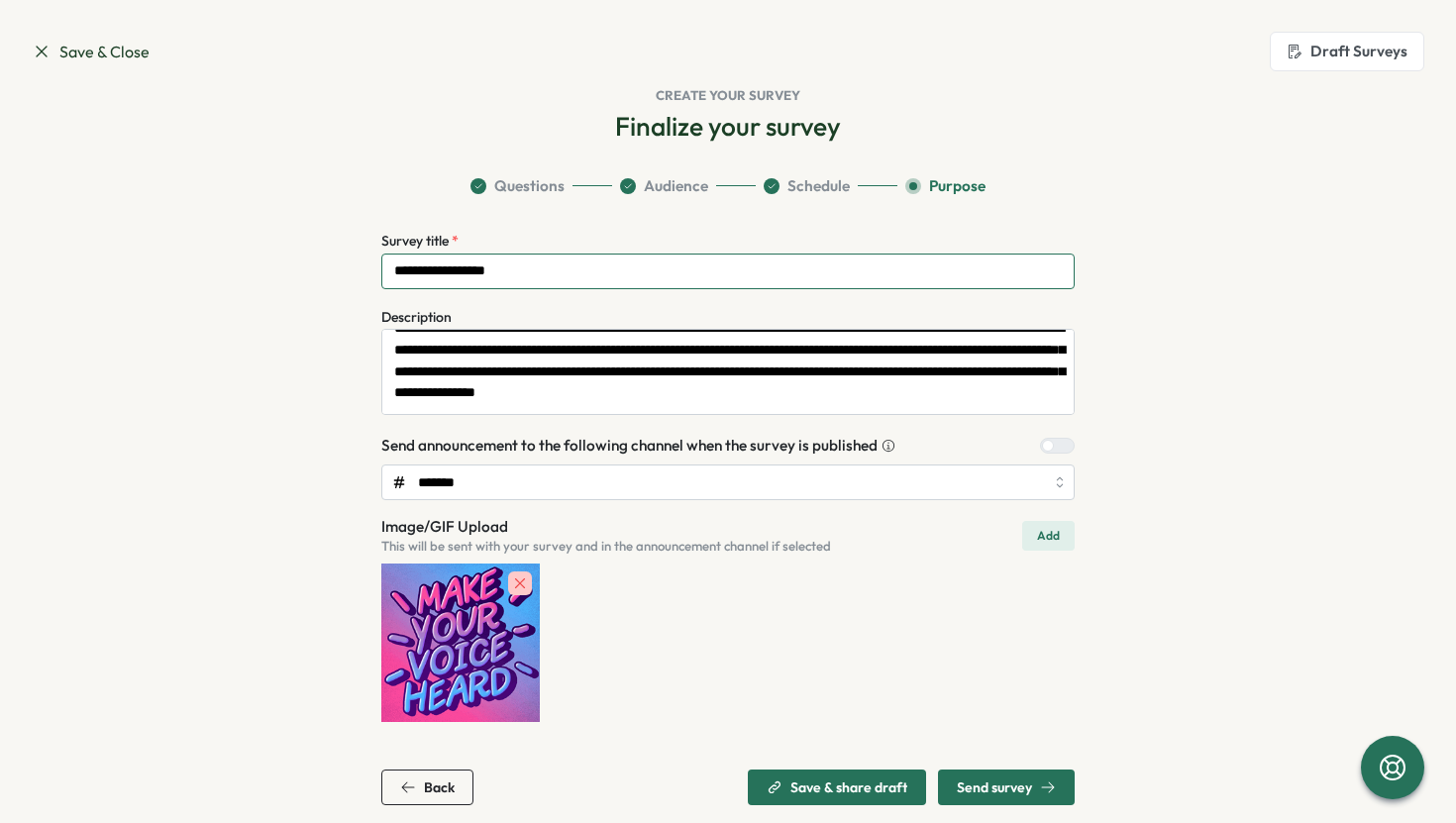 click on "**********" at bounding box center [728, 271] 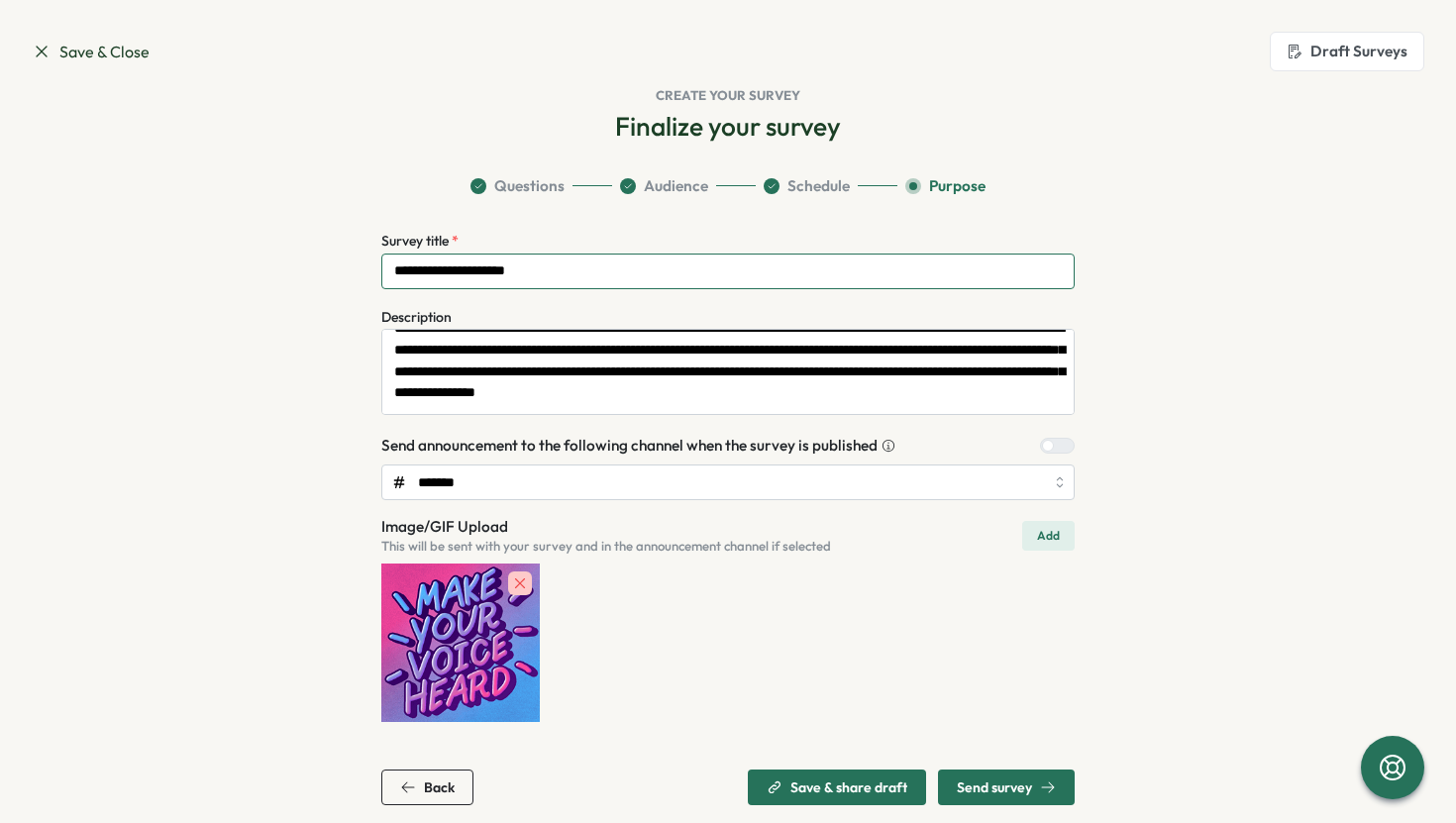 click on "**********" at bounding box center (728, 271) 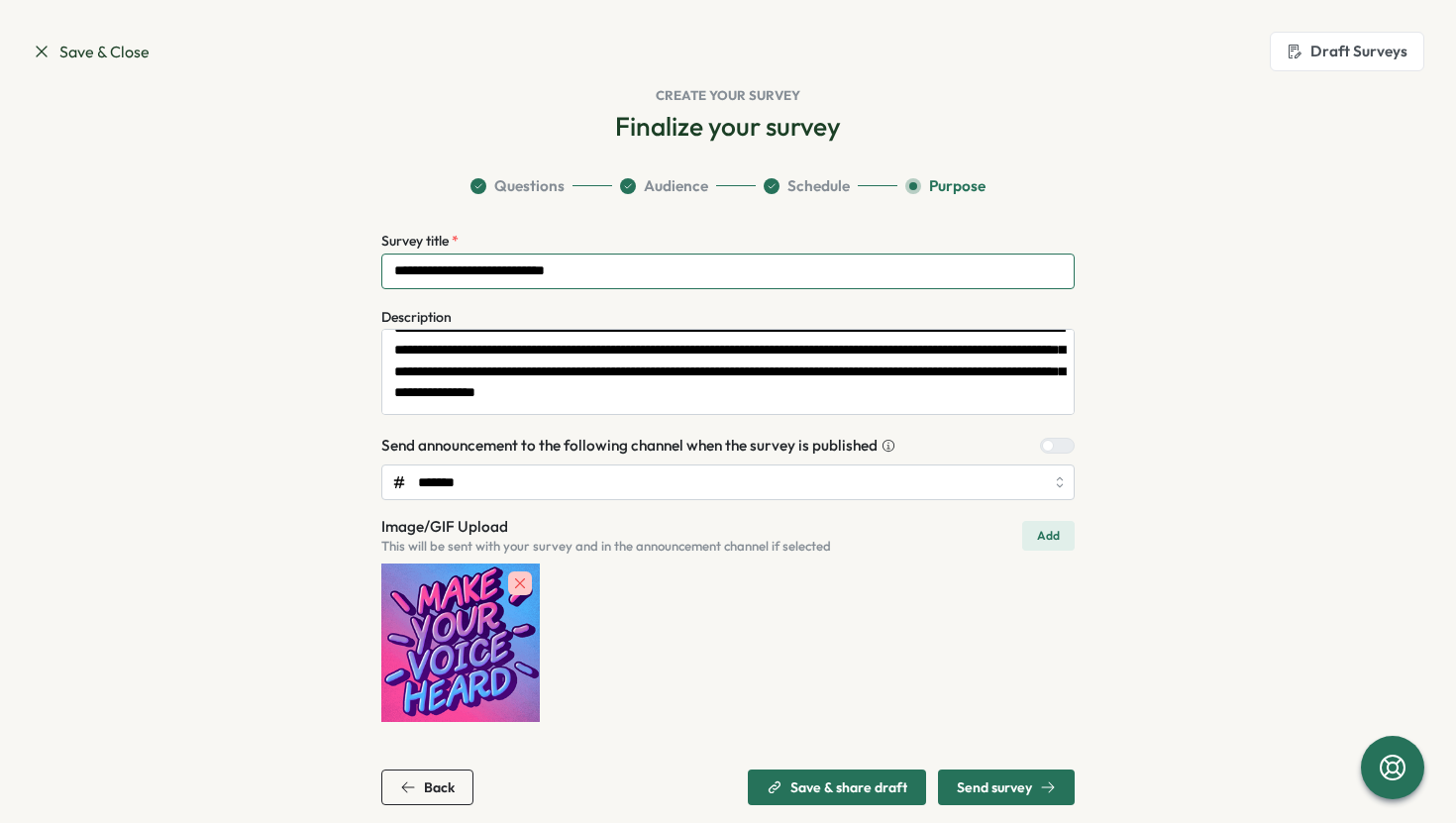 type on "**********" 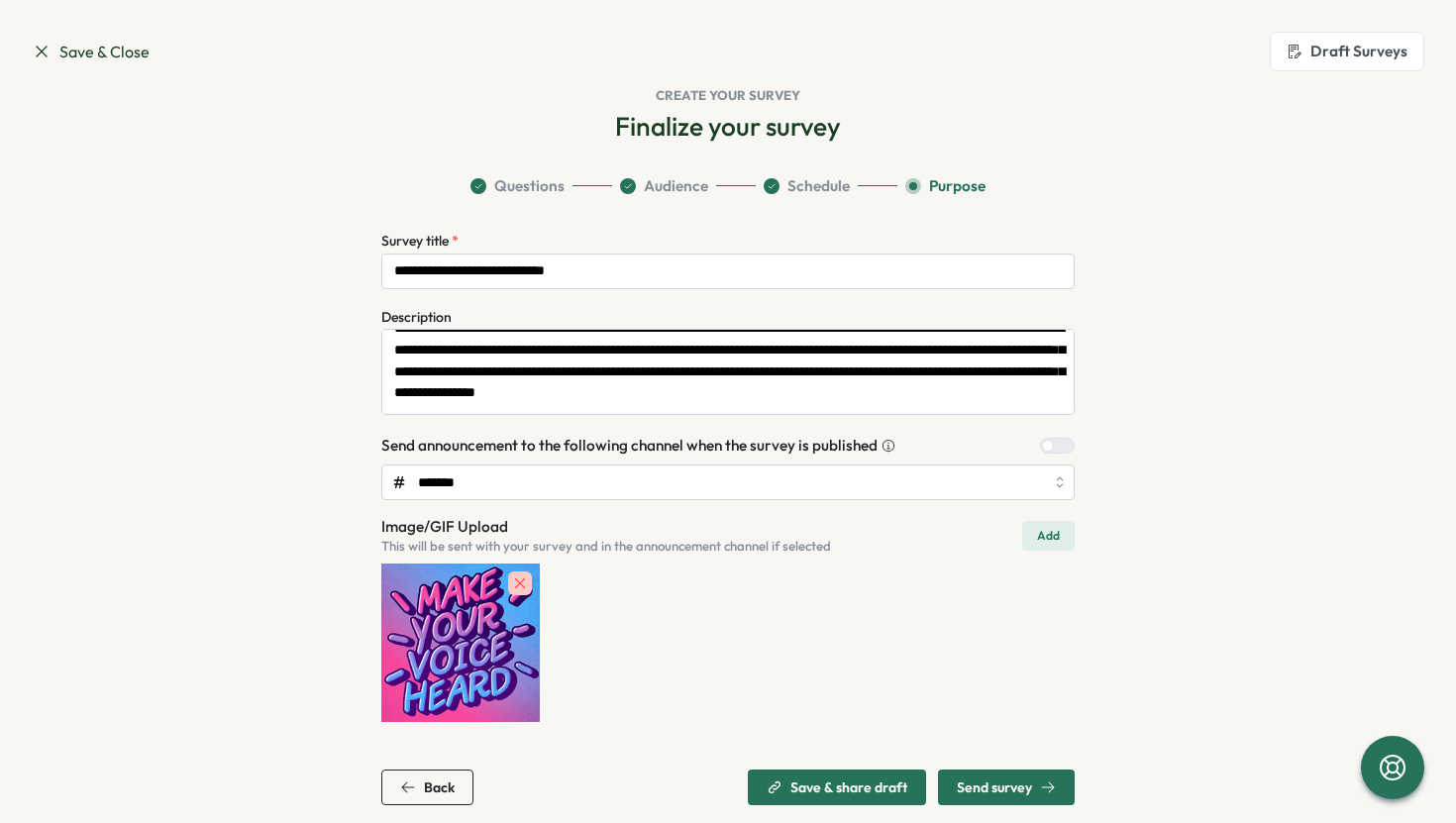 click at bounding box center (1064, 446) 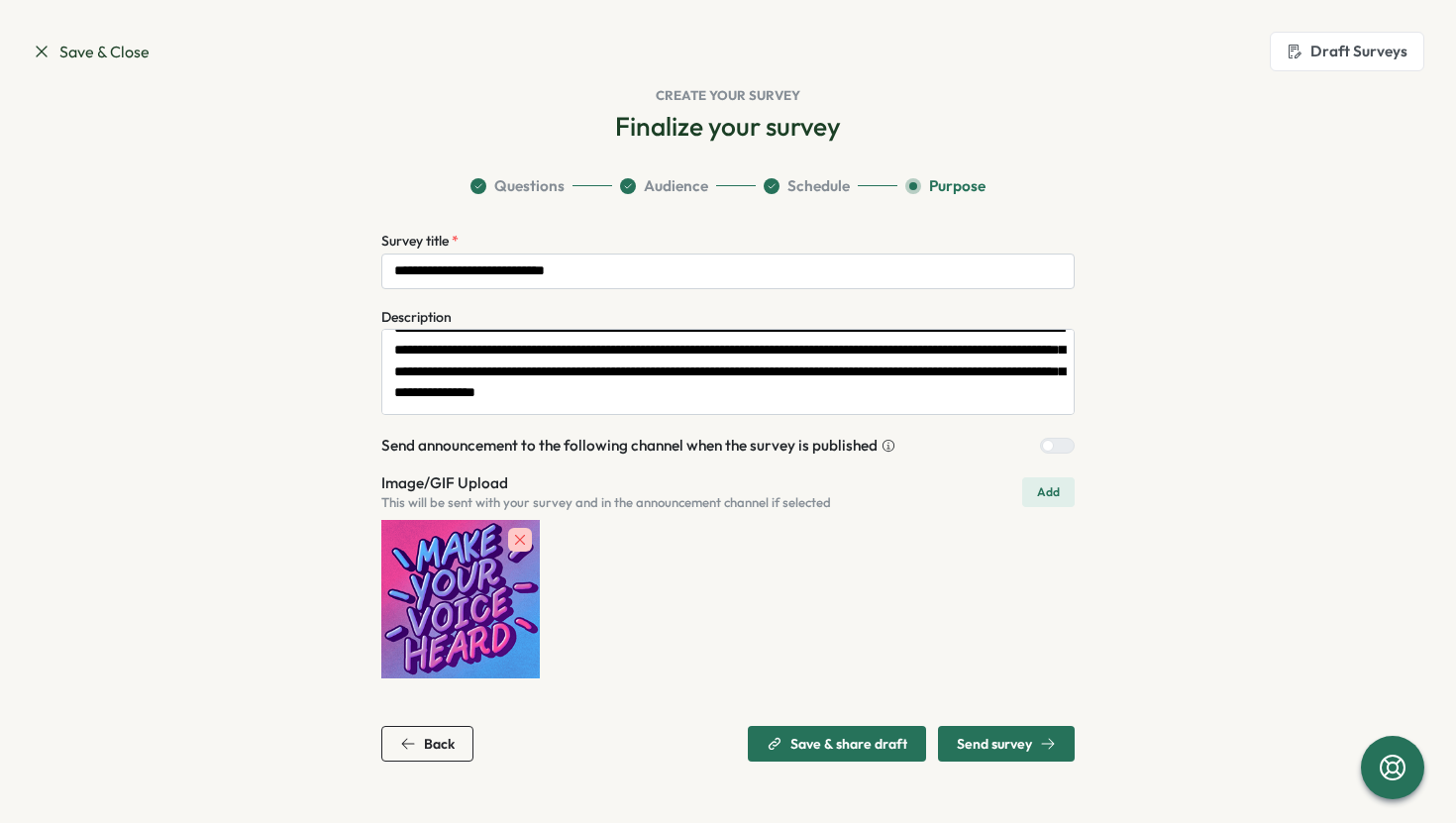 click on "Send survey" at bounding box center (994, 744) 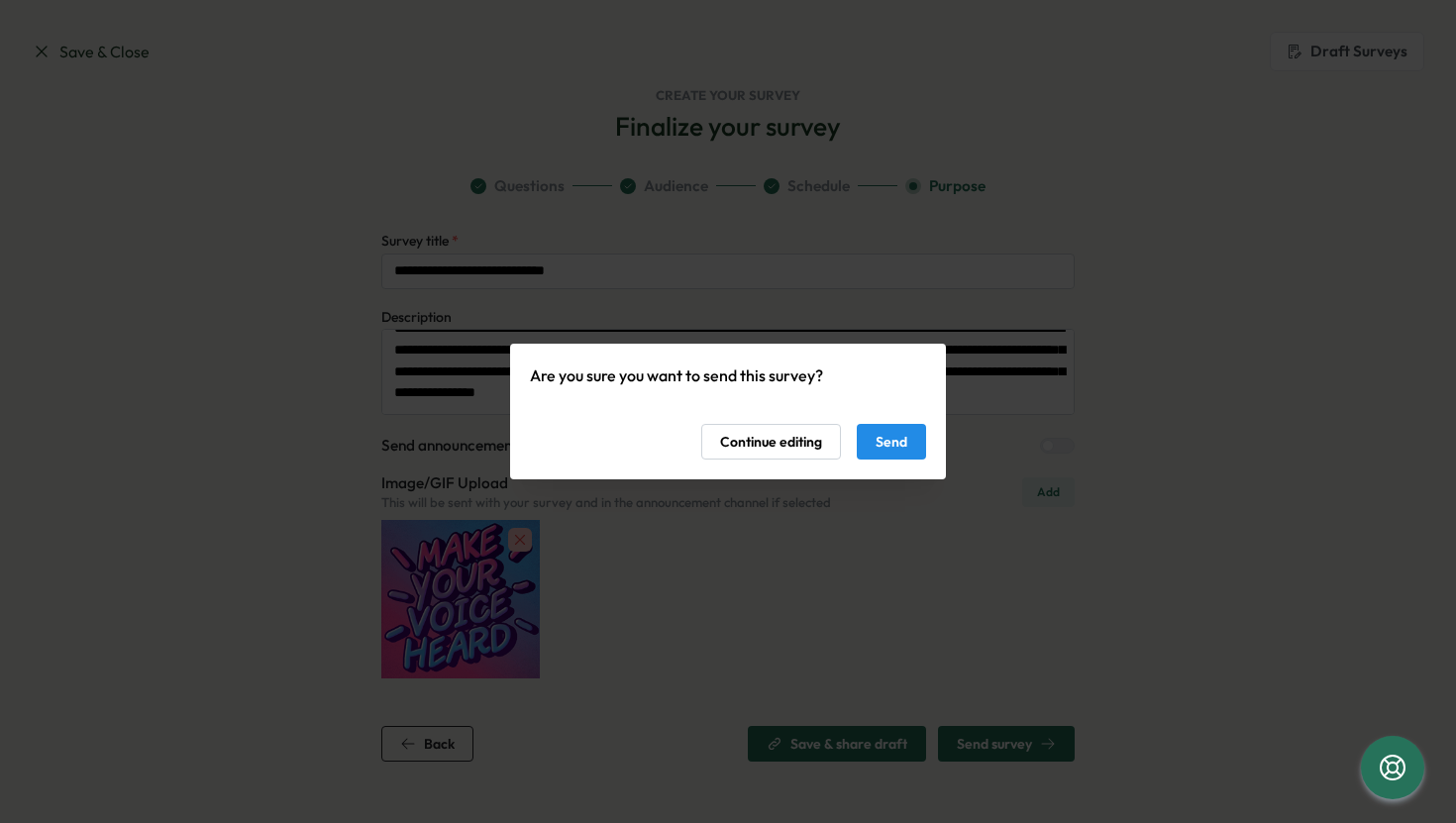 click on "Send" at bounding box center (891, 442) 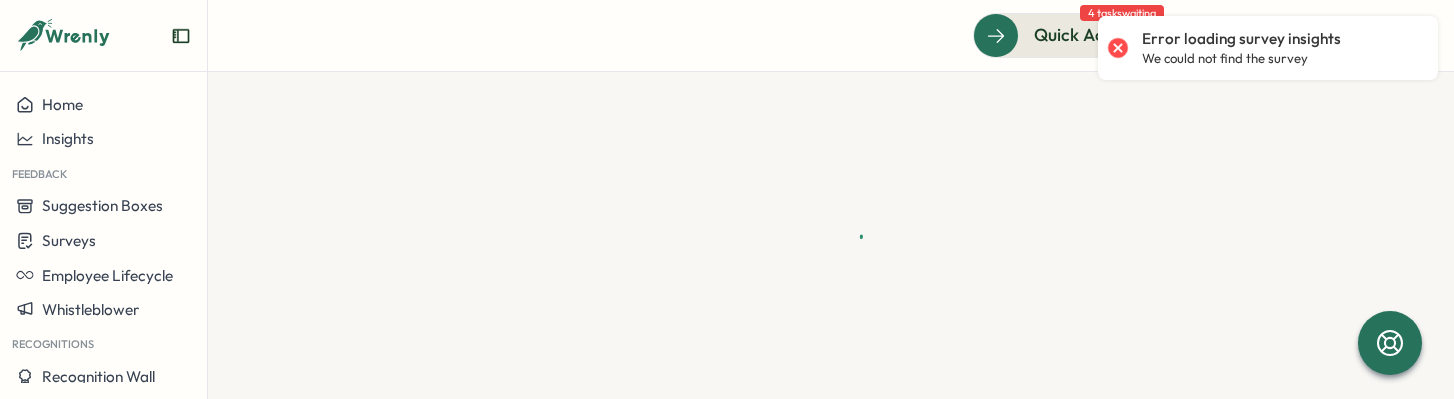 scroll, scrollTop: 0, scrollLeft: 0, axis: both 